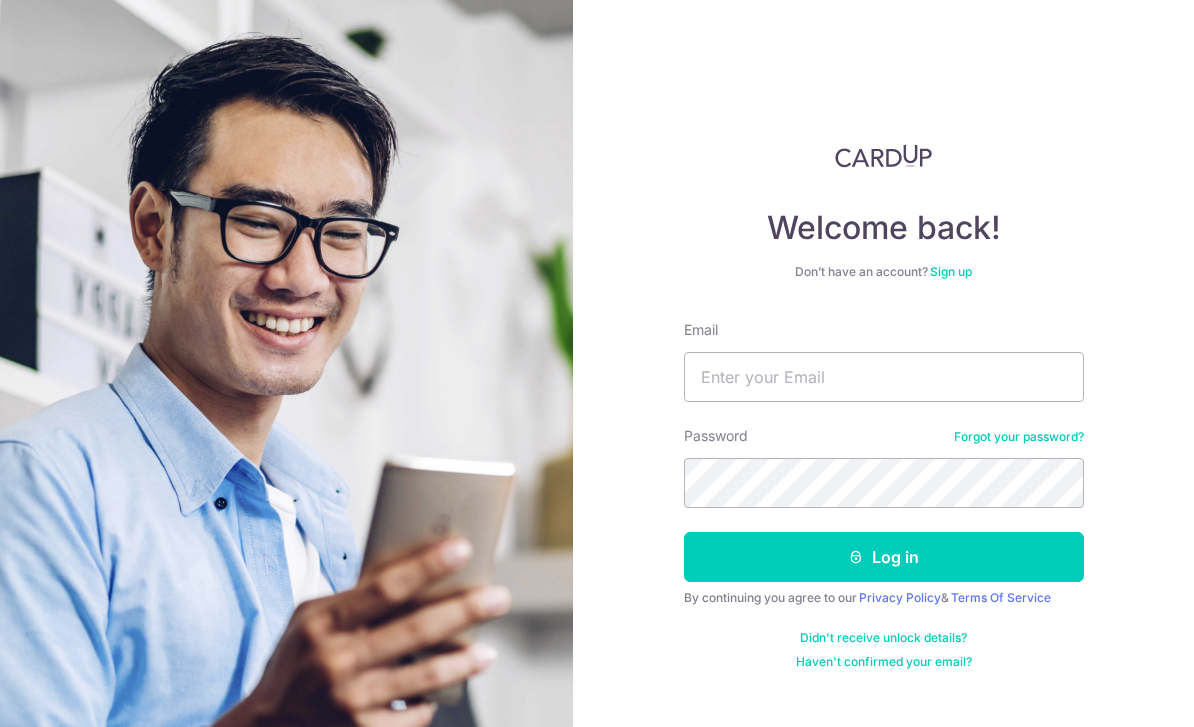 scroll, scrollTop: 193, scrollLeft: 0, axis: vertical 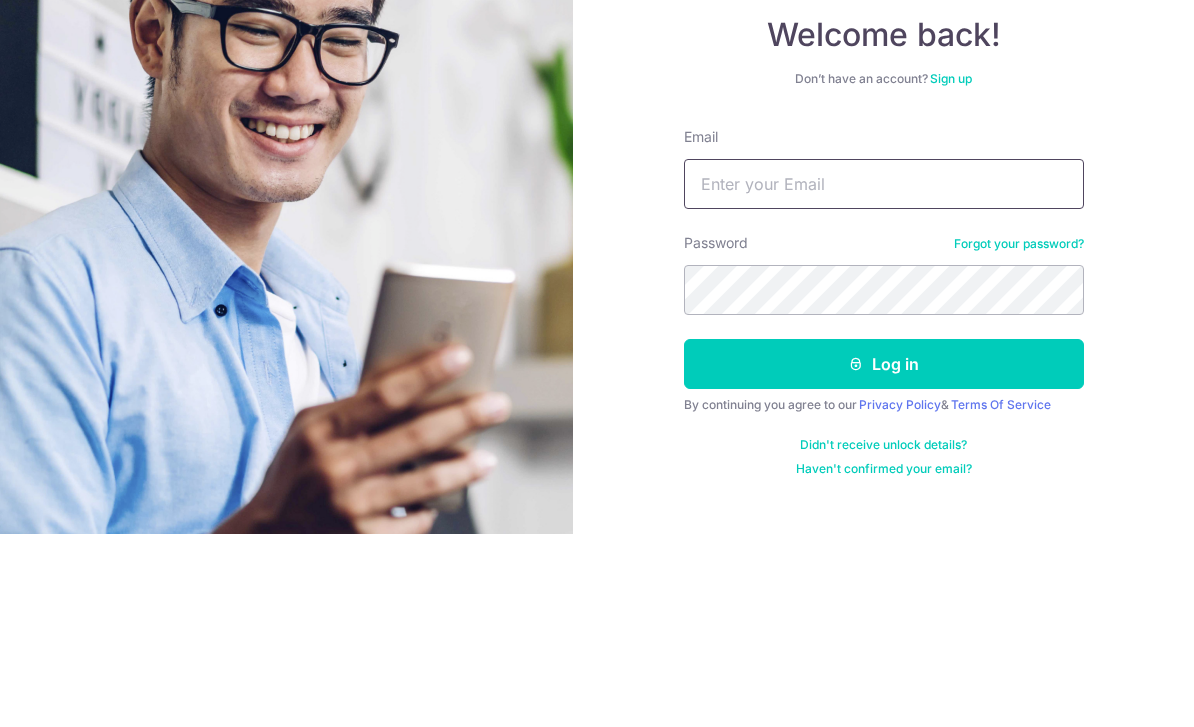type on "[EMAIL]" 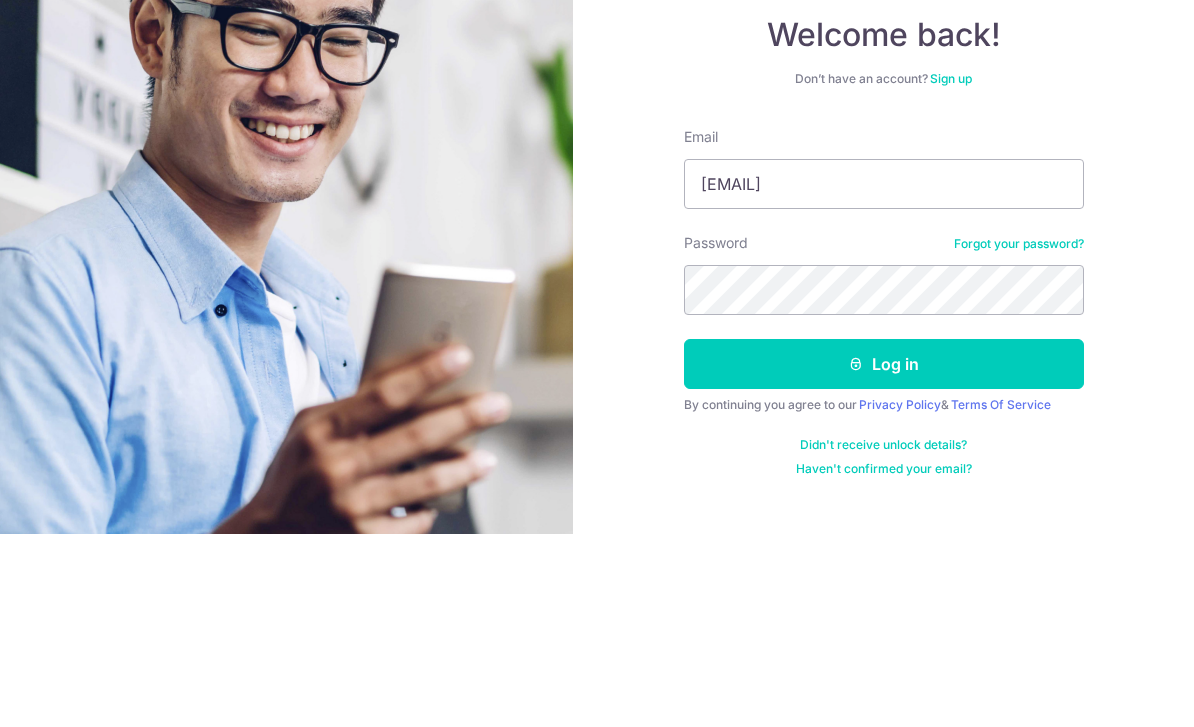 click on "Log in" at bounding box center (884, 557) 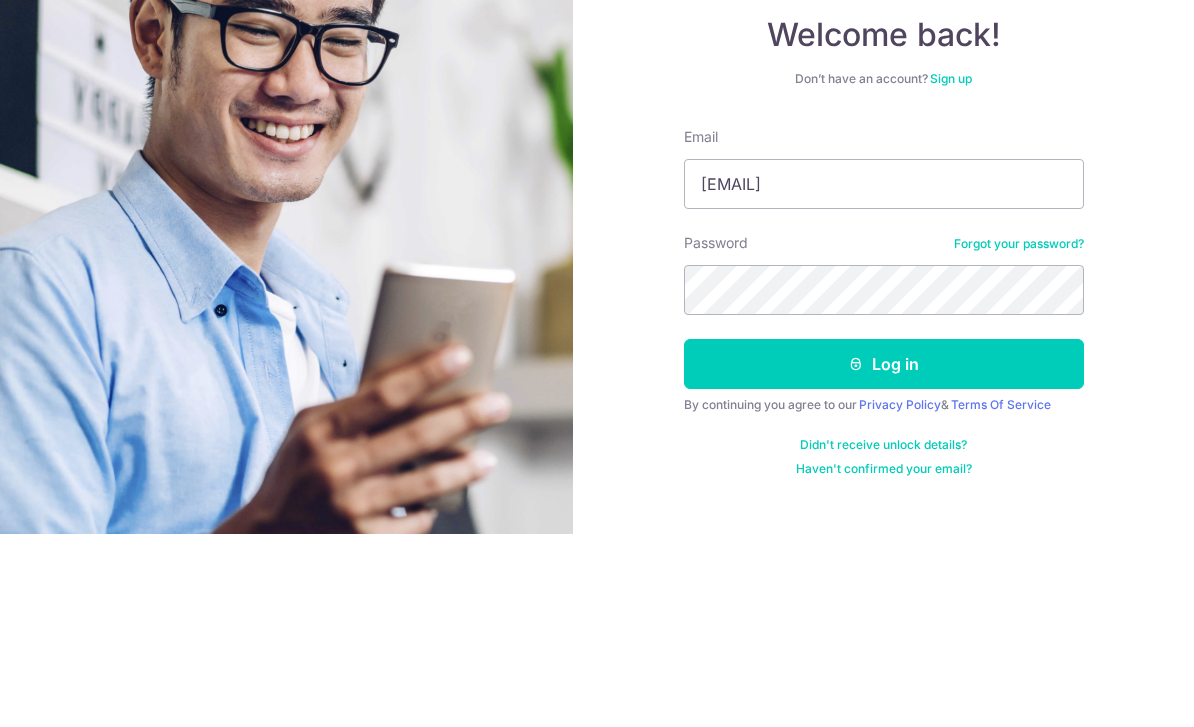 click on "Log in" at bounding box center [884, 557] 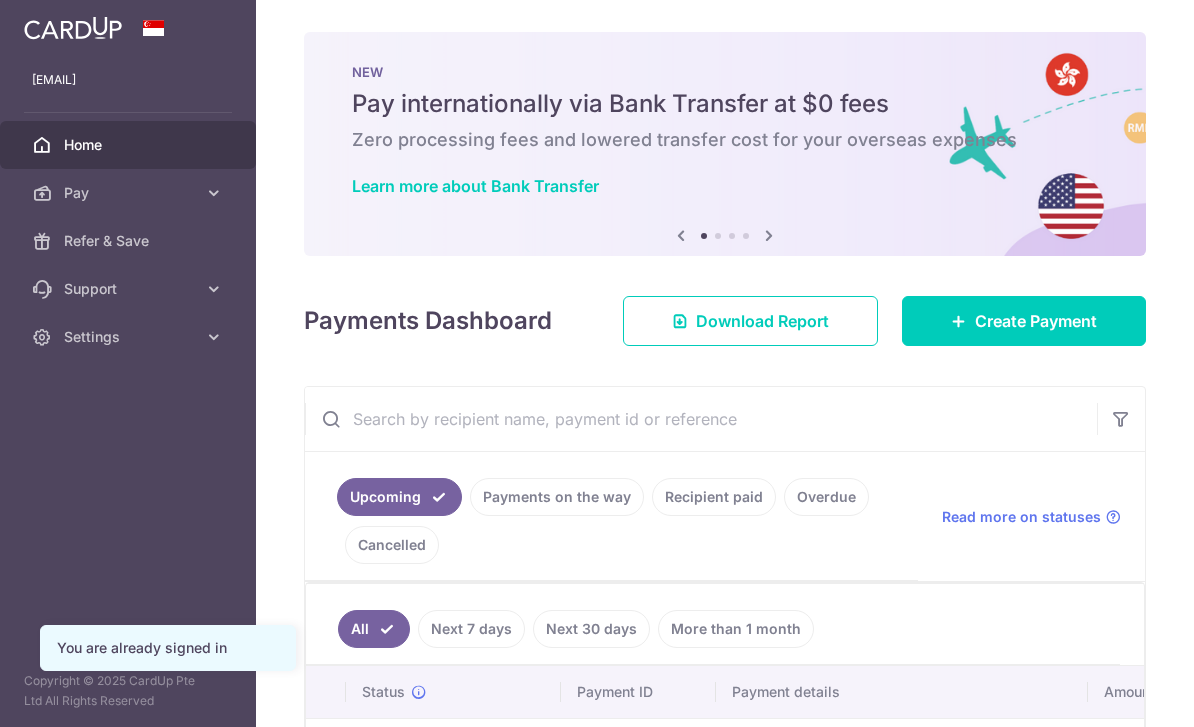 scroll, scrollTop: 0, scrollLeft: 0, axis: both 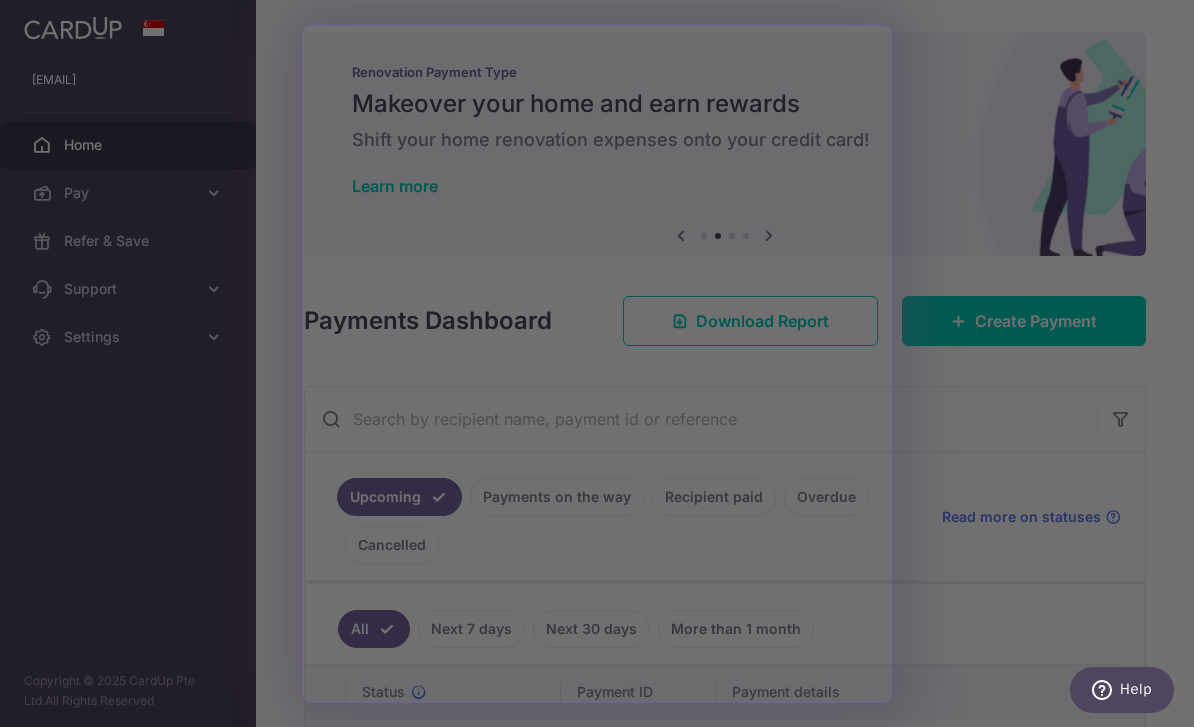 click at bounding box center (603, 367) 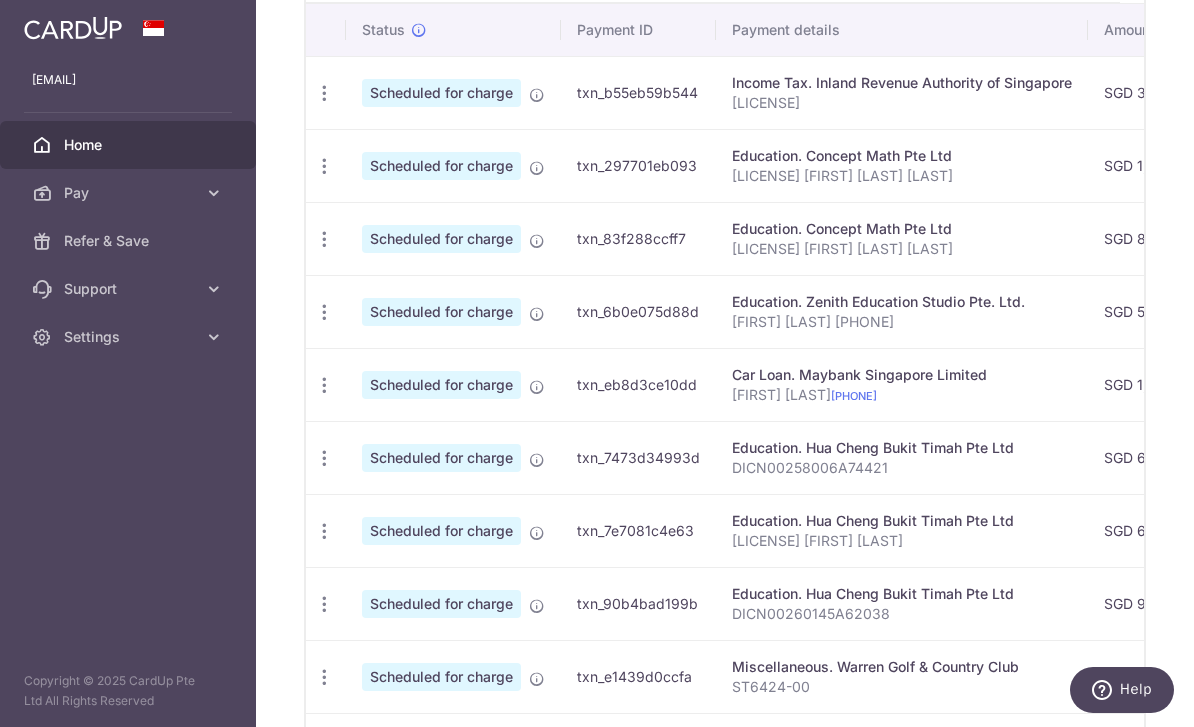 scroll, scrollTop: 663, scrollLeft: 0, axis: vertical 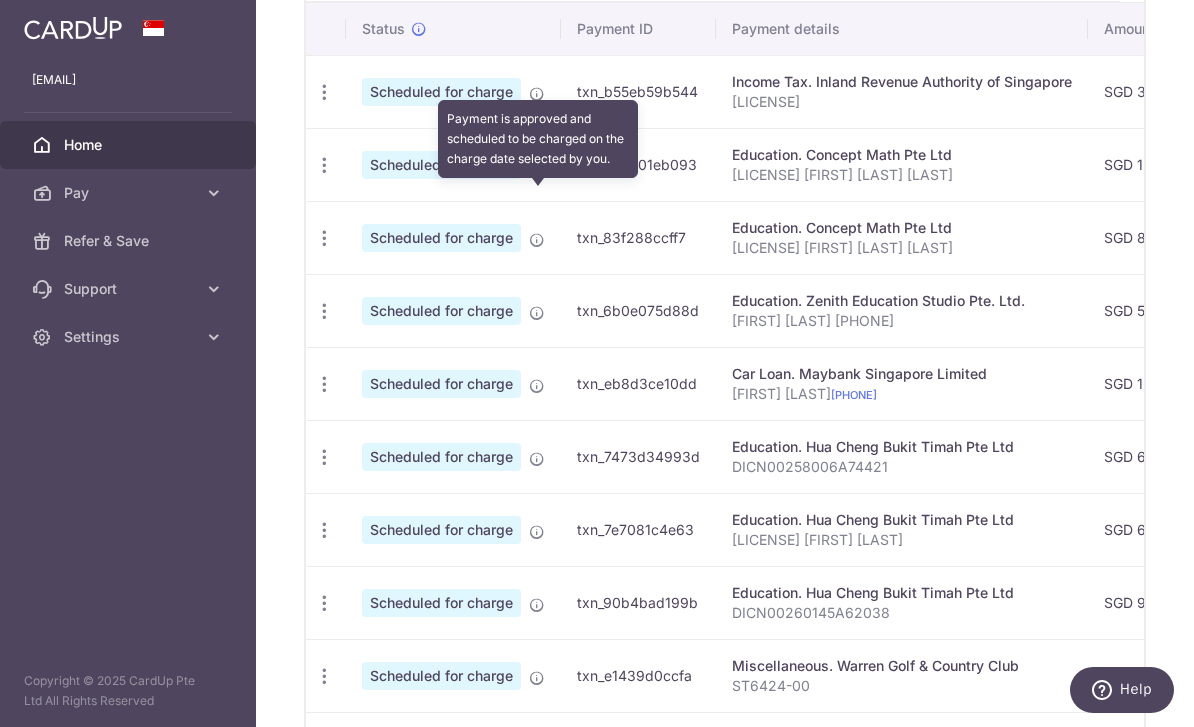 click at bounding box center [537, 163] 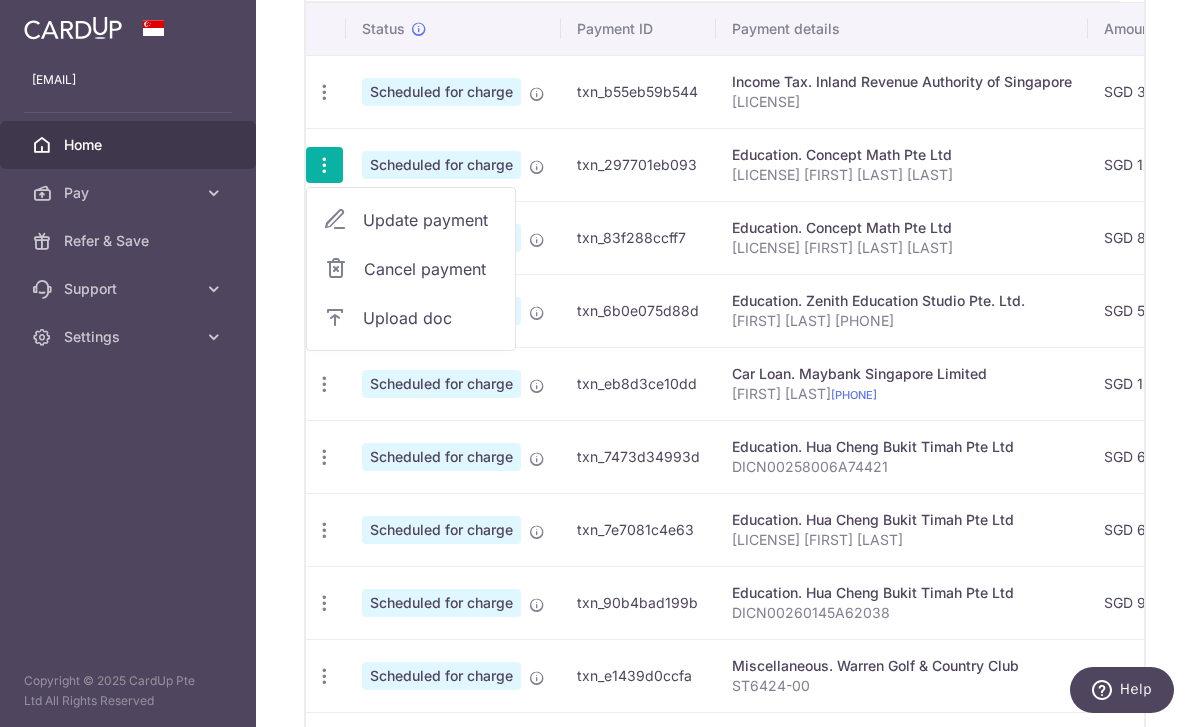 click on "Update payment" at bounding box center [431, 220] 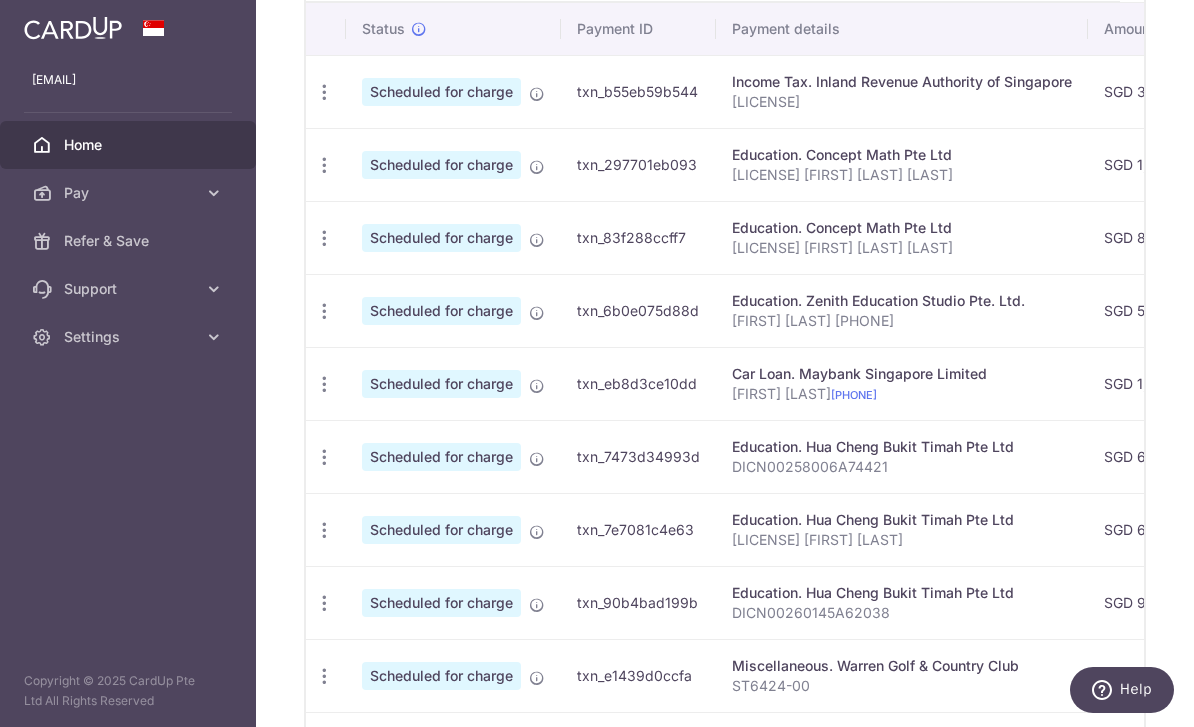 radio on "true" 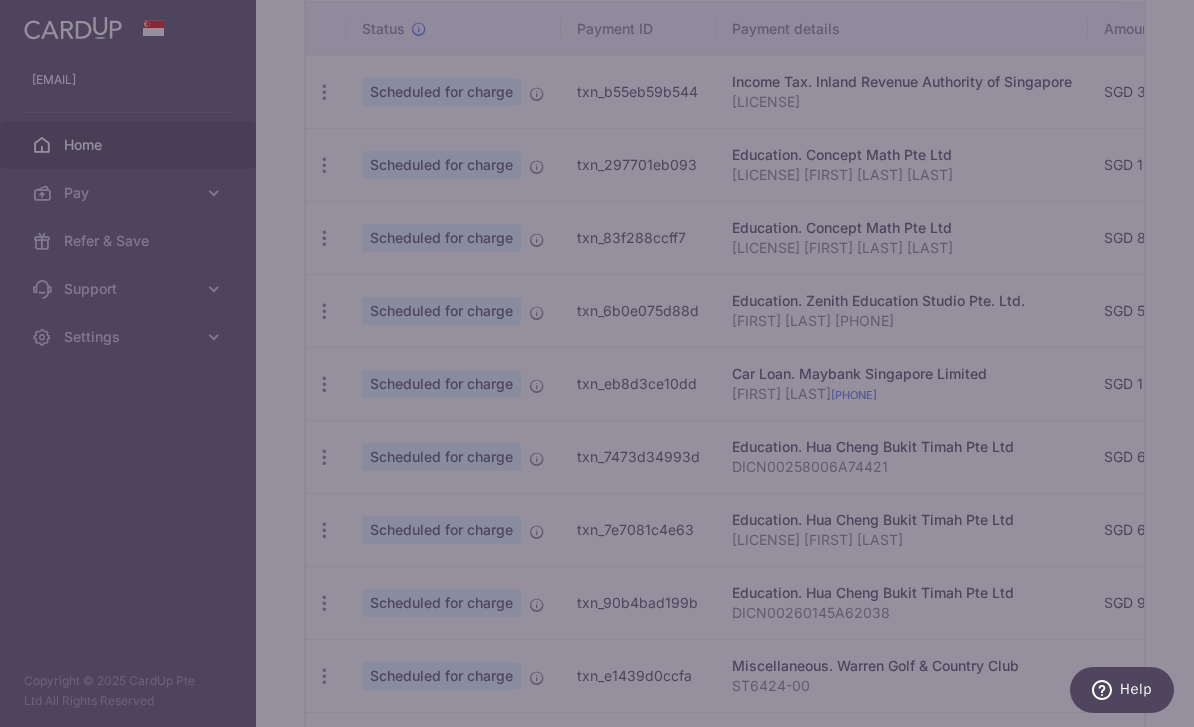 type on "REC185" 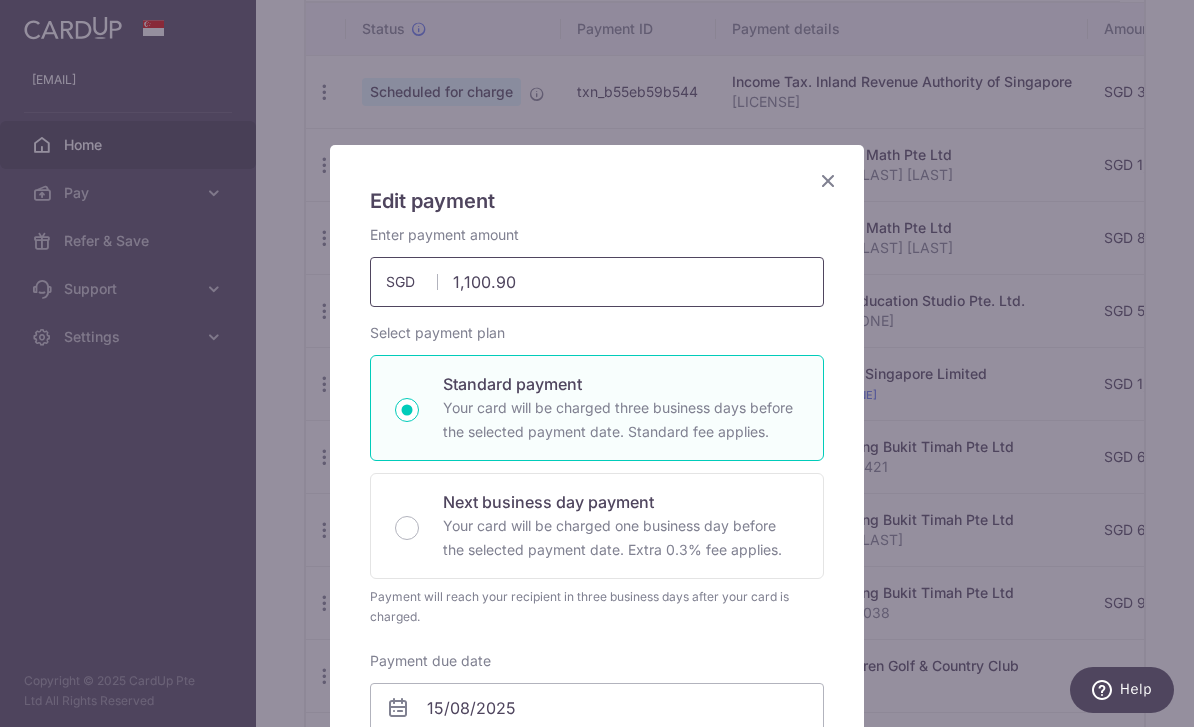 click on "1,100.90" at bounding box center (597, 282) 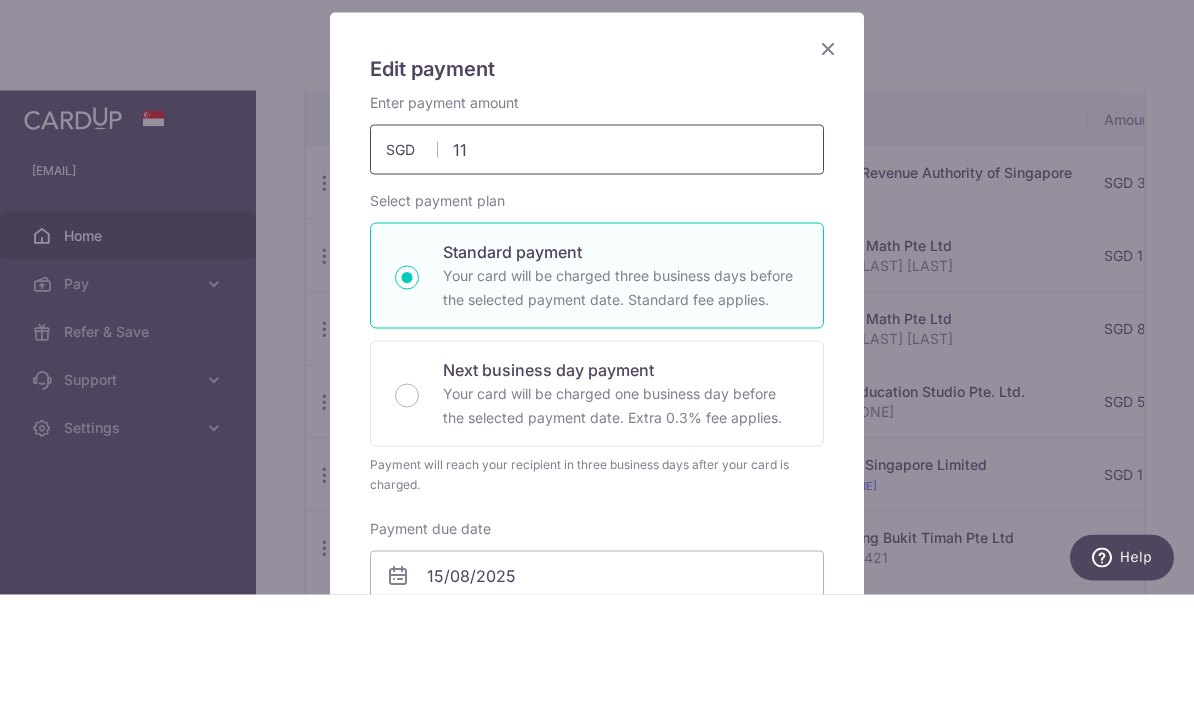 type on "1" 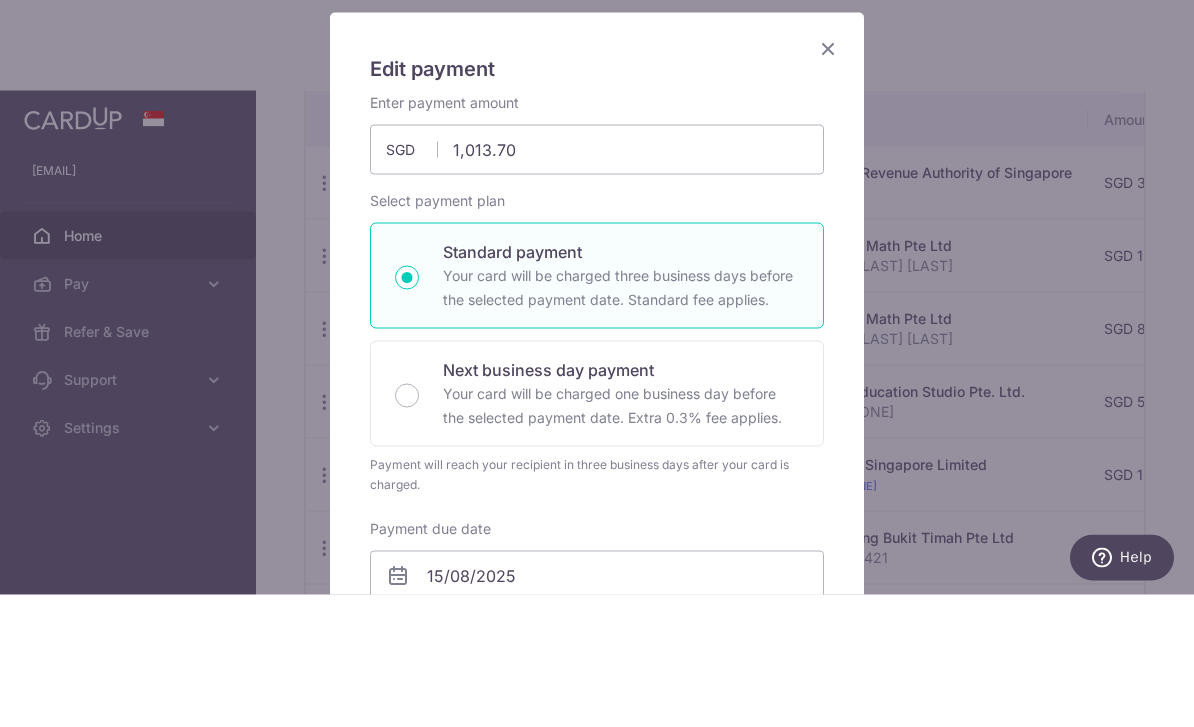 scroll, scrollTop: 64, scrollLeft: 0, axis: vertical 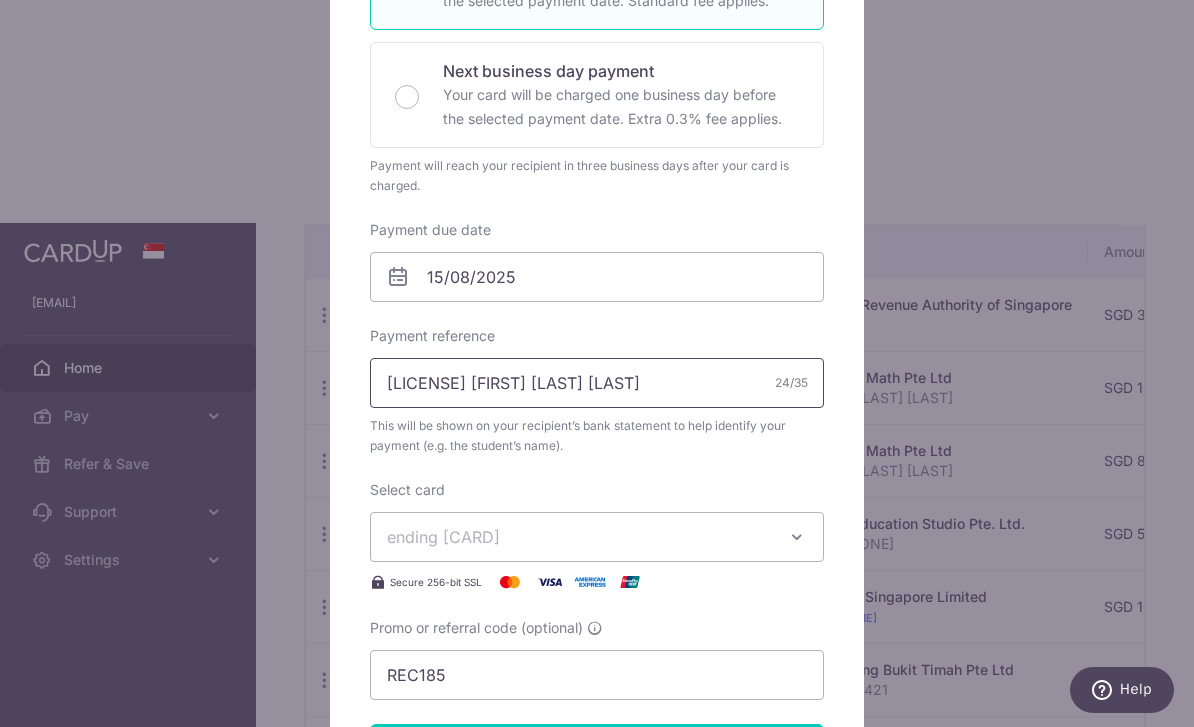click on "25BC067 Joen Toh Ting En" at bounding box center [597, 383] 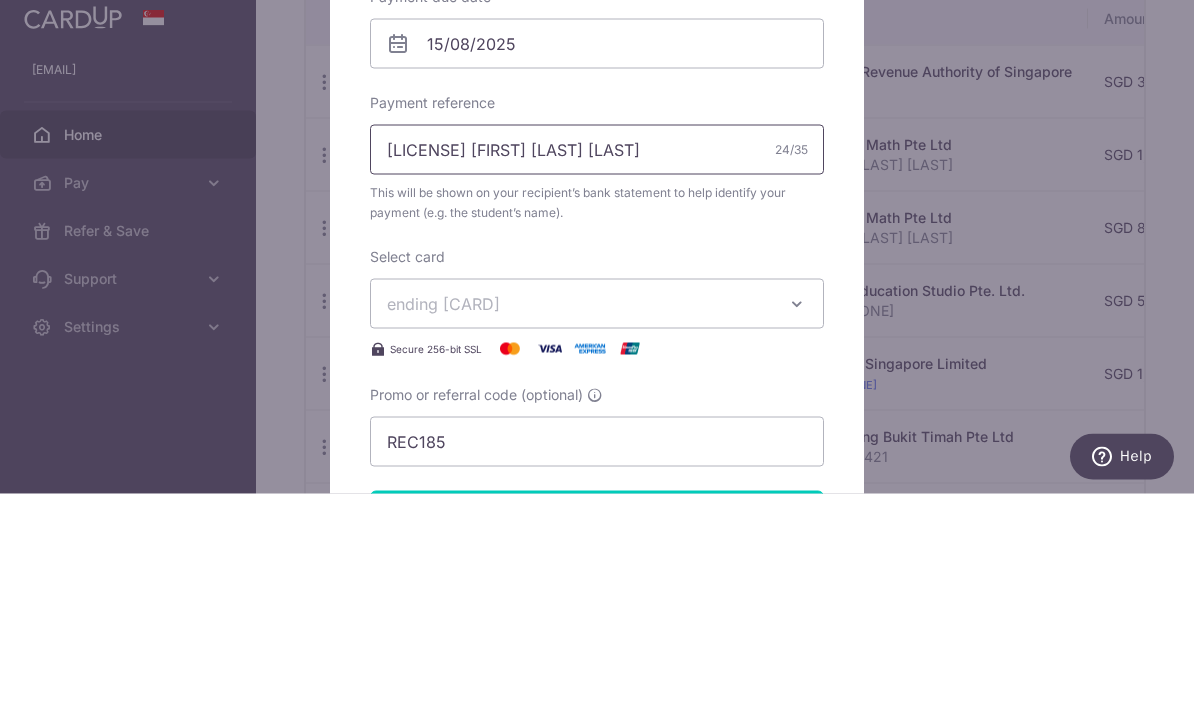 click on "25BC067 Joen Toh Ting En" at bounding box center [597, 383] 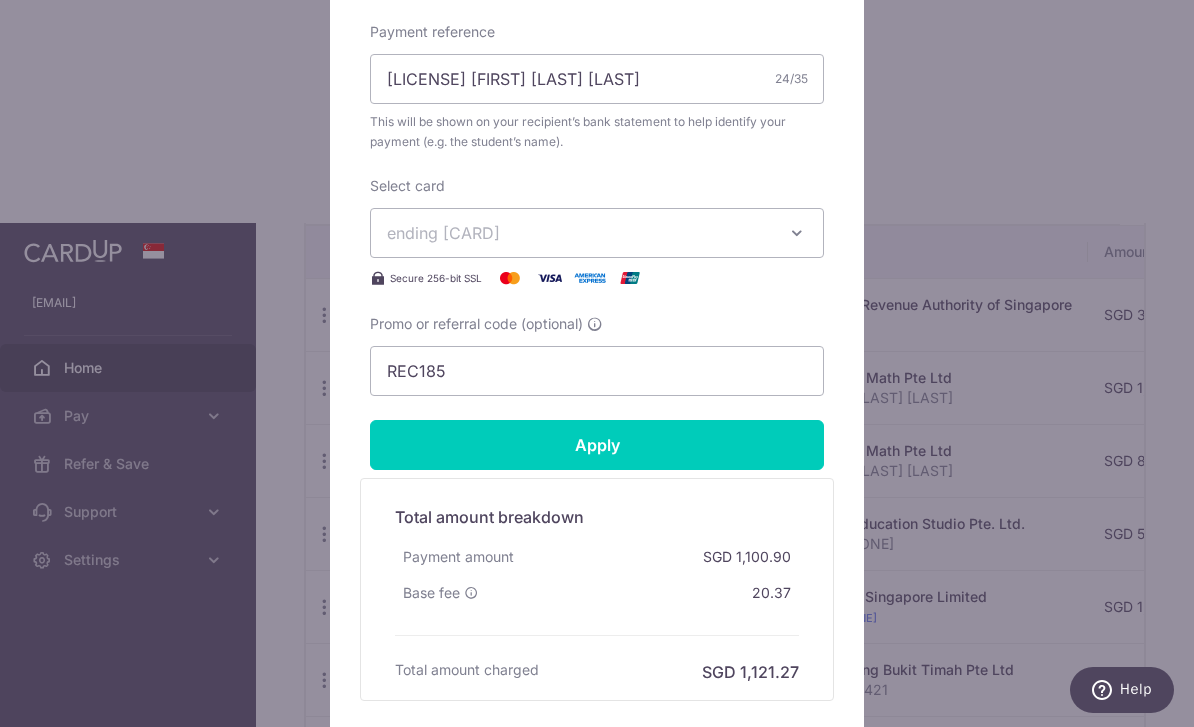 scroll, scrollTop: 738, scrollLeft: 0, axis: vertical 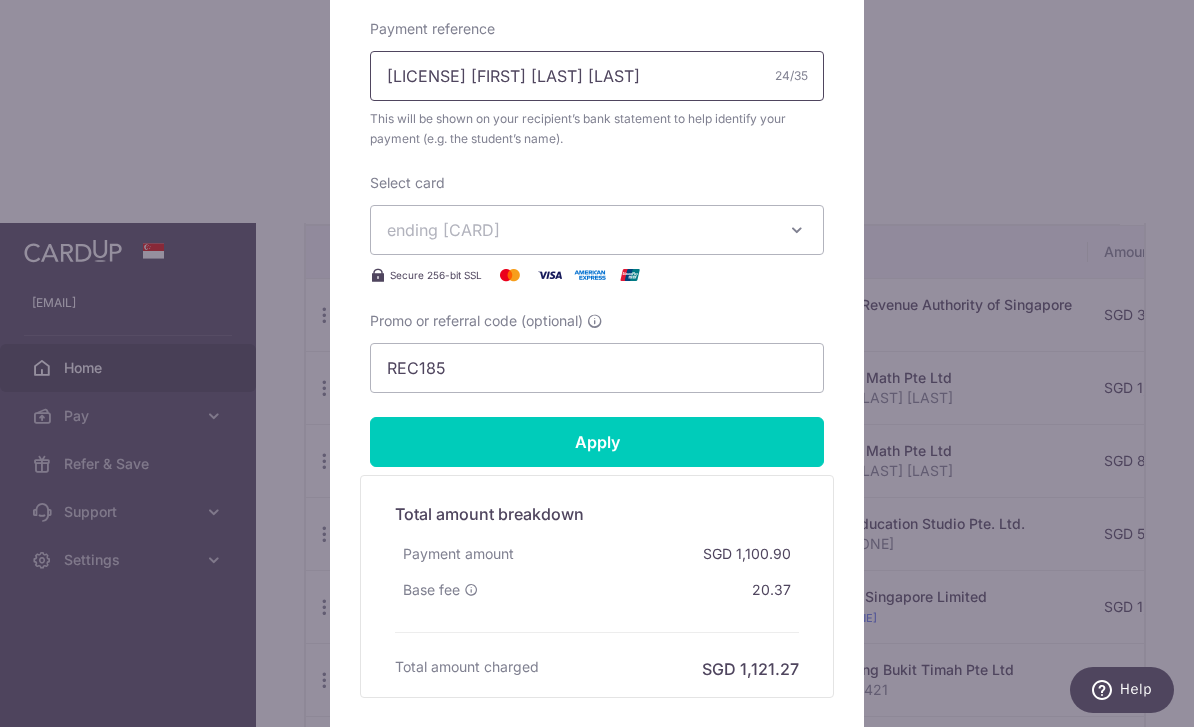 type on "25BD071 [LAST]" 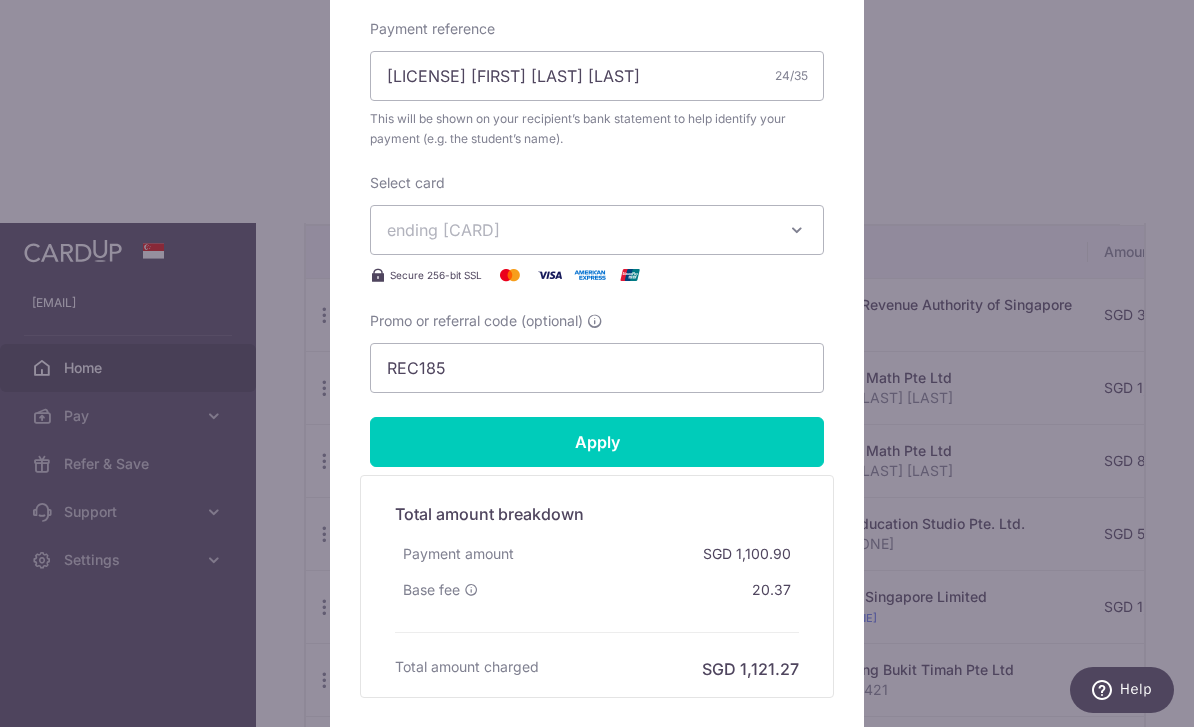 click on "Apply" at bounding box center [597, 442] 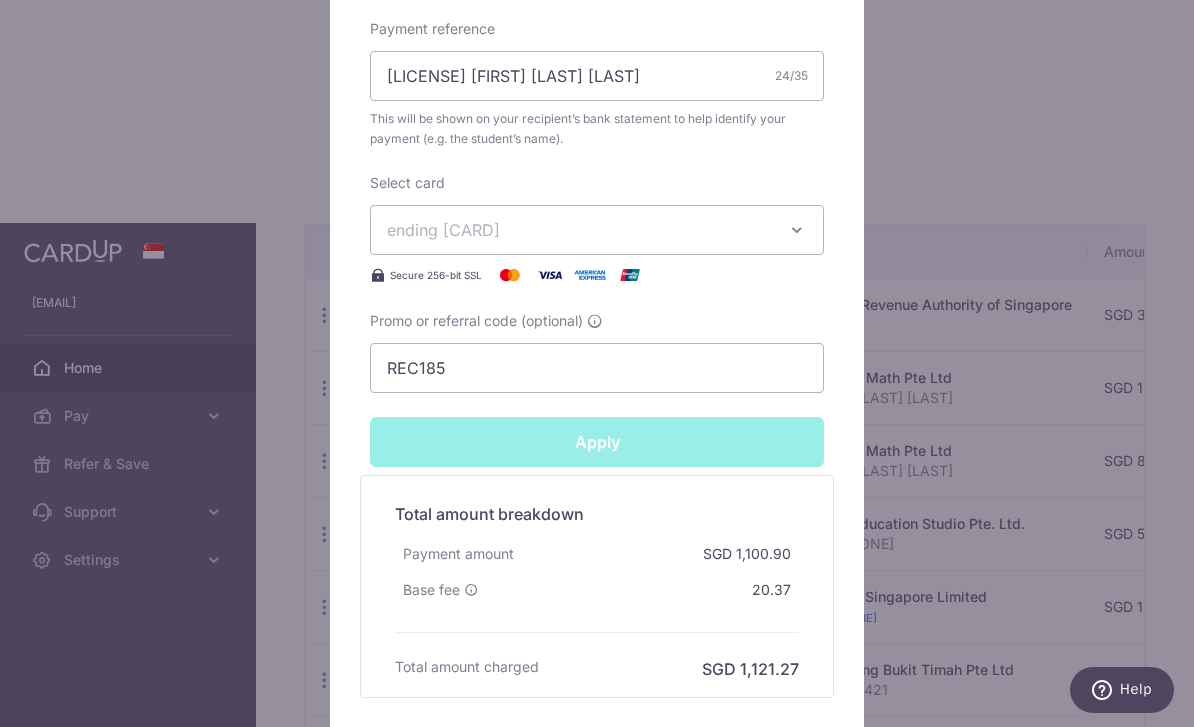 type on "Successfully Applied" 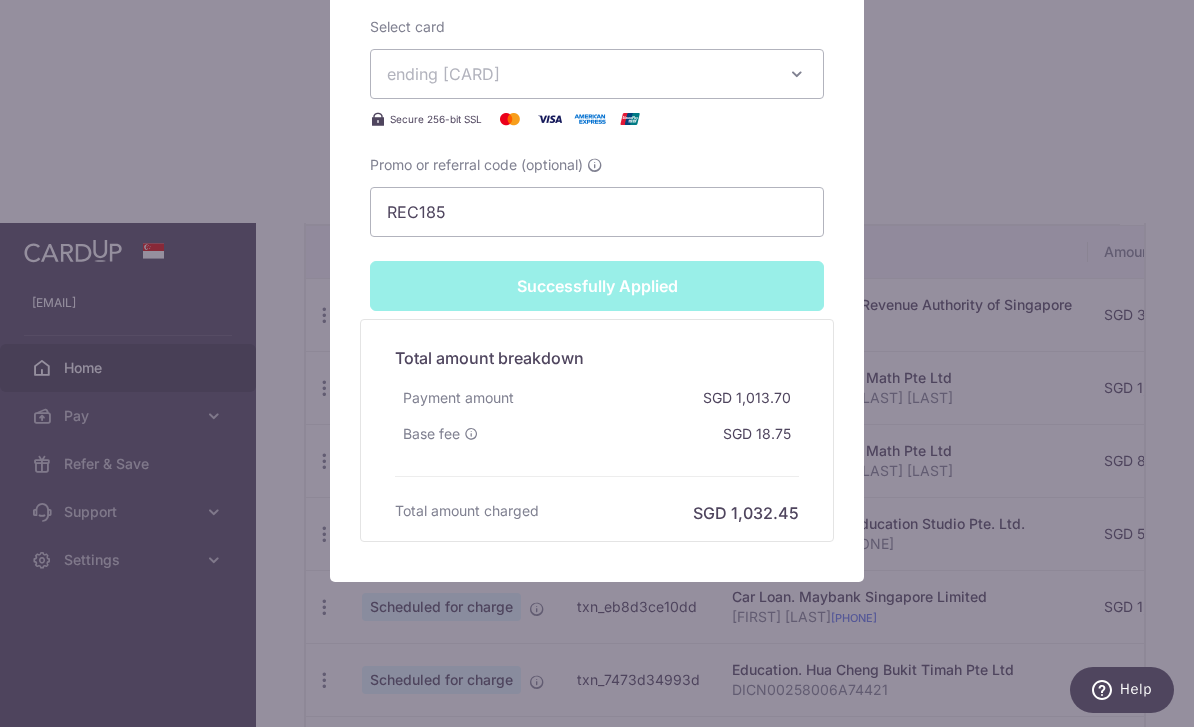 scroll, scrollTop: 964, scrollLeft: 0, axis: vertical 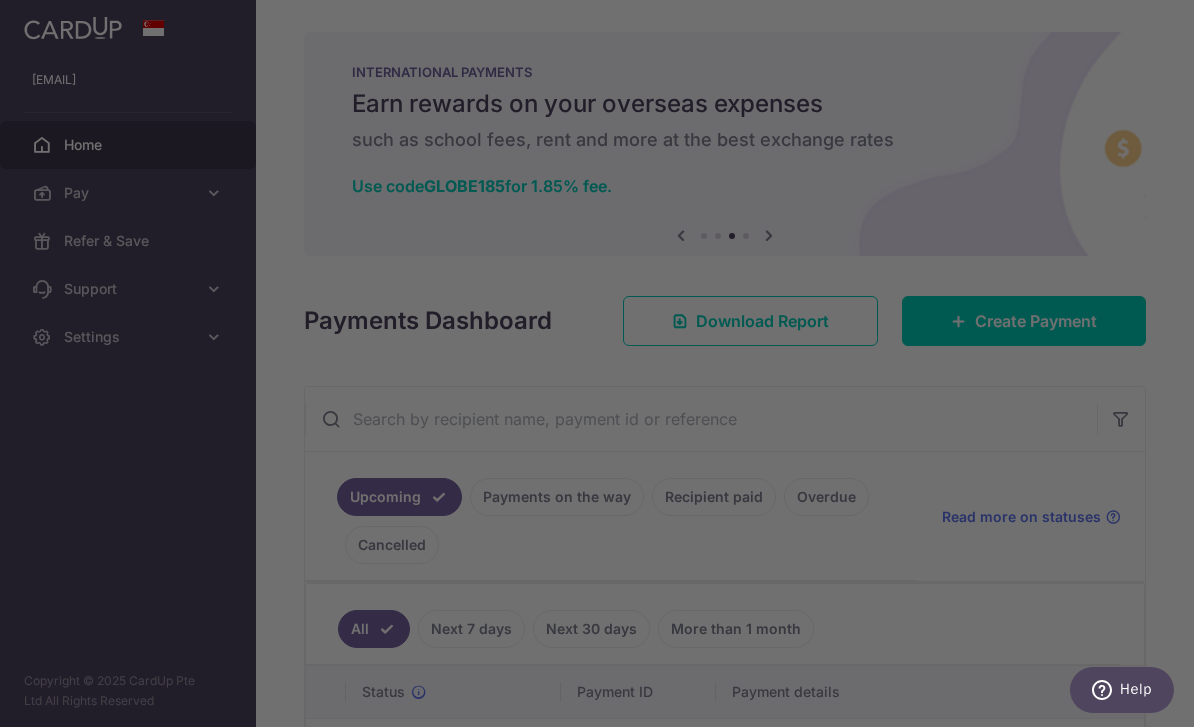 click at bounding box center [603, 367] 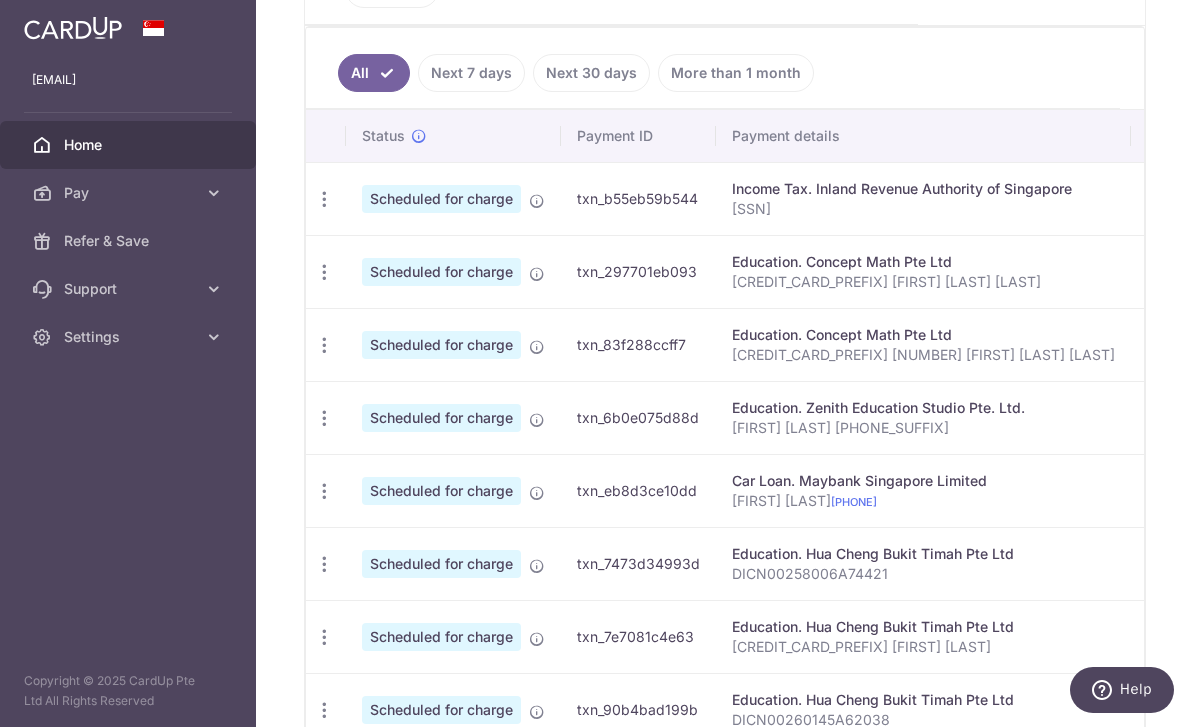 scroll, scrollTop: 568, scrollLeft: 0, axis: vertical 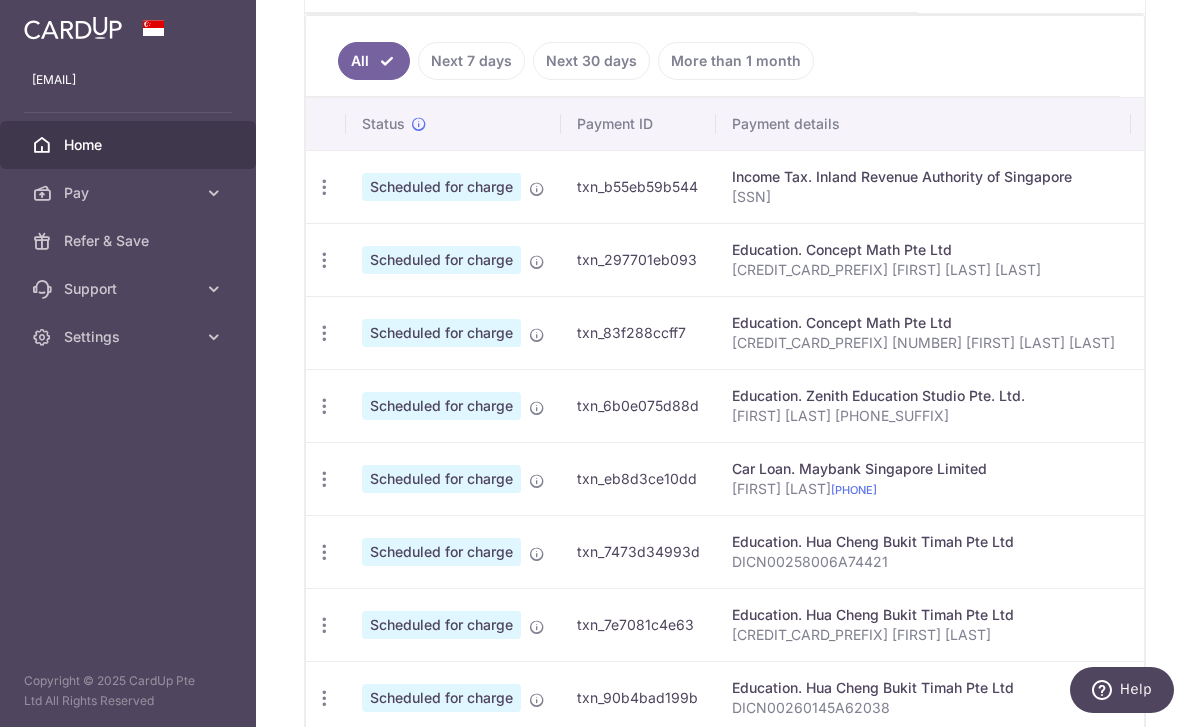 click at bounding box center [324, 187] 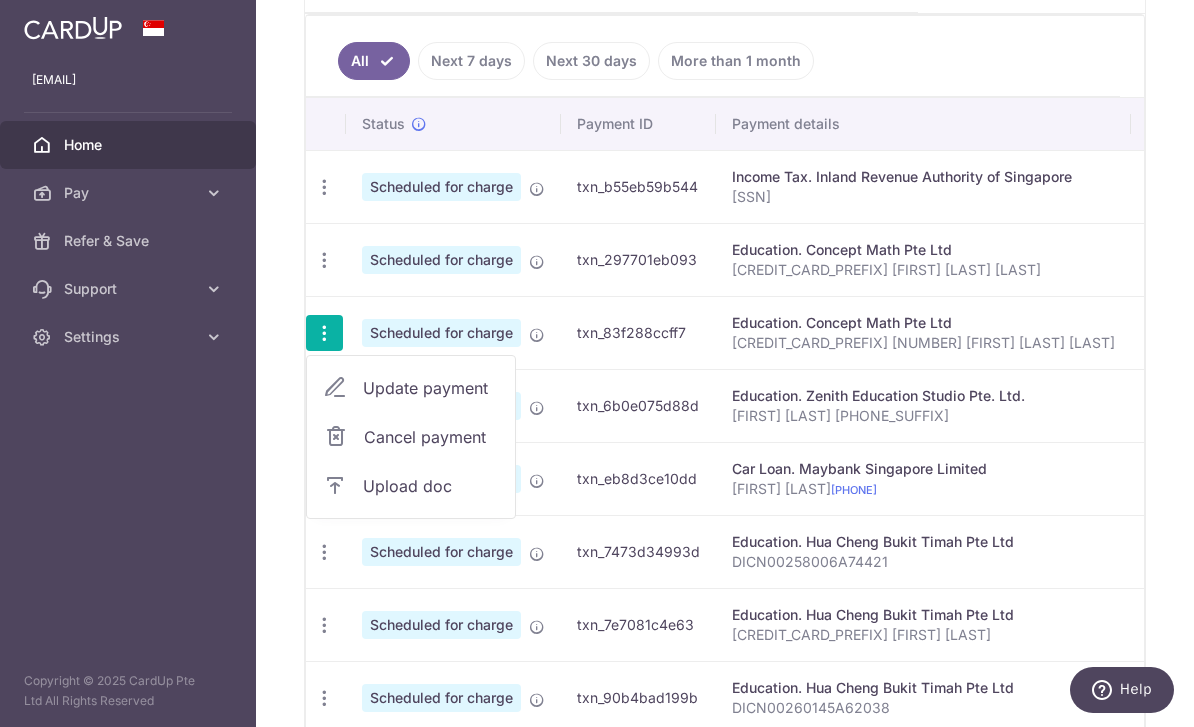 click on "Update payment" at bounding box center (431, 388) 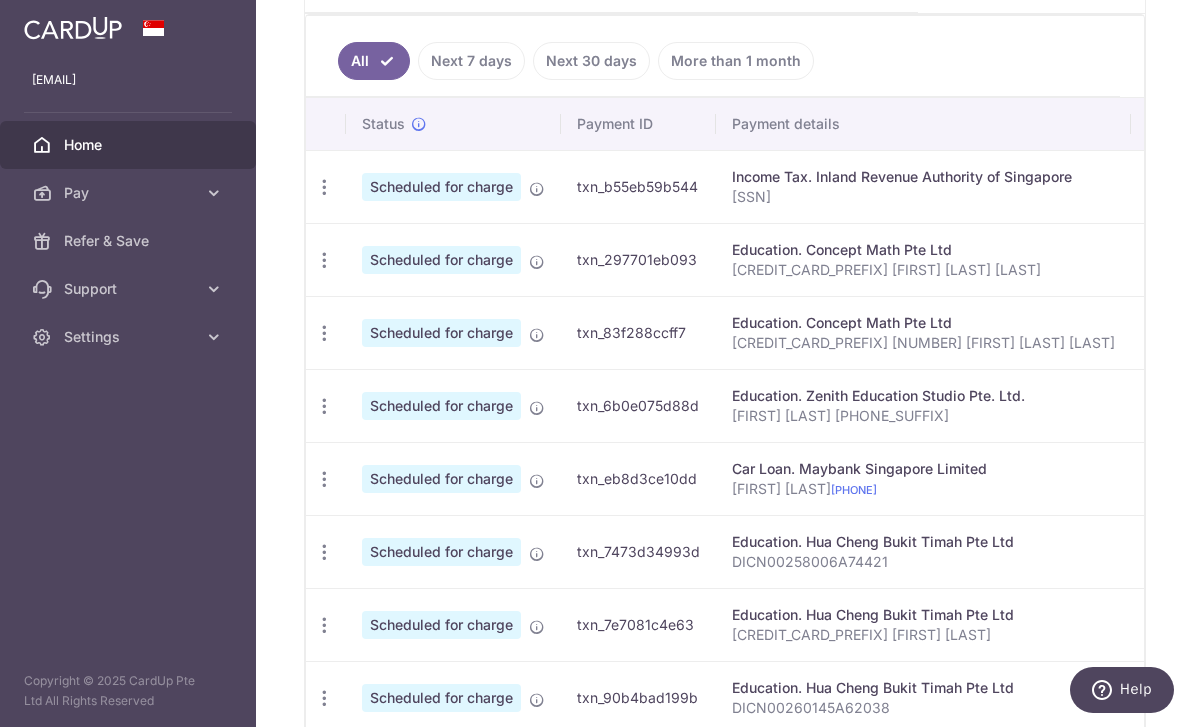 radio on "true" 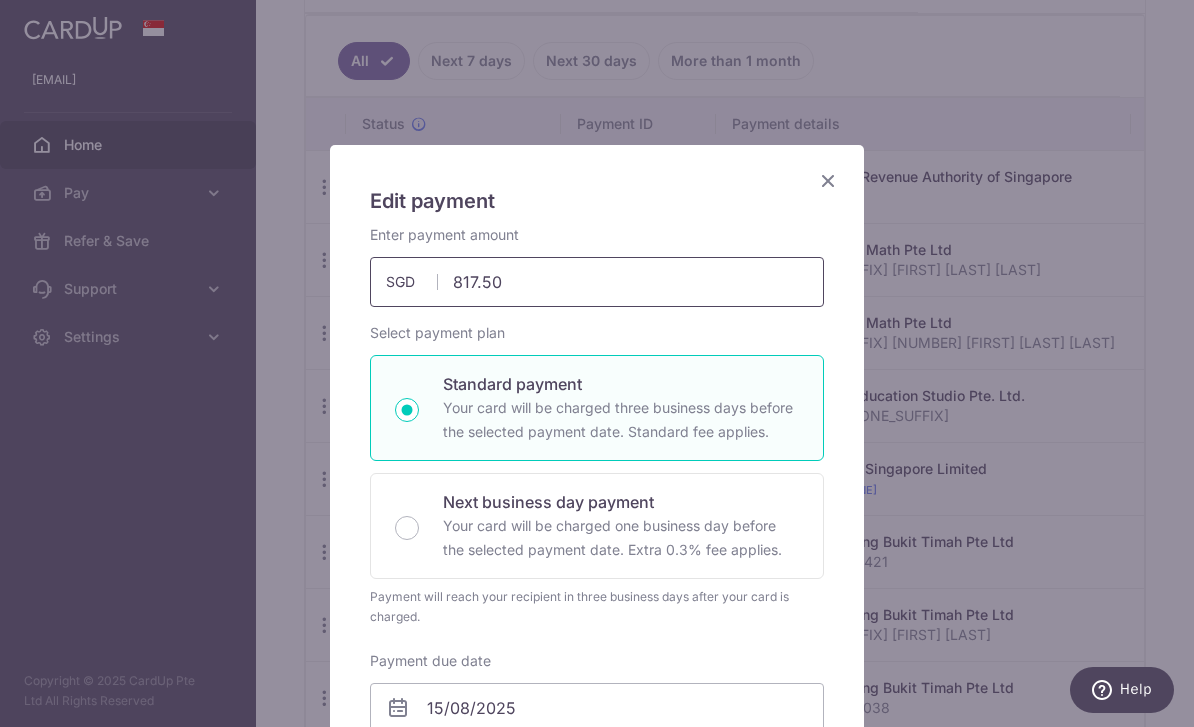 click on "817.50" at bounding box center (597, 282) 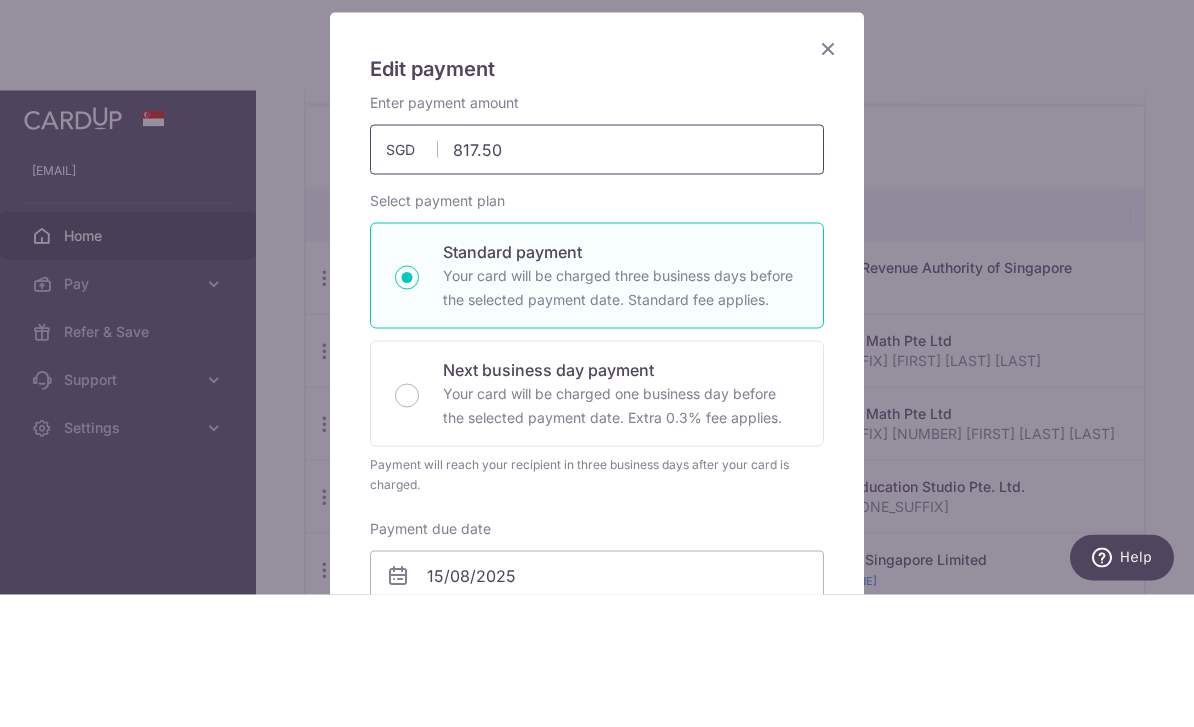 click on "817.50" at bounding box center (597, 282) 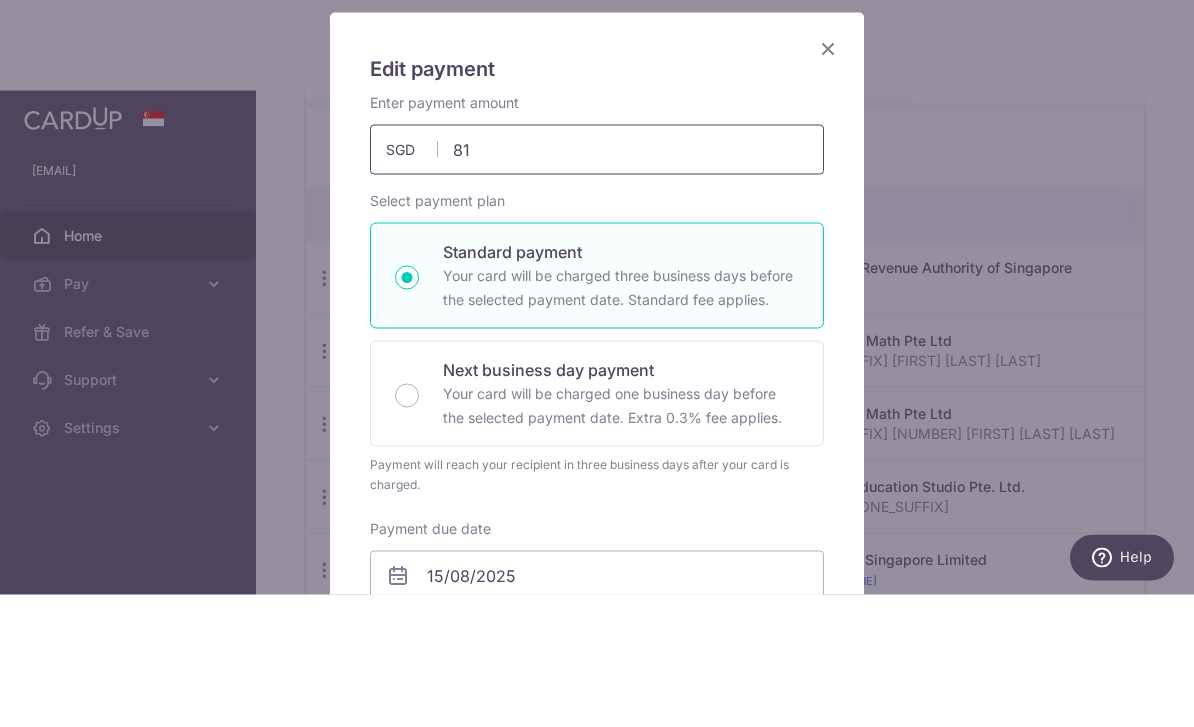 type on "8" 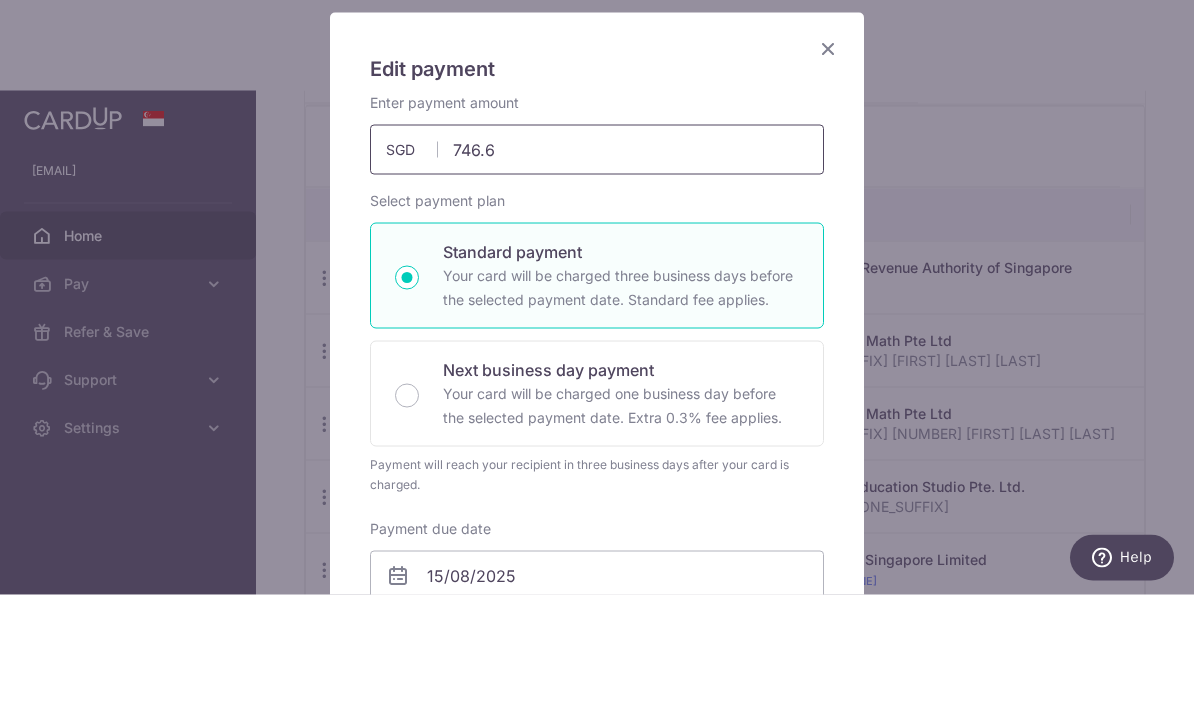 type on "746.65" 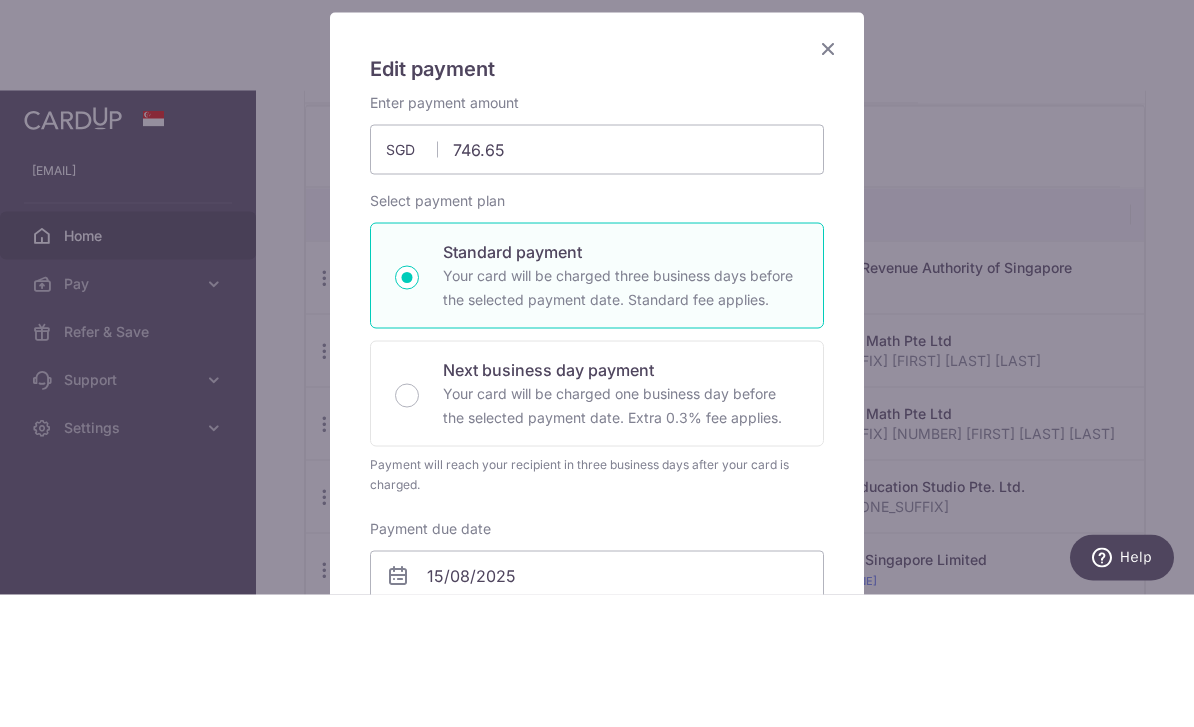scroll, scrollTop: 64, scrollLeft: 0, axis: vertical 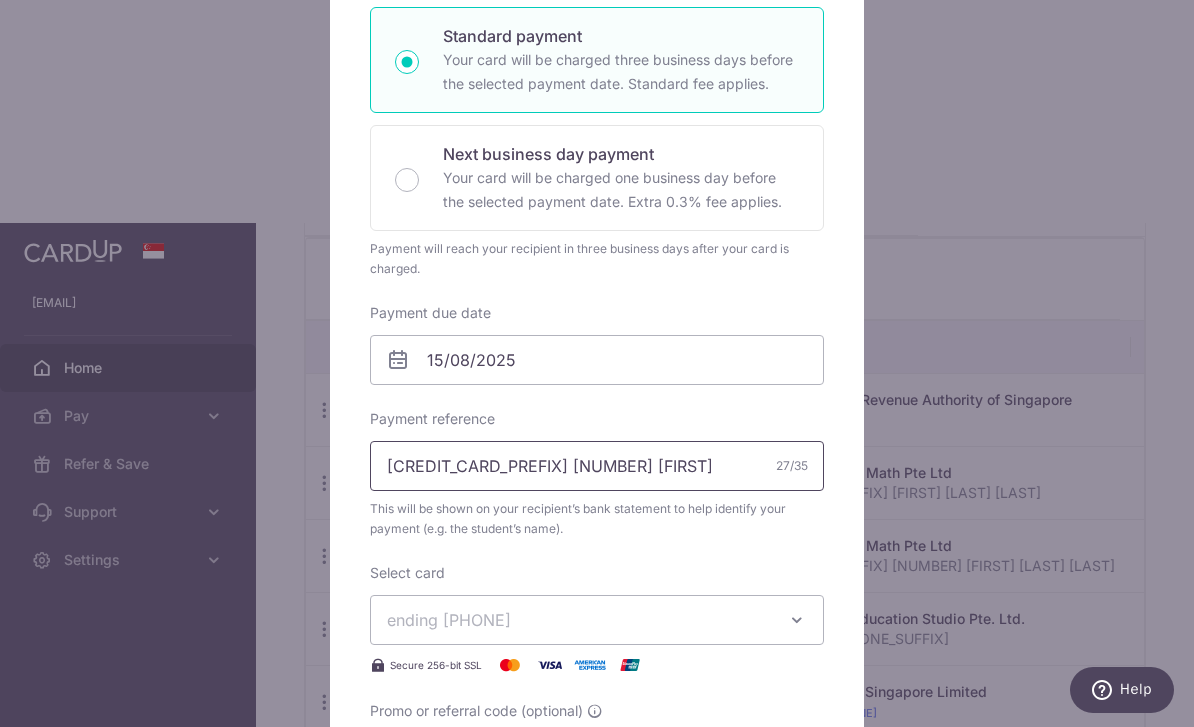 click on "25BC068 Joevan Toh Ting Jun" at bounding box center (597, 466) 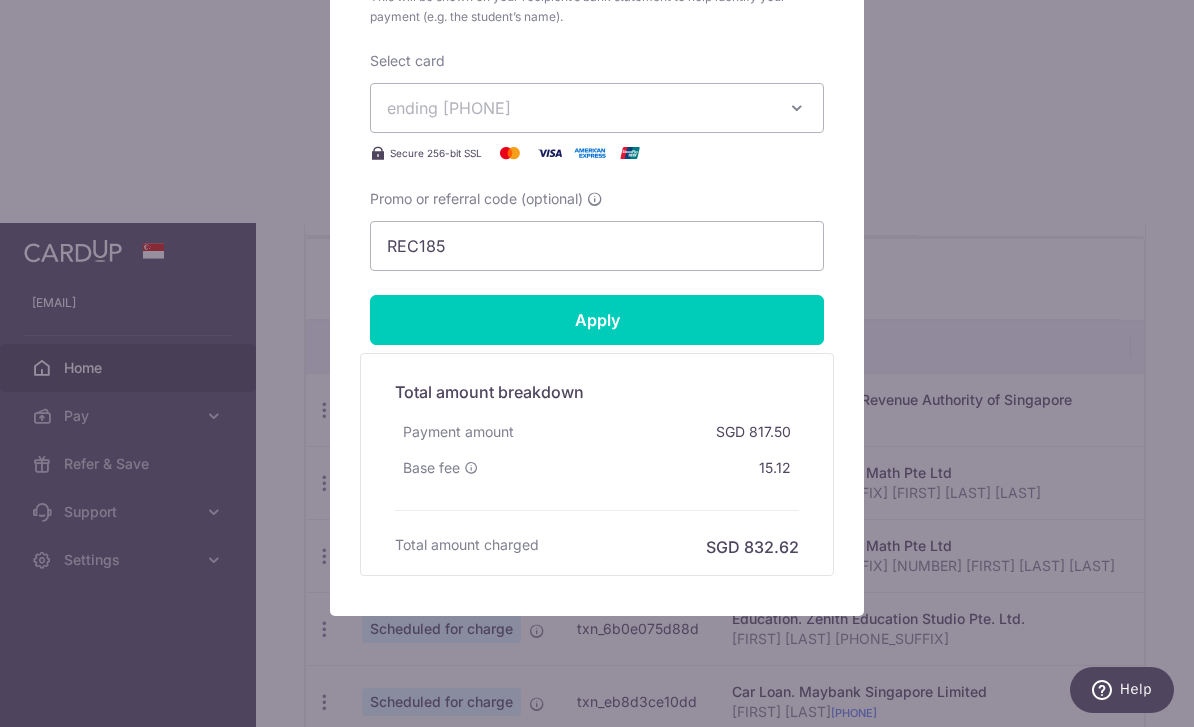scroll, scrollTop: 862, scrollLeft: 0, axis: vertical 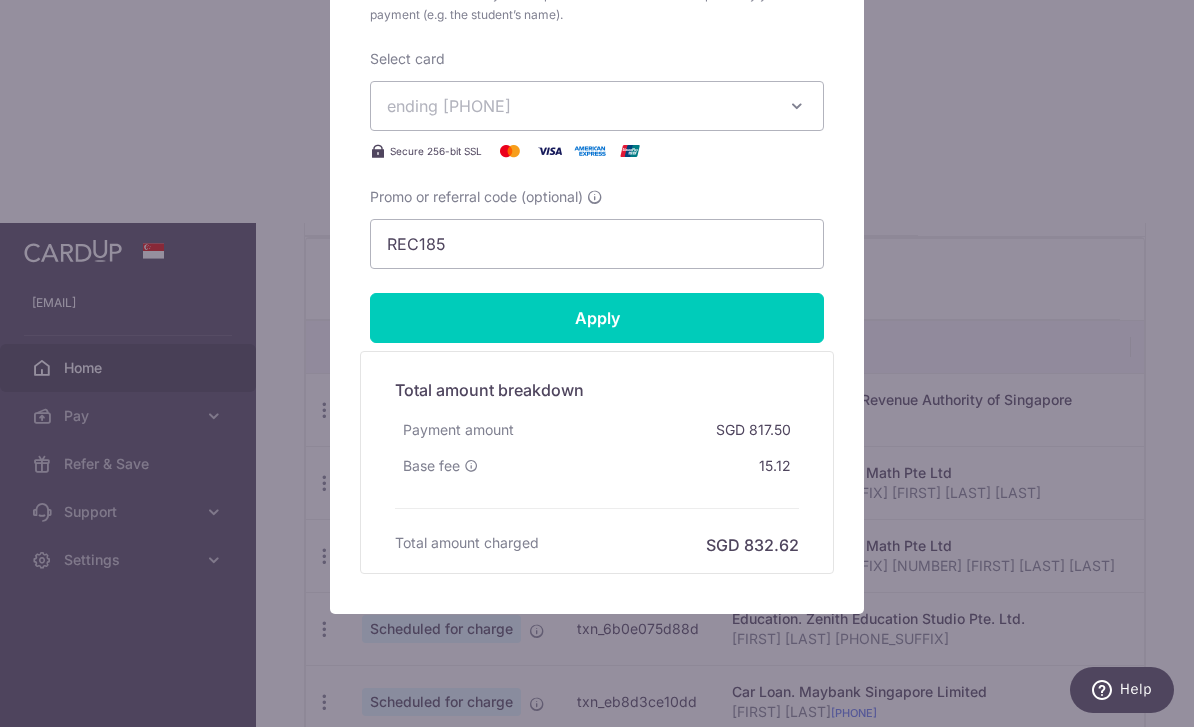 type on "BTP2T4 [LAST]" 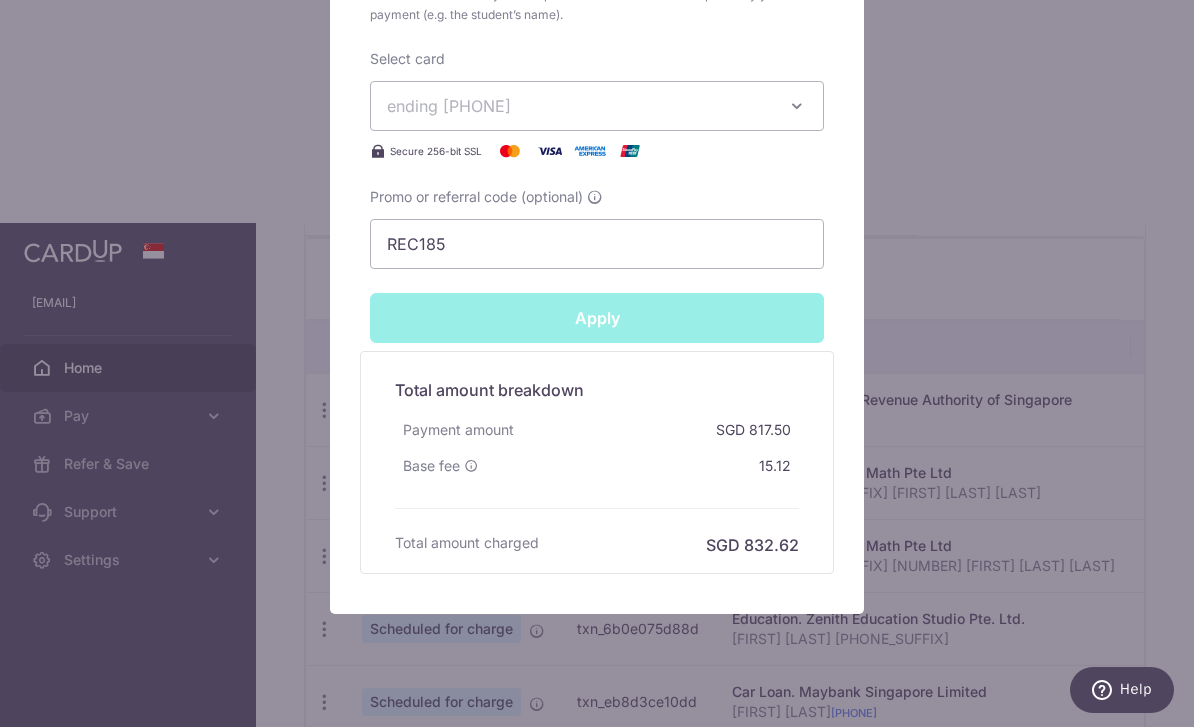 type on "Successfully Applied" 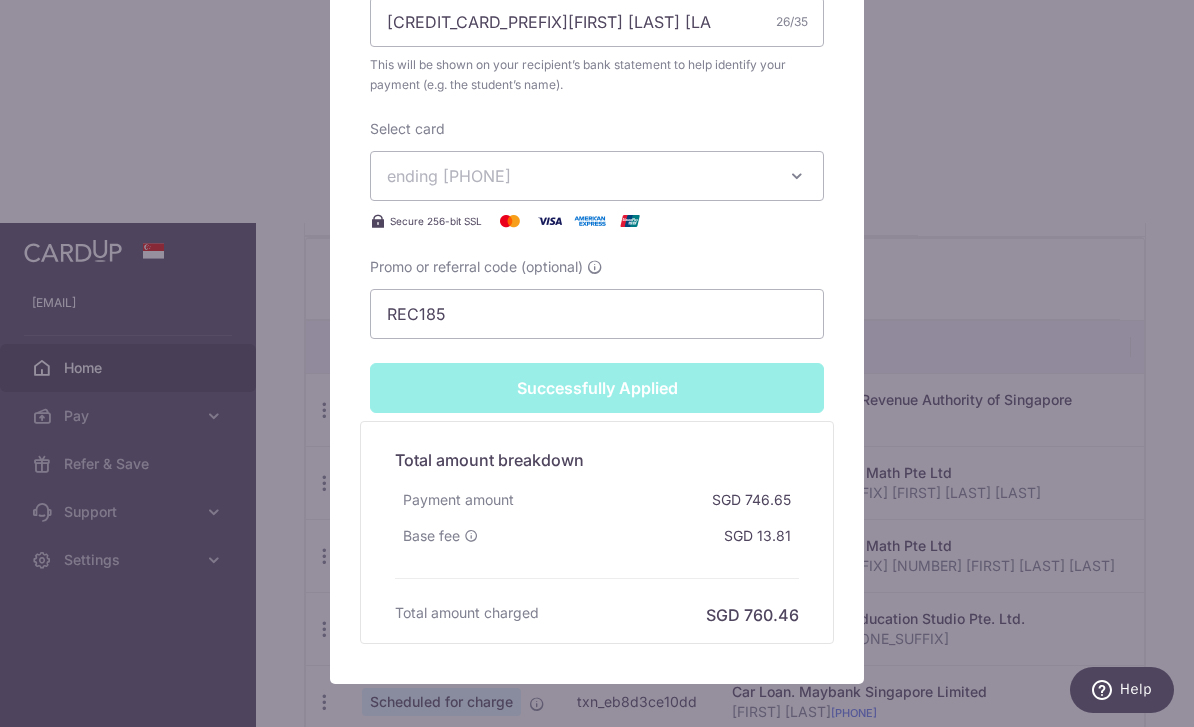 click on "Edit payment
By clicking apply,  you will make changes to all   payments to  Concept Math Pte Ltd  scheduled from
.
By clicking below, you confirm you are editing this payment to  Concept Math Pte Ltd  on
15/08/2025 .
Your payment is updated successfully" at bounding box center (597, 363) 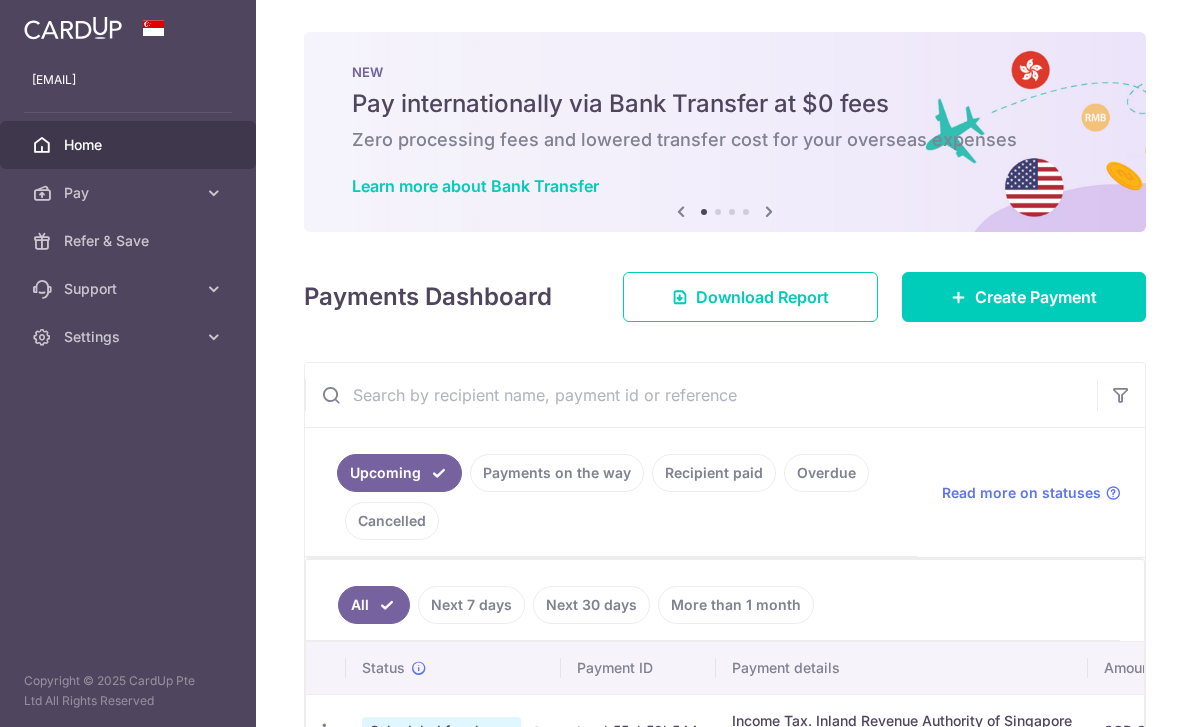 scroll, scrollTop: 0, scrollLeft: 0, axis: both 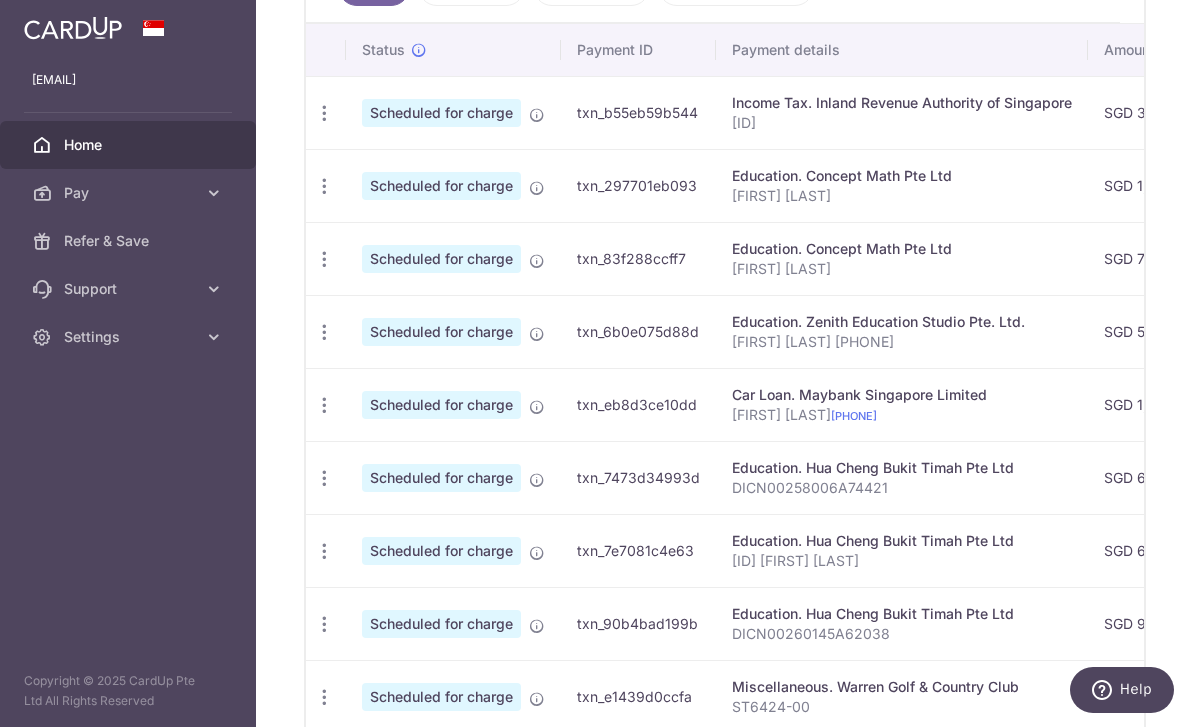 click at bounding box center [324, 113] 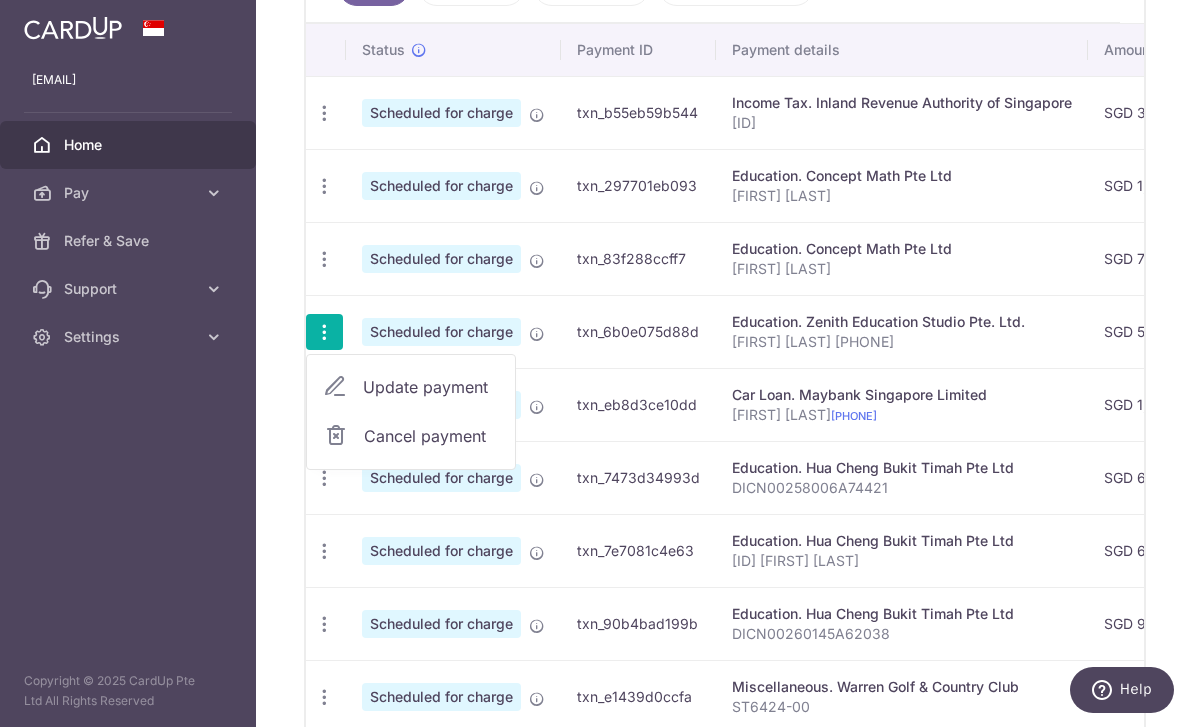 click on "Update payment" at bounding box center (431, 387) 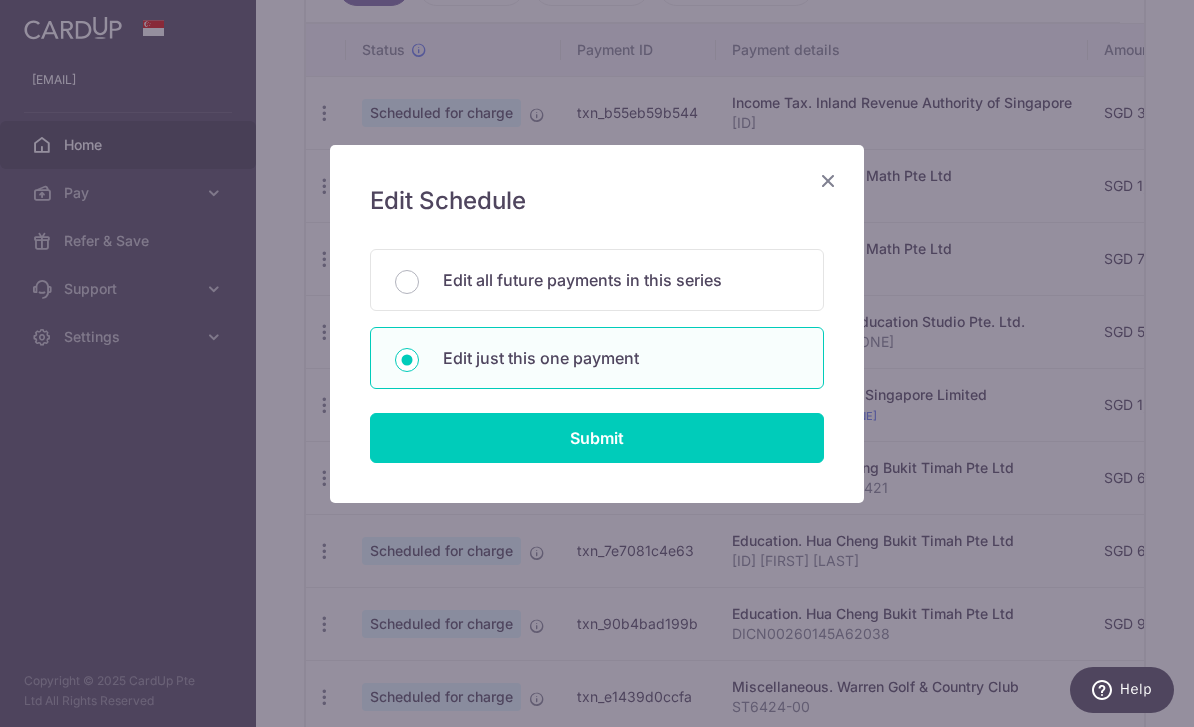 click on "Submit" at bounding box center [597, 438] 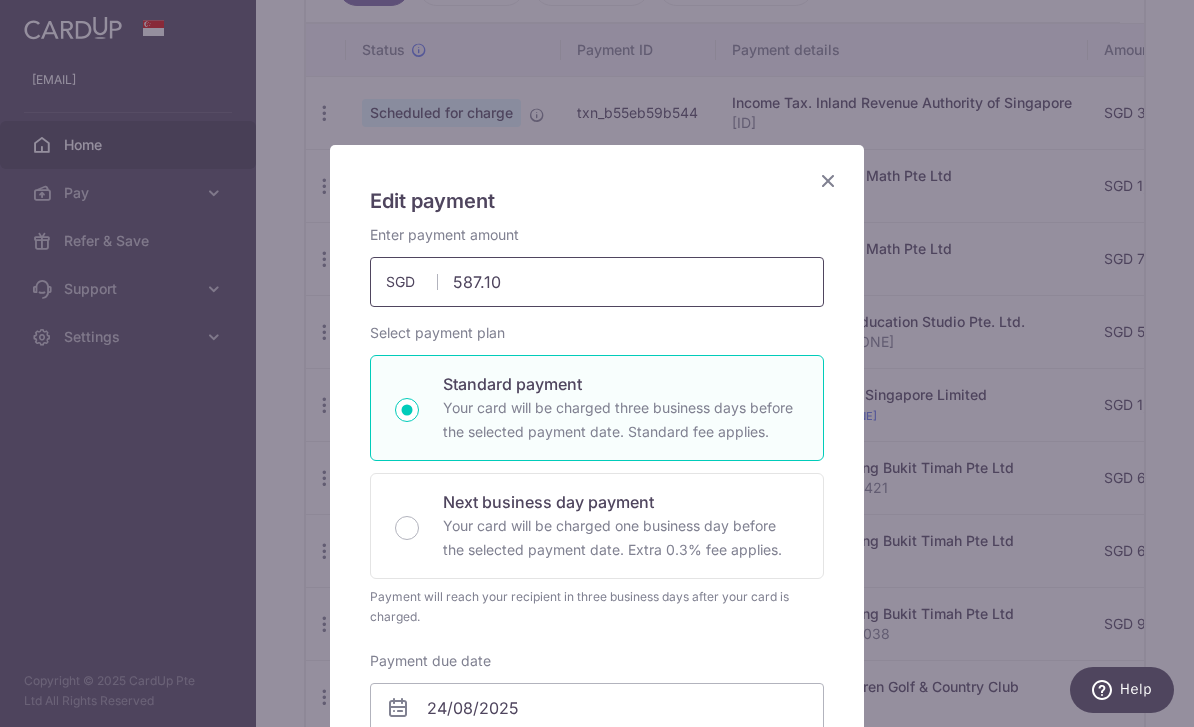 click on "587.10" at bounding box center [597, 282] 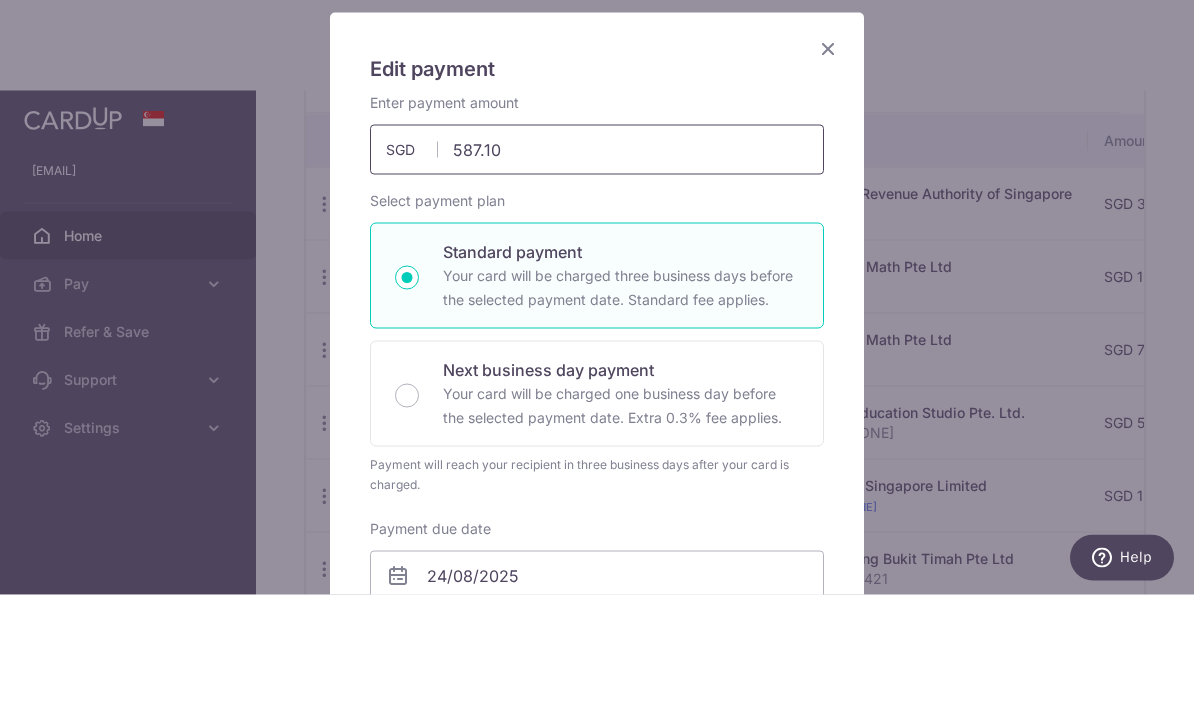 click on "587.10" at bounding box center [597, 282] 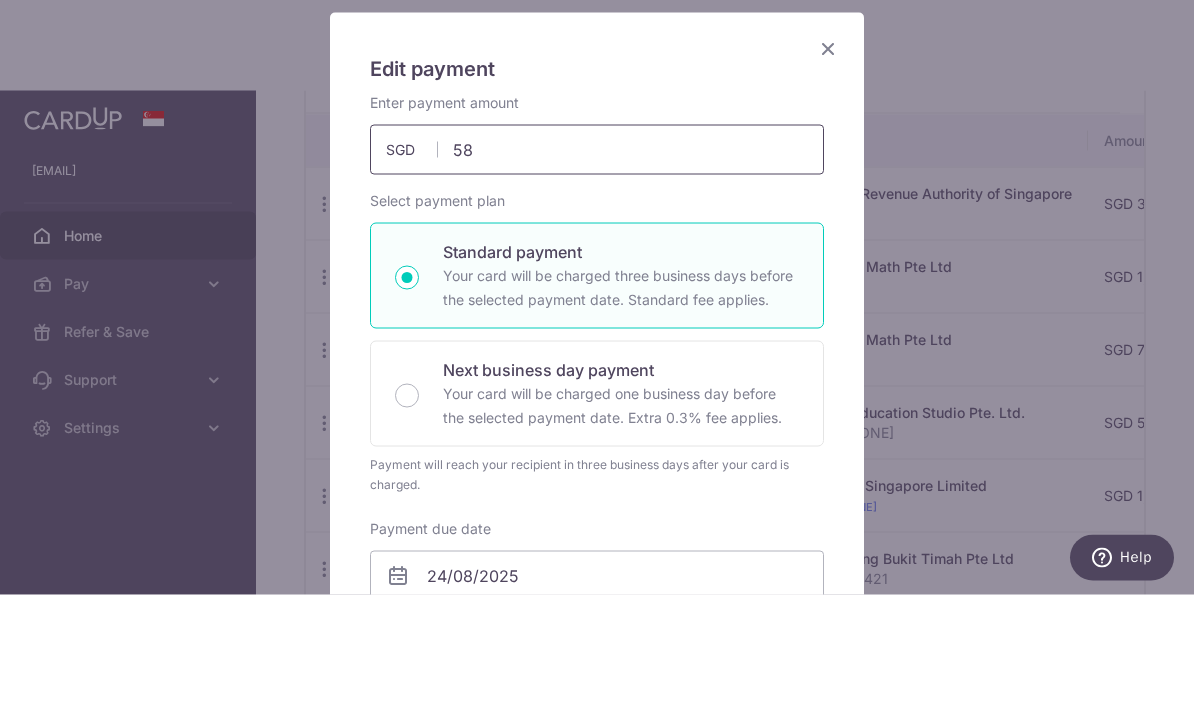type on "5" 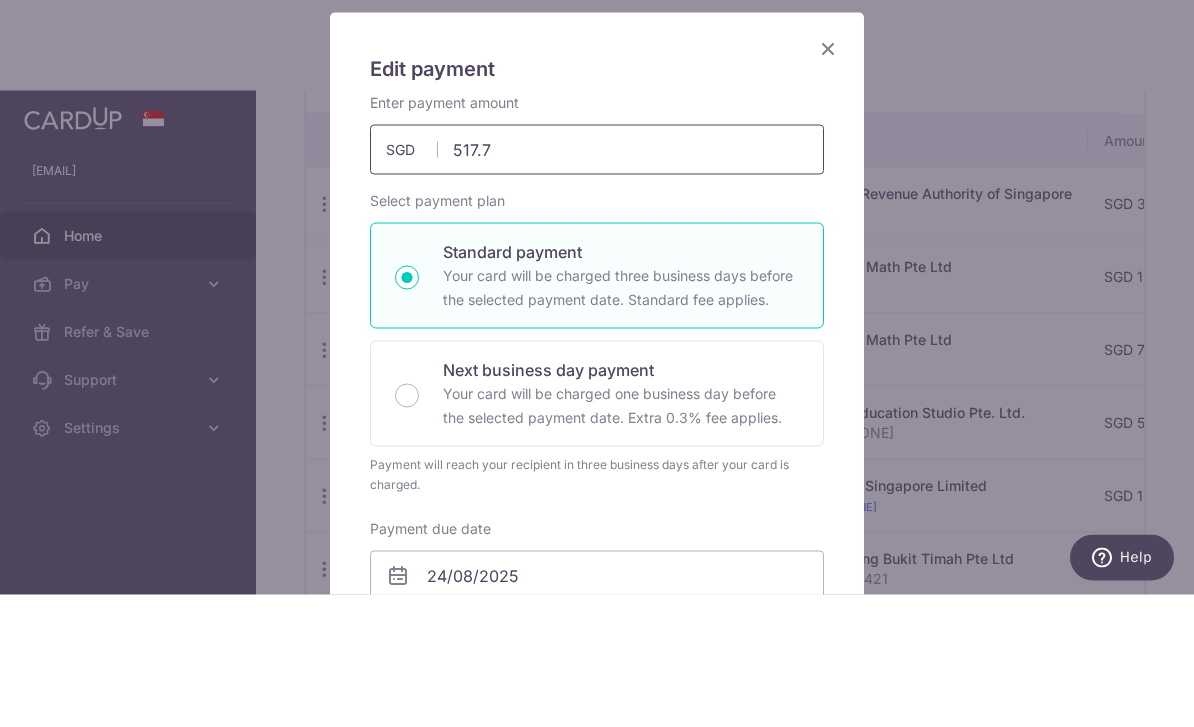 type on "517.75" 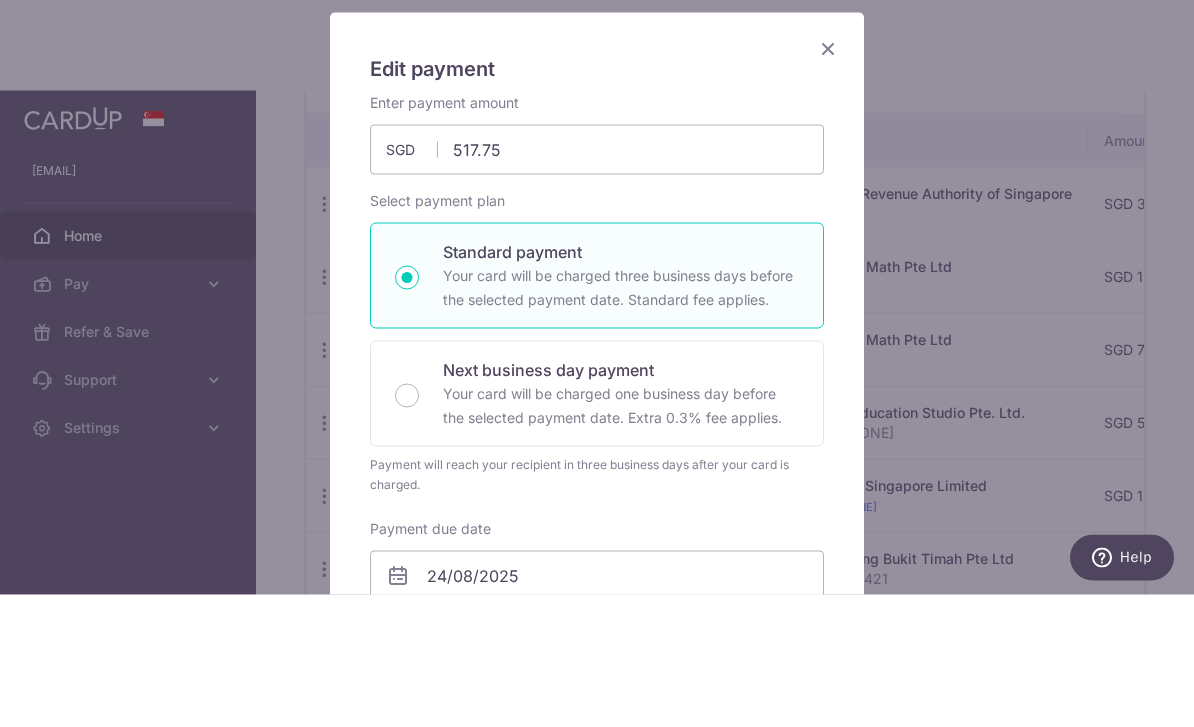 scroll, scrollTop: 64, scrollLeft: 0, axis: vertical 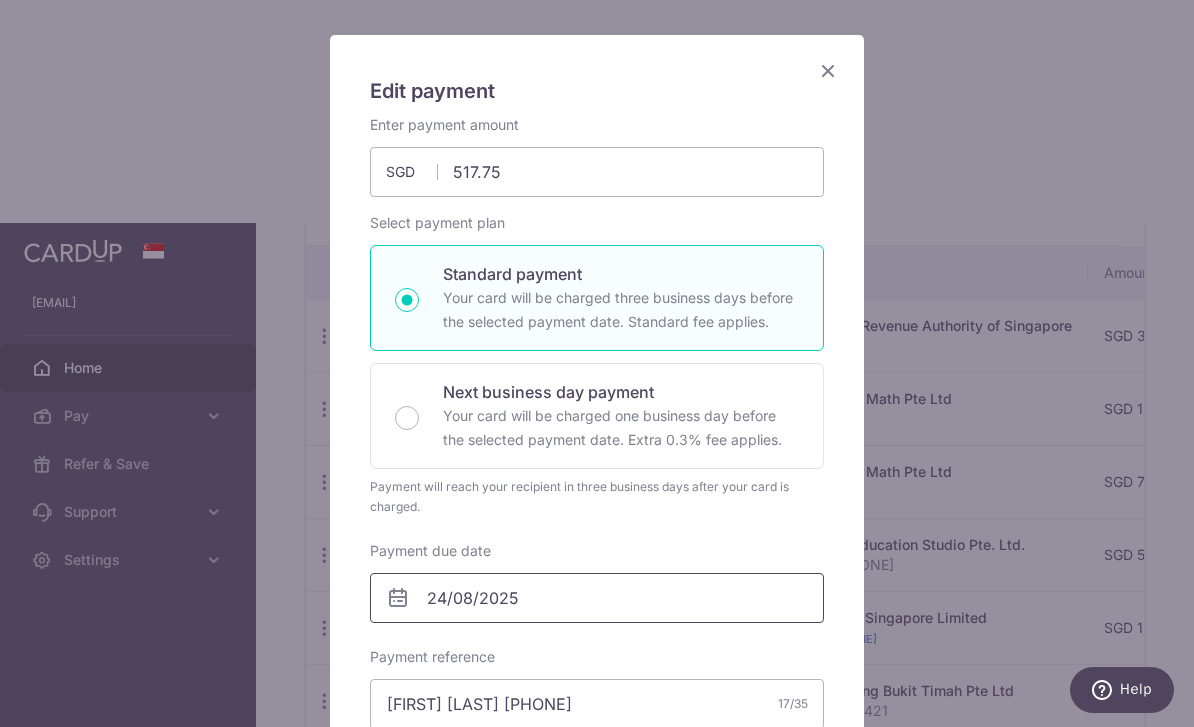click on "24/08/2025" at bounding box center (597, 598) 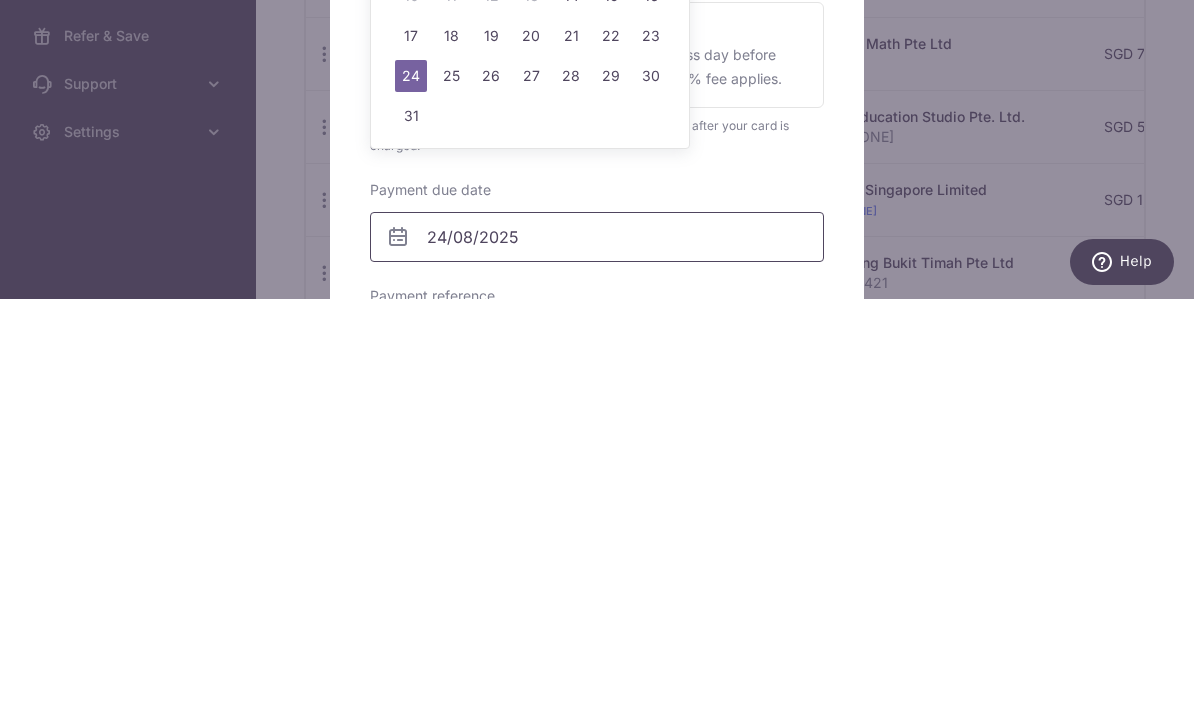scroll, scrollTop: 45, scrollLeft: 0, axis: vertical 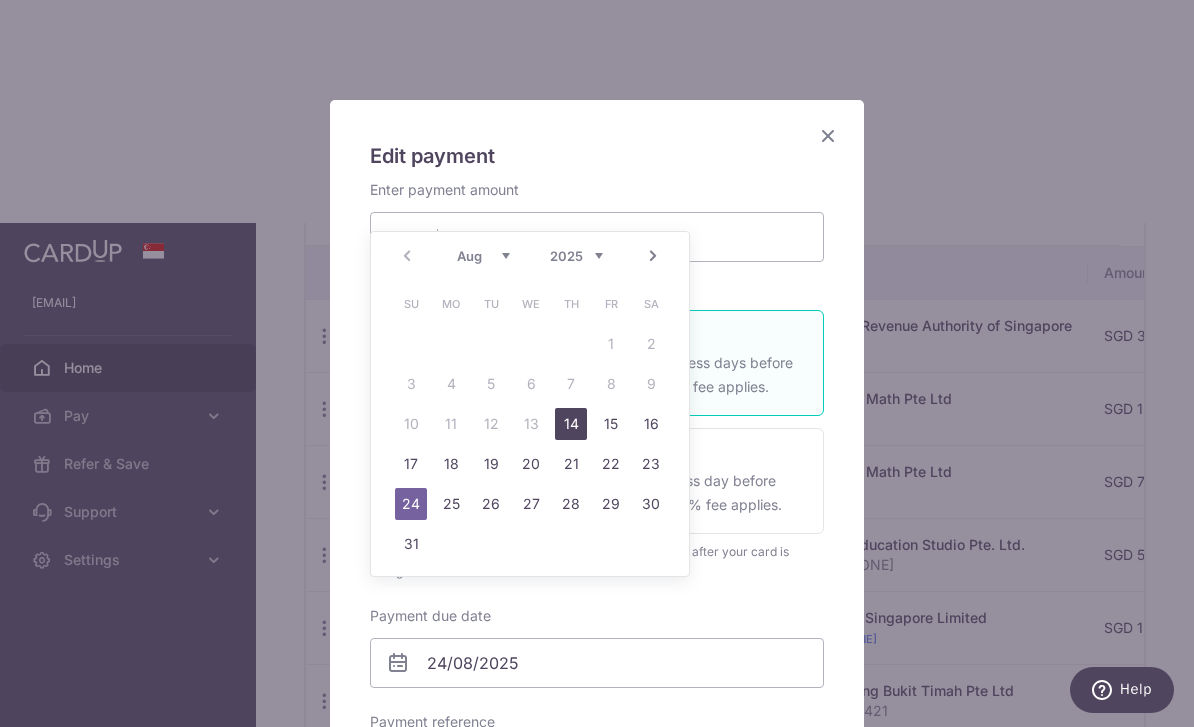 click on "14" at bounding box center (571, 424) 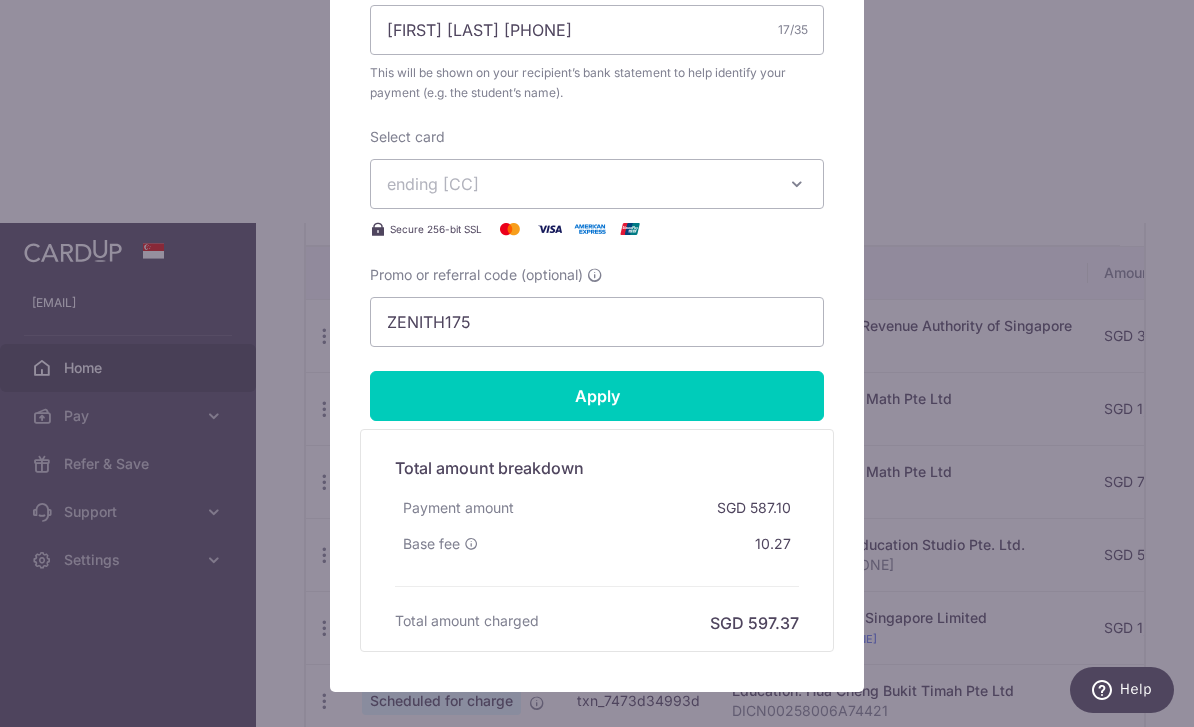 scroll, scrollTop: 822, scrollLeft: 0, axis: vertical 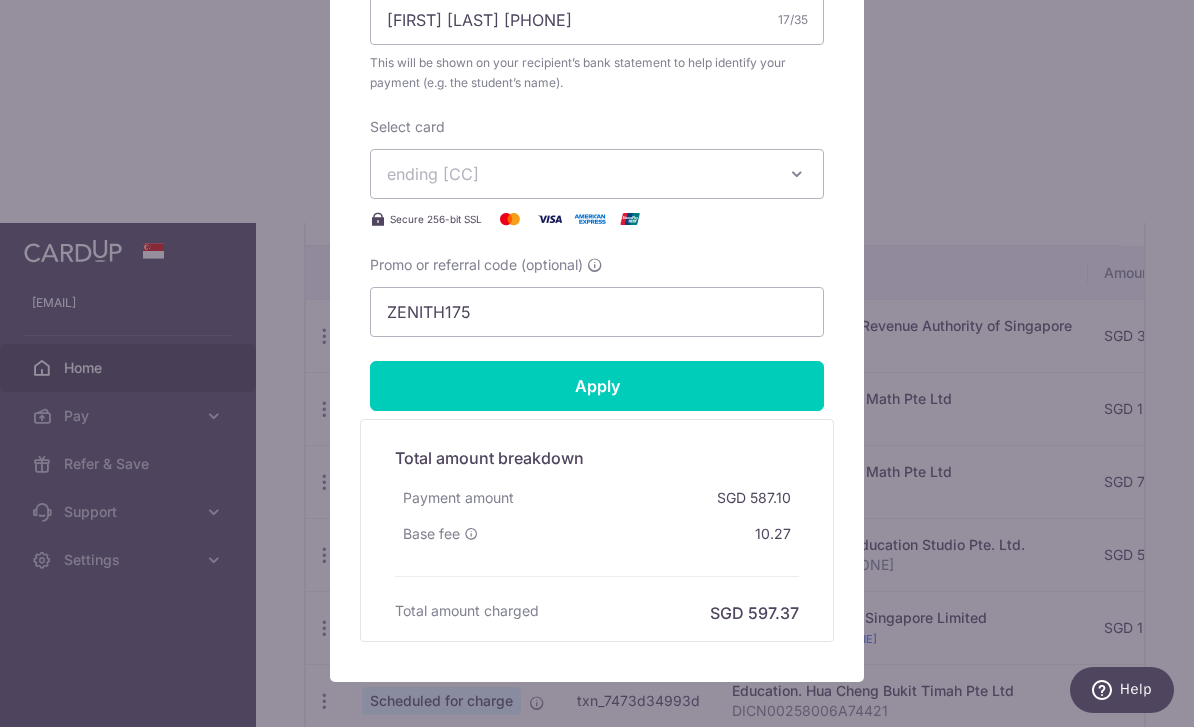 click on "Apply" at bounding box center (597, 386) 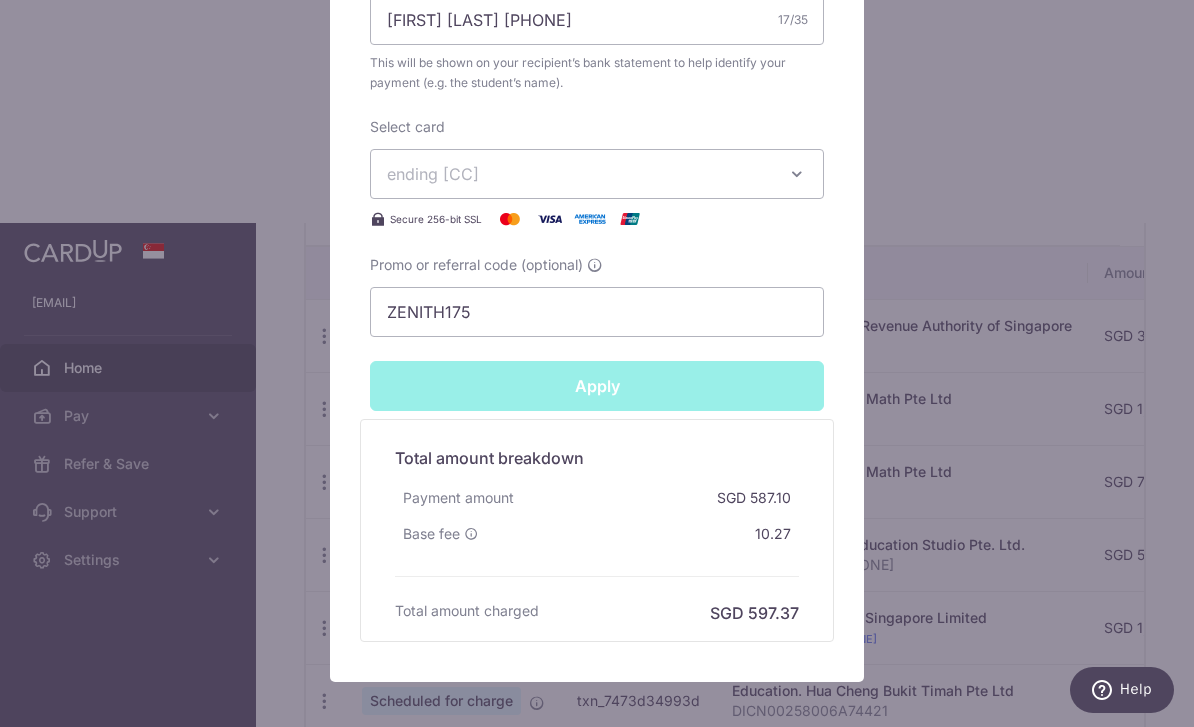 type on "Successfully Applied" 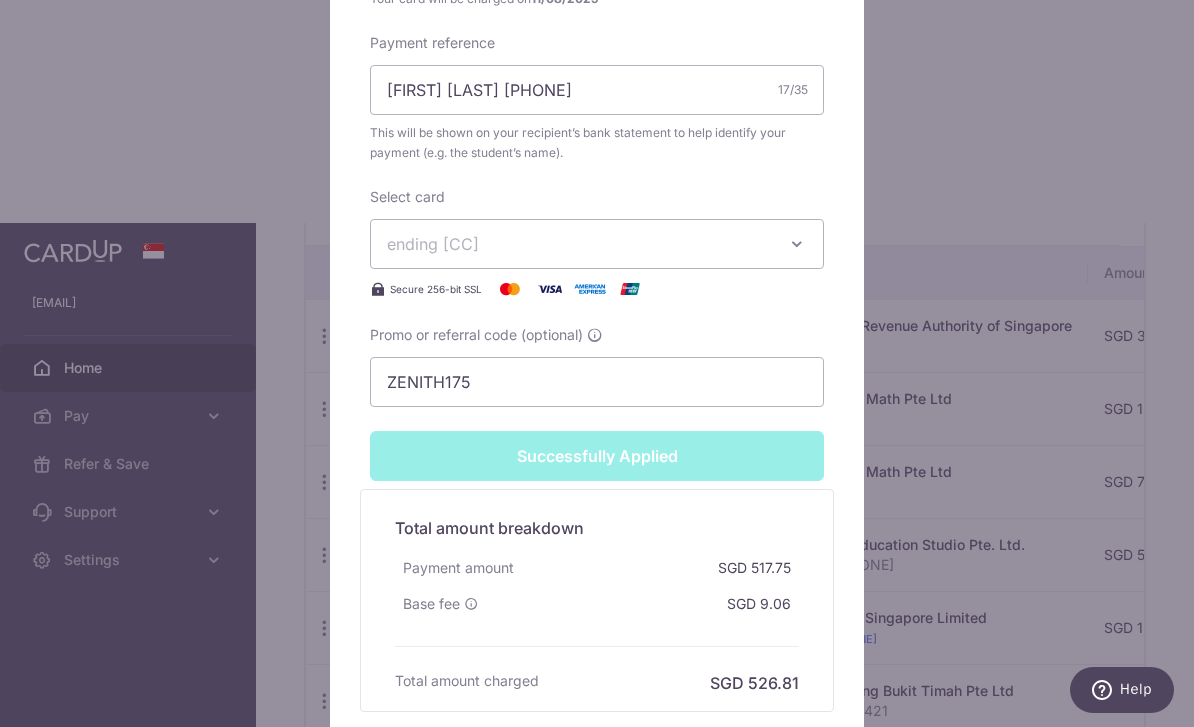 click on "Edit payment
By clicking apply,  you will make changes to all   payments to  Zenith Education Studio Pte. Ltd.  scheduled from
.
By clicking below, you confirm you are editing this payment to  Zenith Education Studio Pte. Ltd.  on
24/08/2025 .
Your payment is updated successfully" at bounding box center (597, 363) 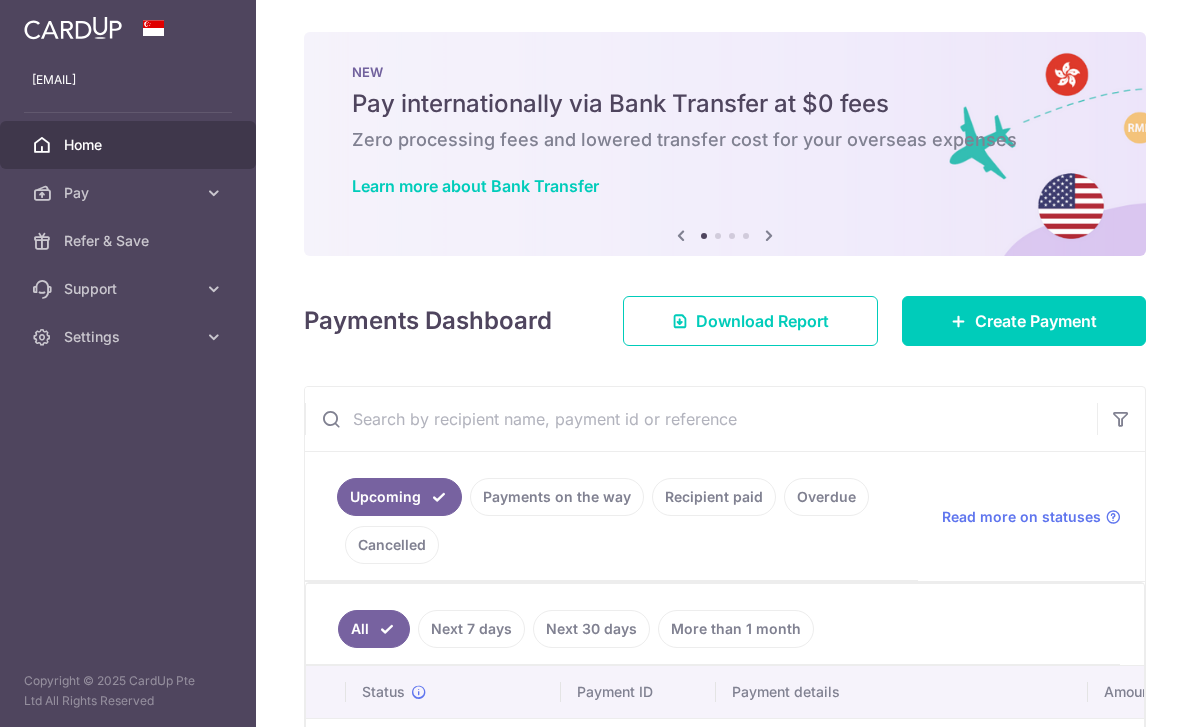 scroll, scrollTop: 0, scrollLeft: 0, axis: both 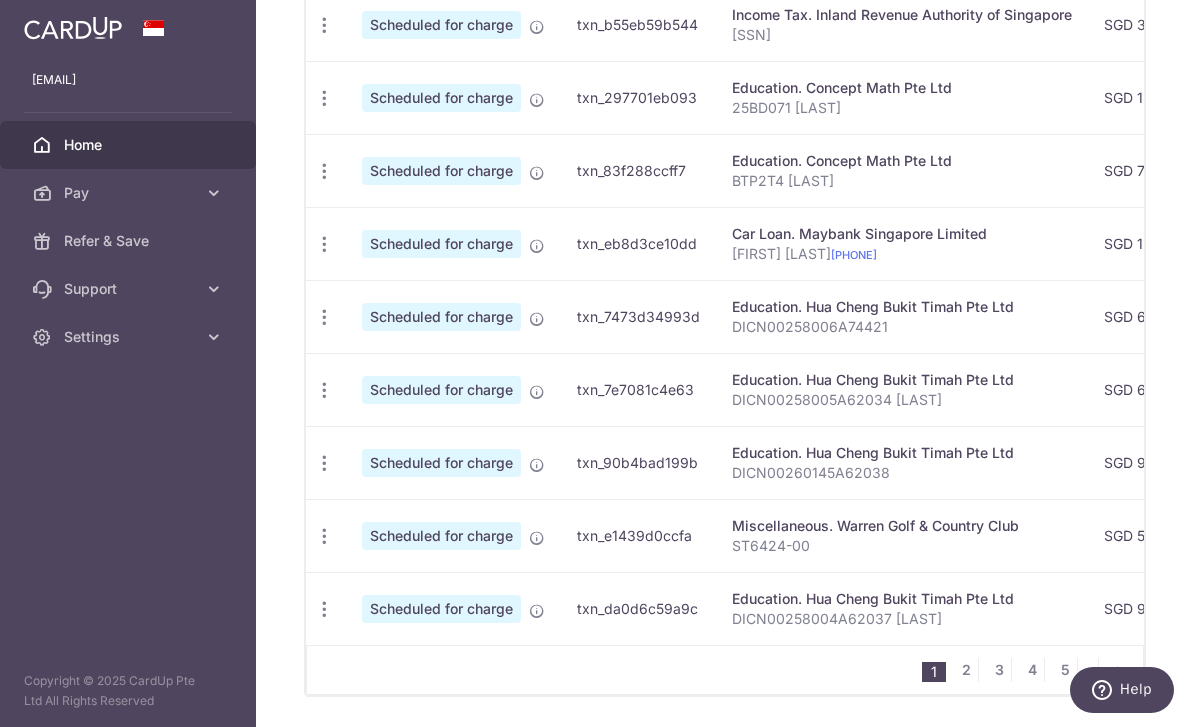 click at bounding box center (324, -48) 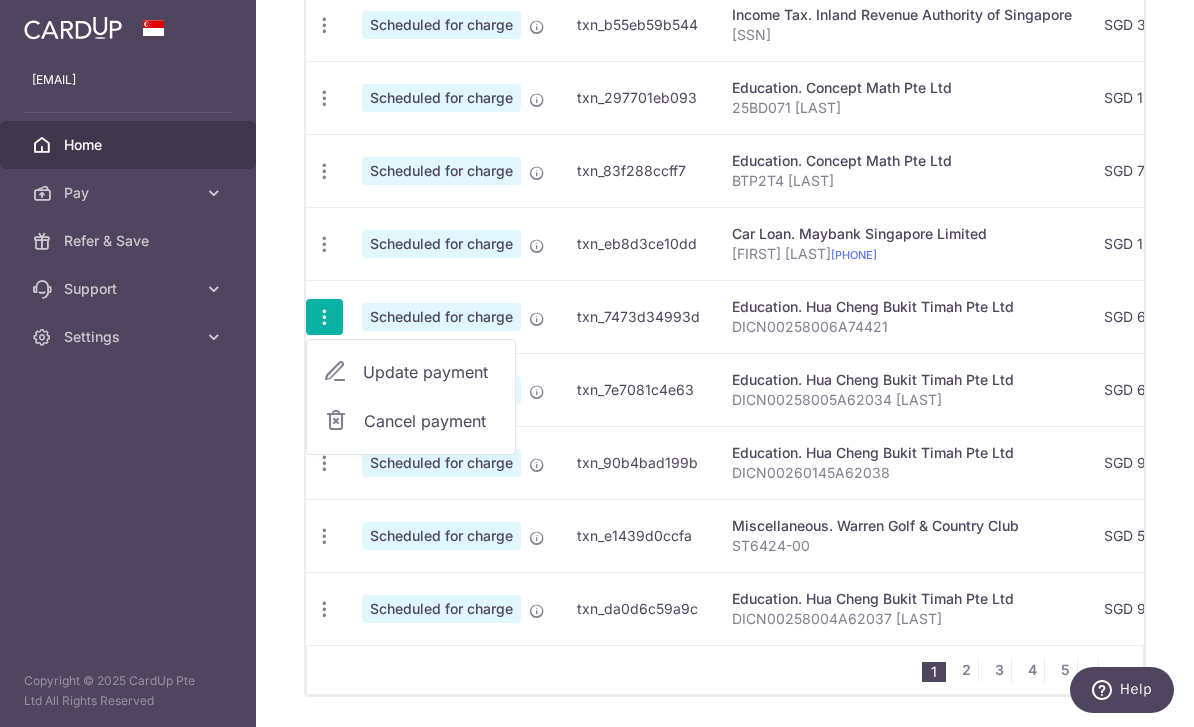 click on "Update payment" at bounding box center (431, 372) 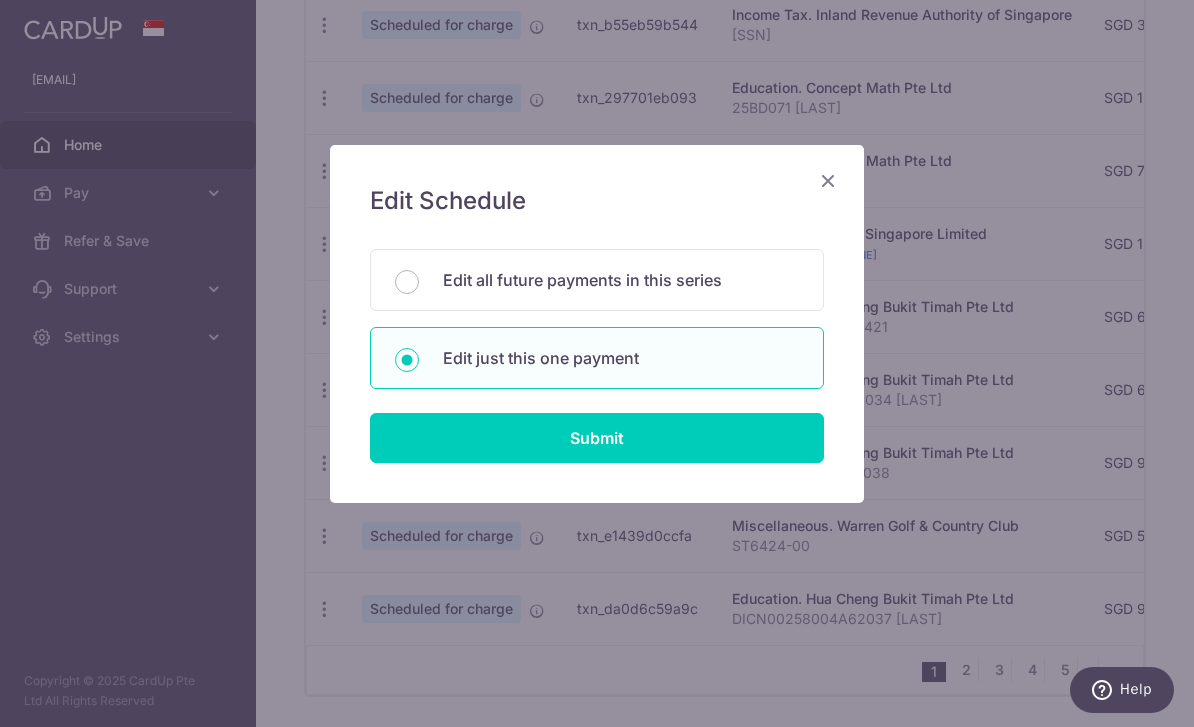 click on "Submit" at bounding box center [597, 438] 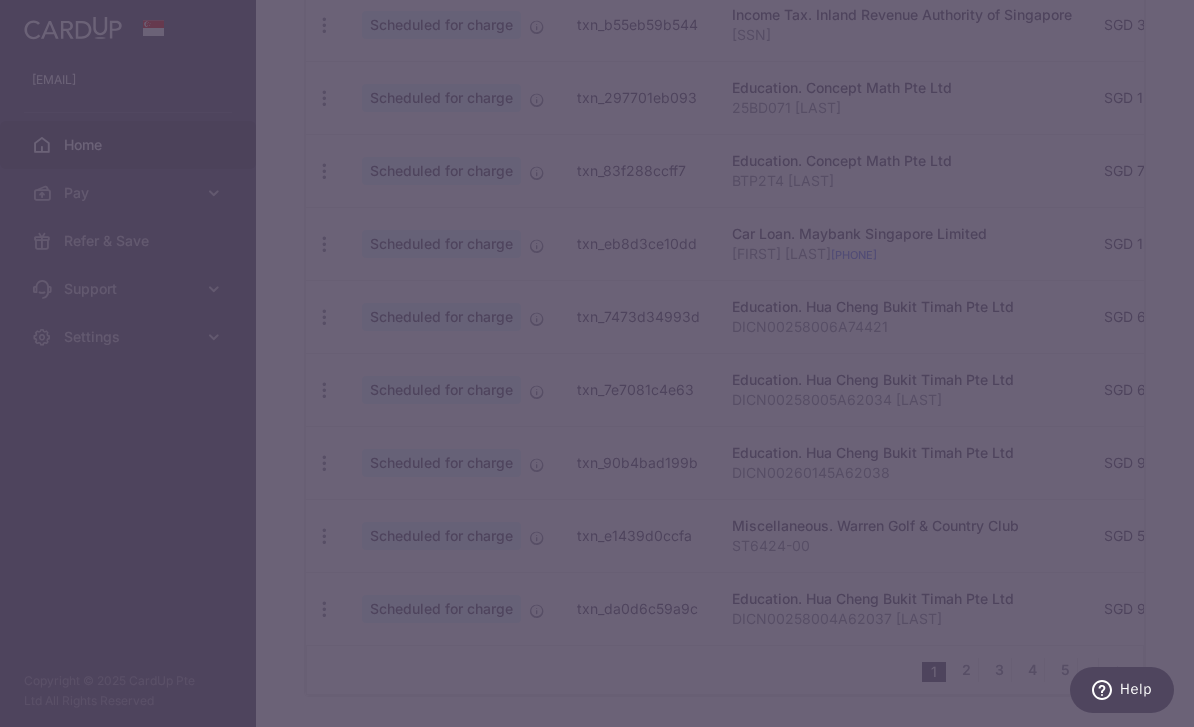 type on "REC185" 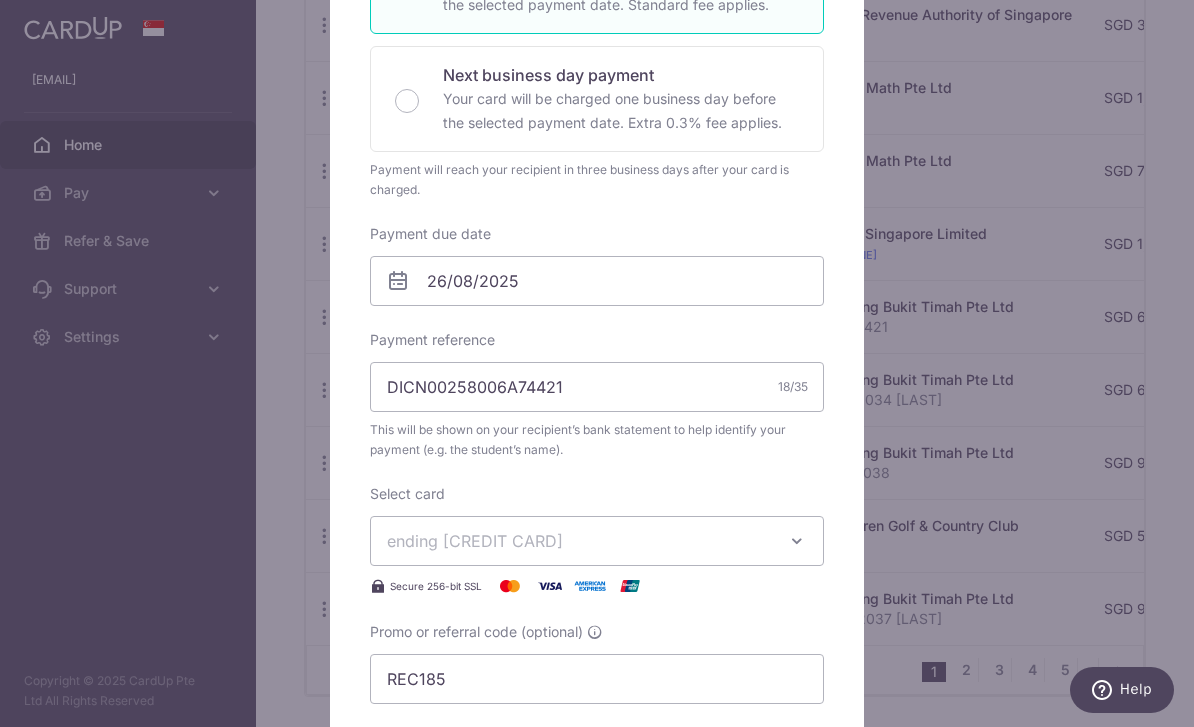 scroll, scrollTop: 435, scrollLeft: 0, axis: vertical 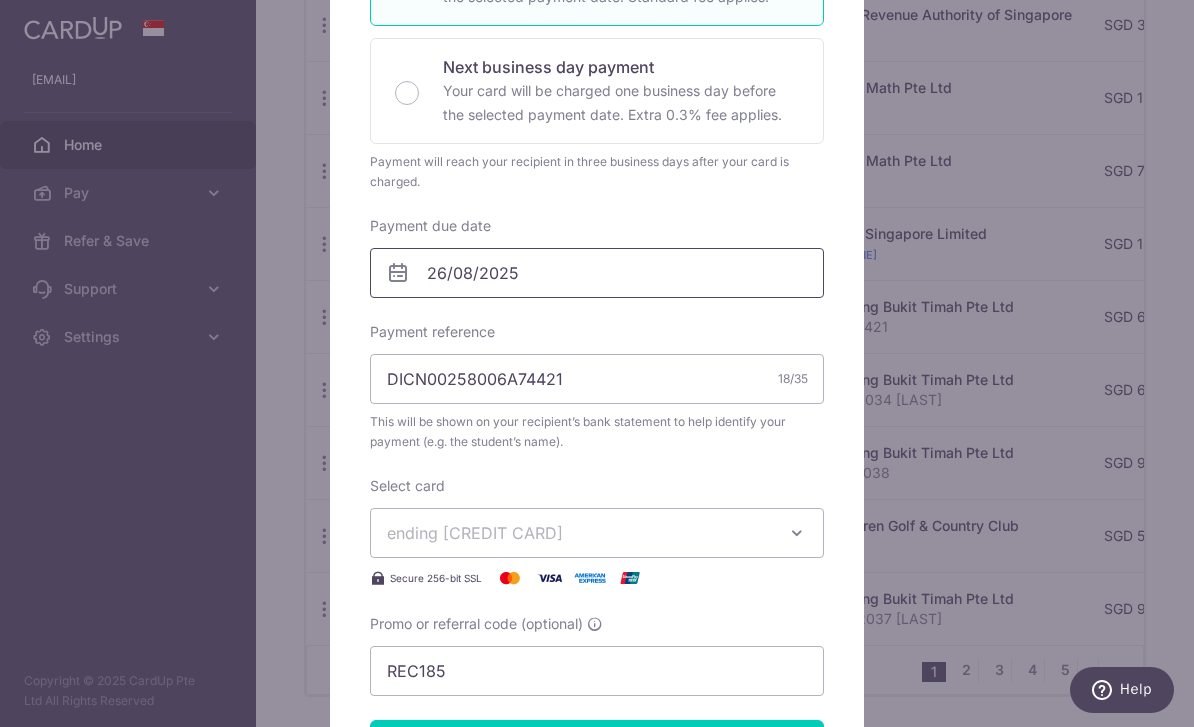 click on "26/08/2025" at bounding box center [597, 273] 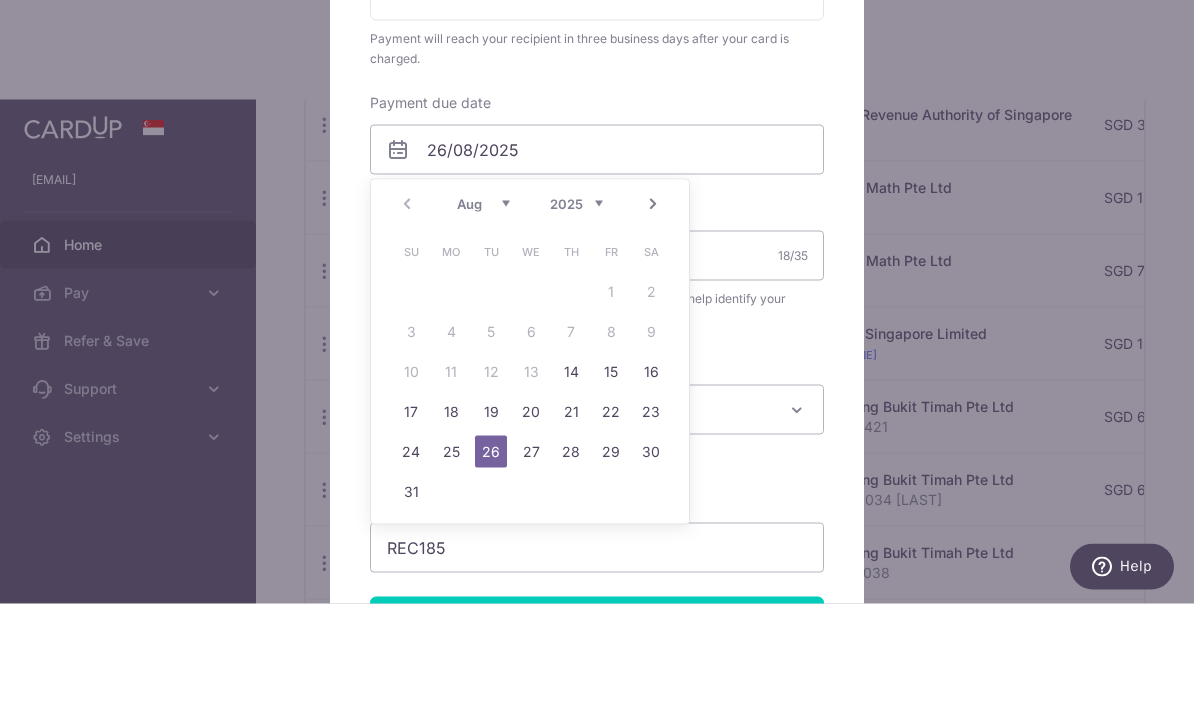 scroll, scrollTop: 64, scrollLeft: 0, axis: vertical 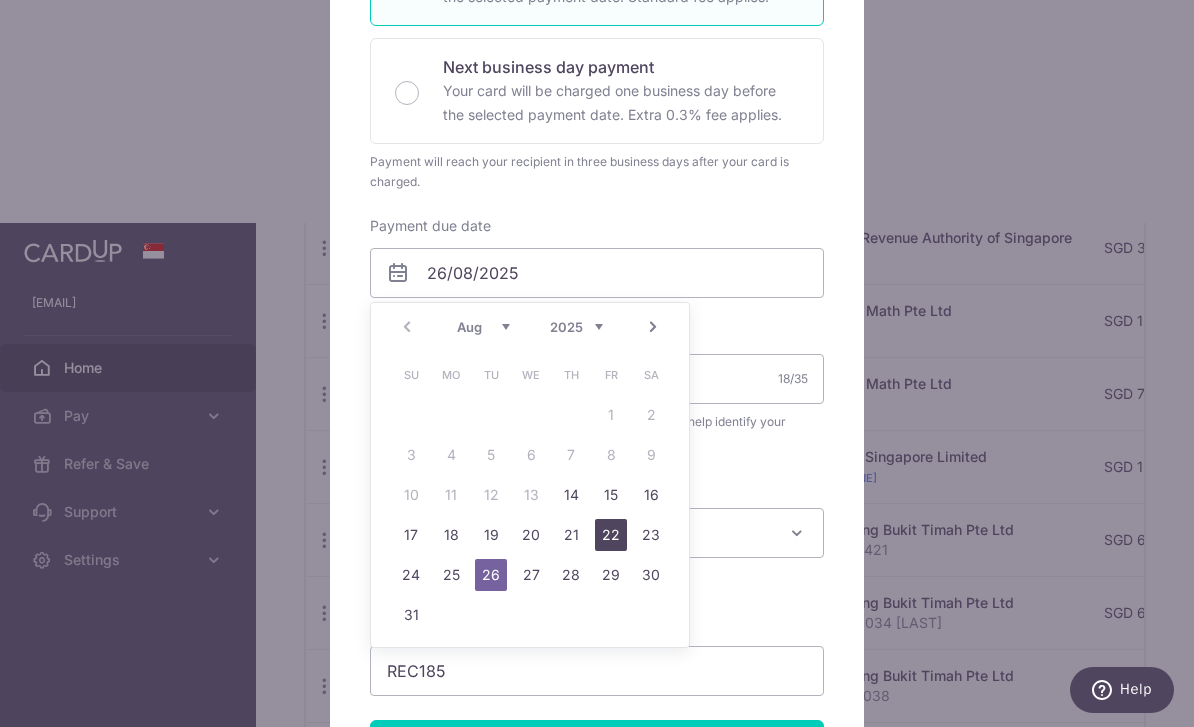 click on "22" at bounding box center (611, 535) 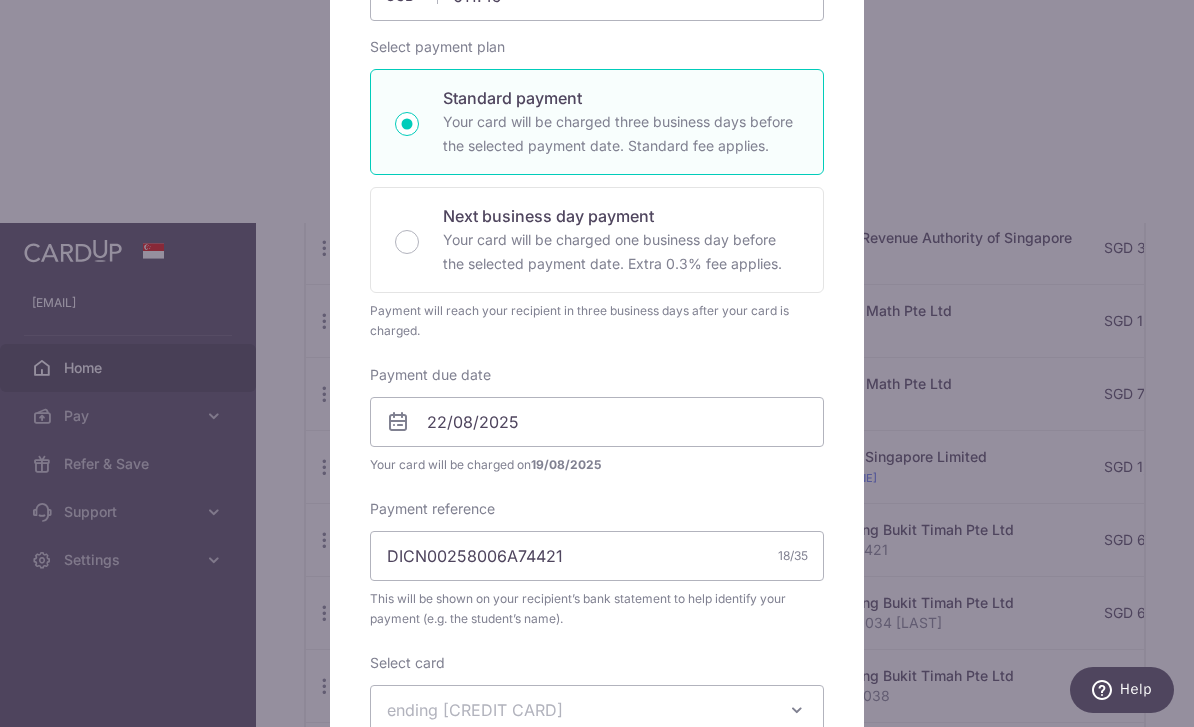 scroll, scrollTop: 294, scrollLeft: 0, axis: vertical 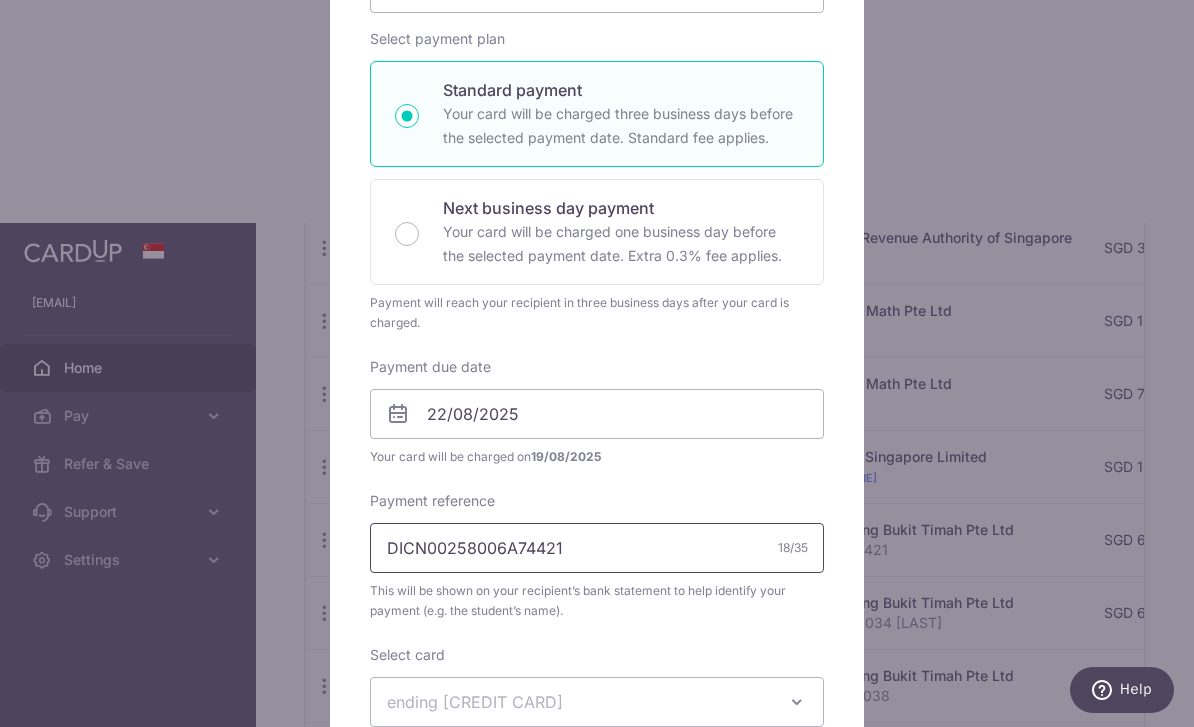 click on "DICN00258006A74421" at bounding box center [597, 548] 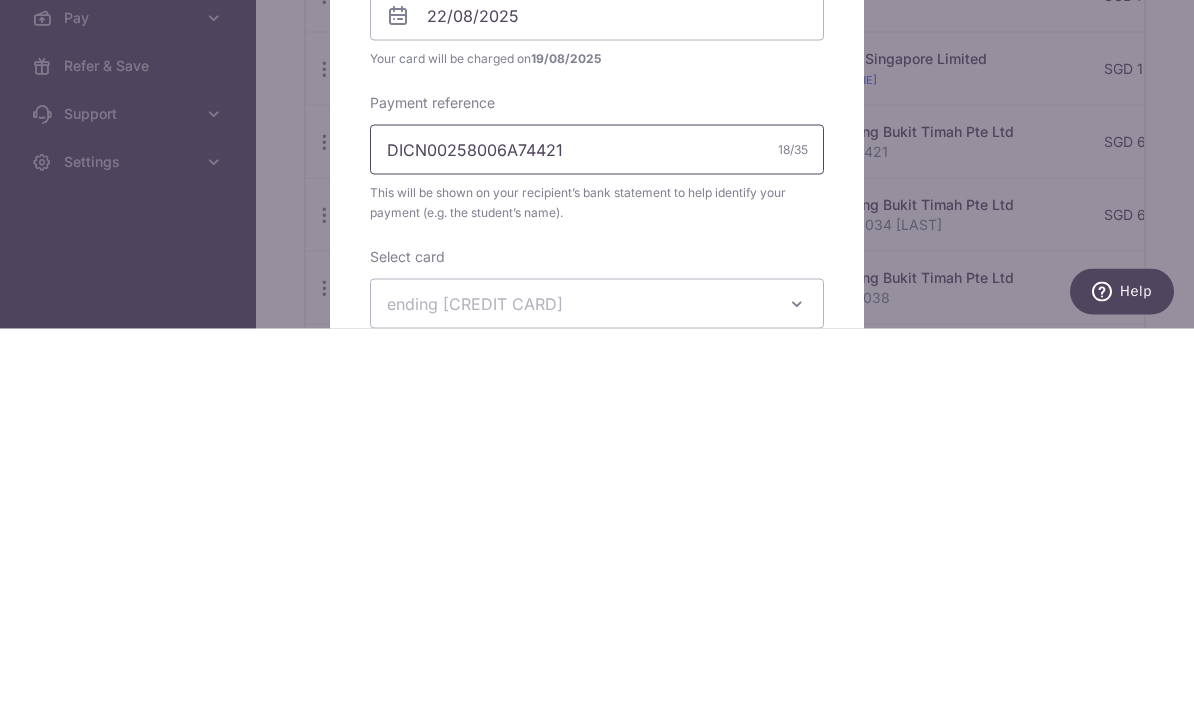 click on "DICN00258006A74421" at bounding box center (597, 548) 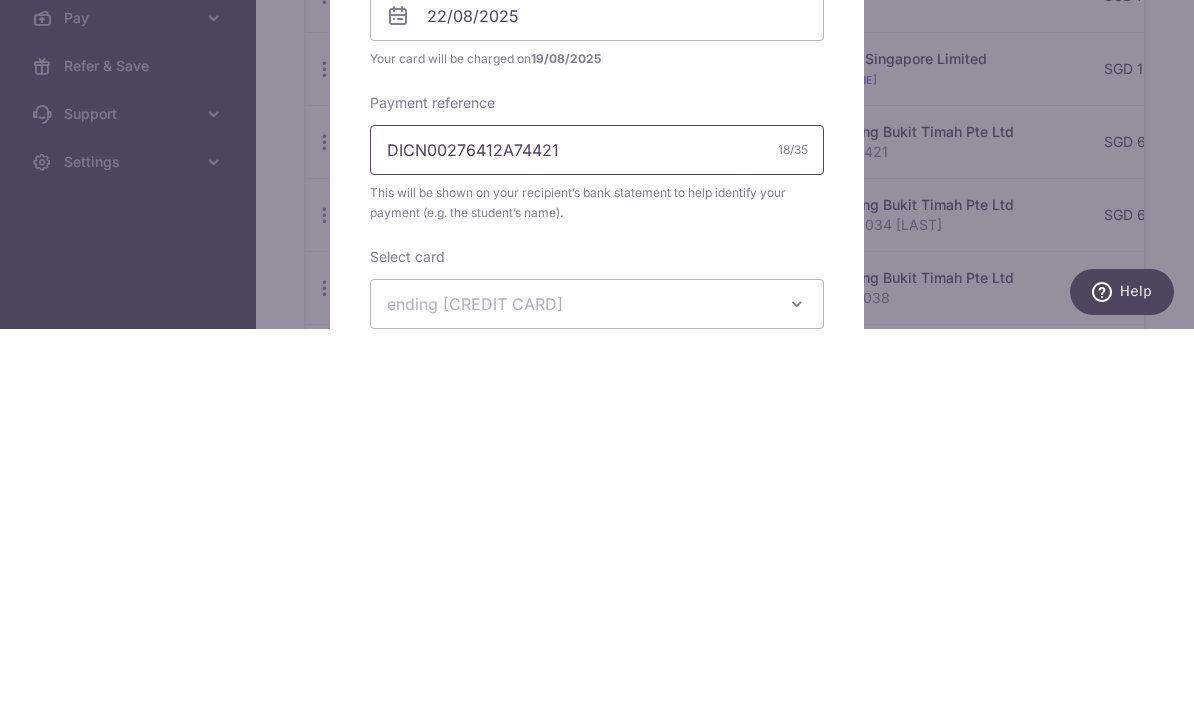 type on "DICN00276412A74421" 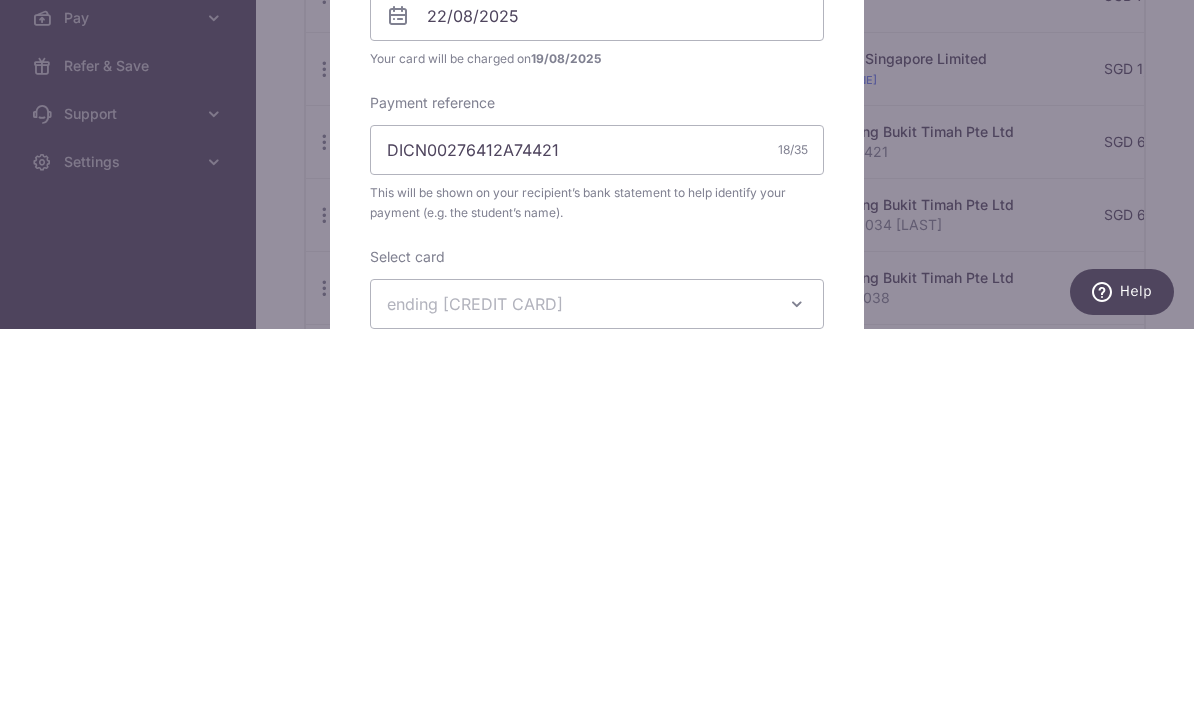 click on "This will be shown on your recipient’s bank statement to help identify your payment (e.g. the student’s name)." at bounding box center (597, 601) 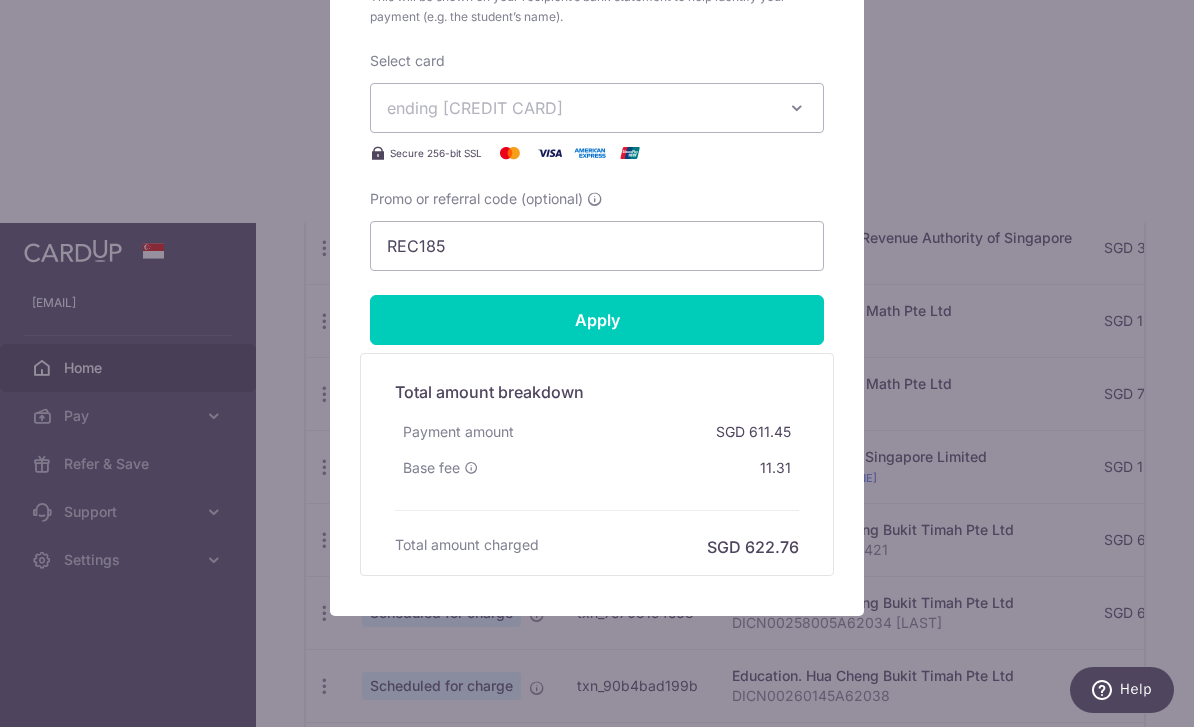 scroll, scrollTop: 872, scrollLeft: 0, axis: vertical 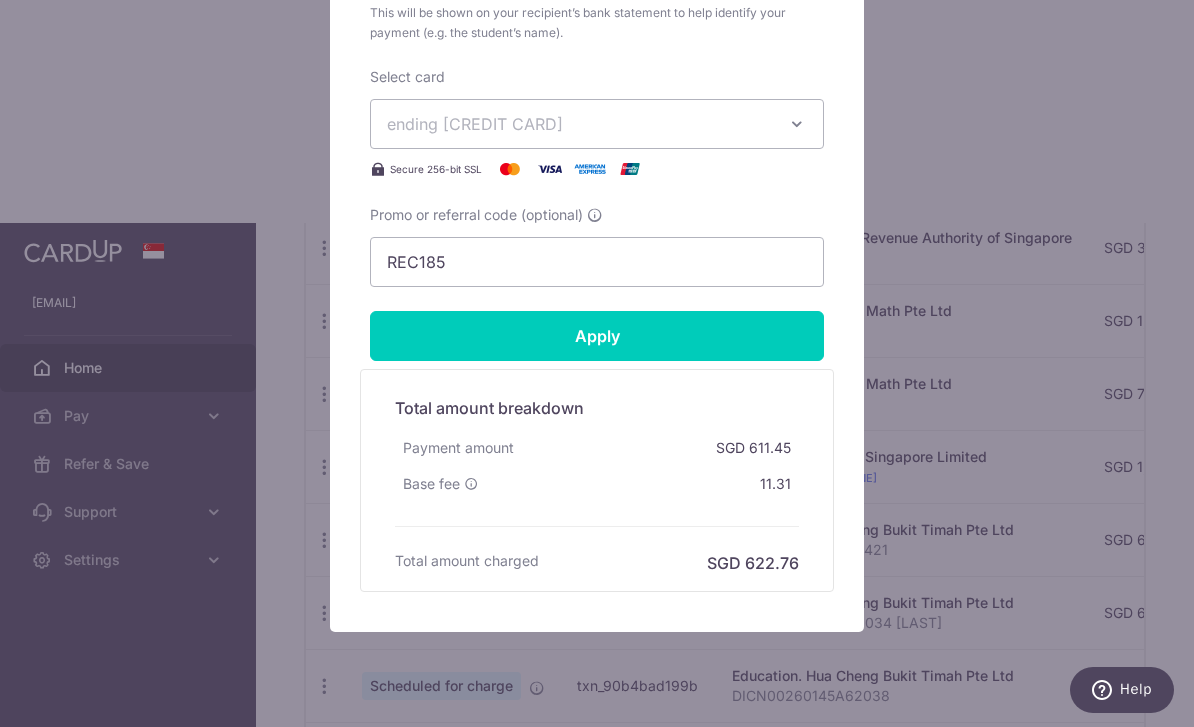 click on "Apply" at bounding box center [597, 336] 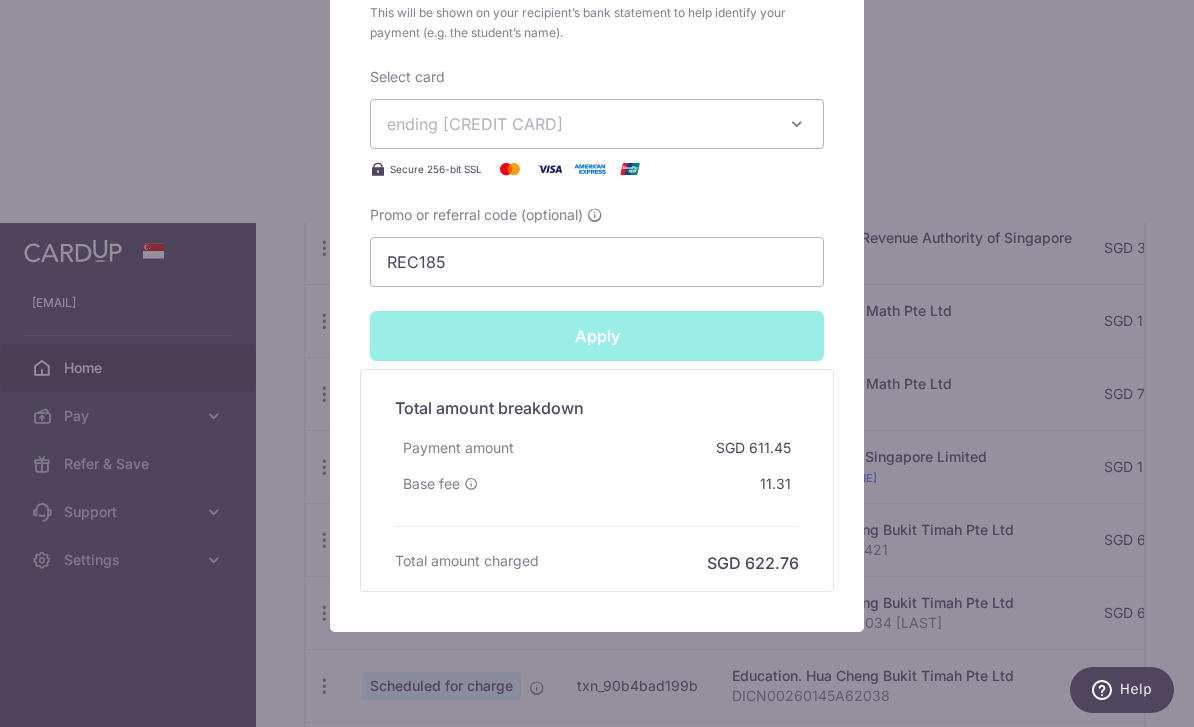 type on "Successfully Applied" 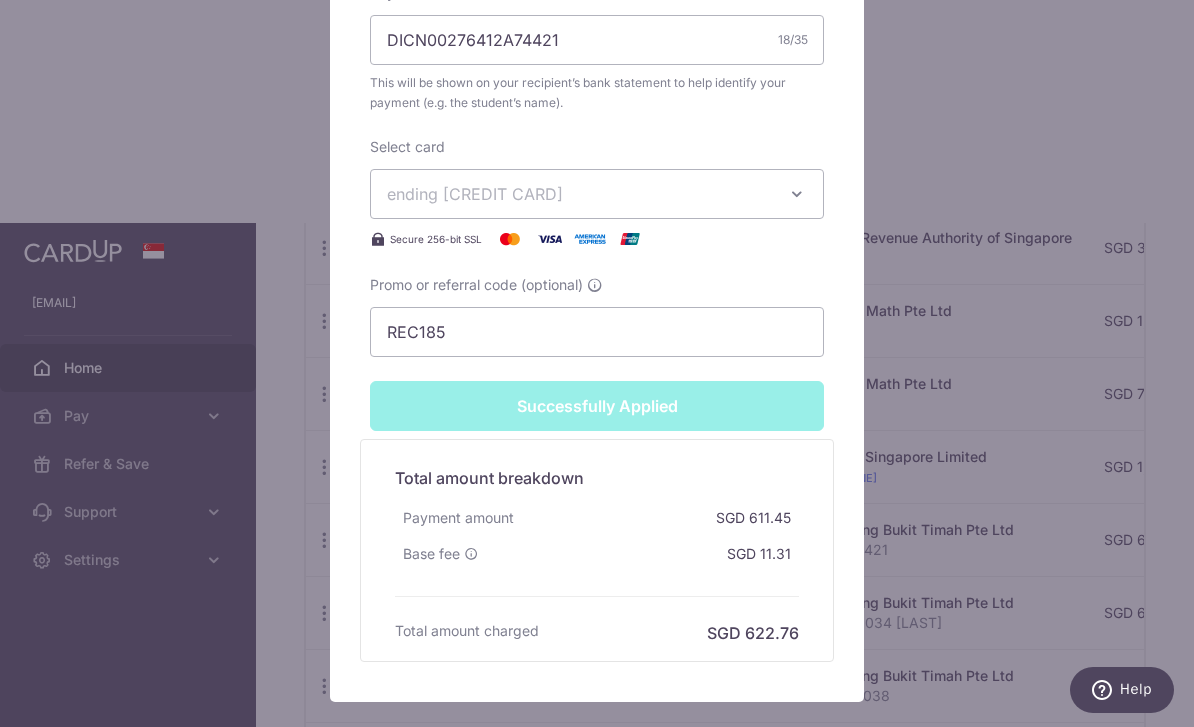 click on "Edit payment
By clicking apply,  you will make changes to all   payments to  Hua Cheng Bukit Timah Pte Ltd  scheduled from
.
By clicking below, you confirm you are editing this payment to  Hua Cheng Bukit Timah Pte Ltd  on
26/08/2025 .
Your payment is updated successfully
611.45" at bounding box center [597, 363] 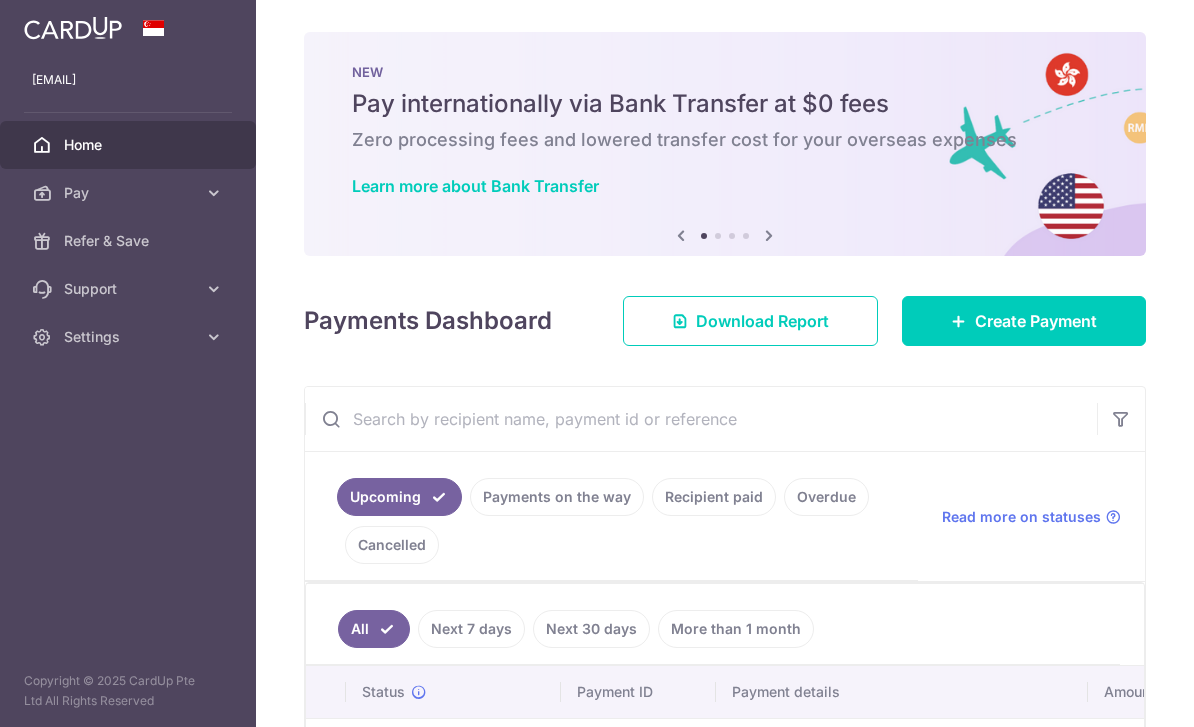 scroll, scrollTop: 0, scrollLeft: 0, axis: both 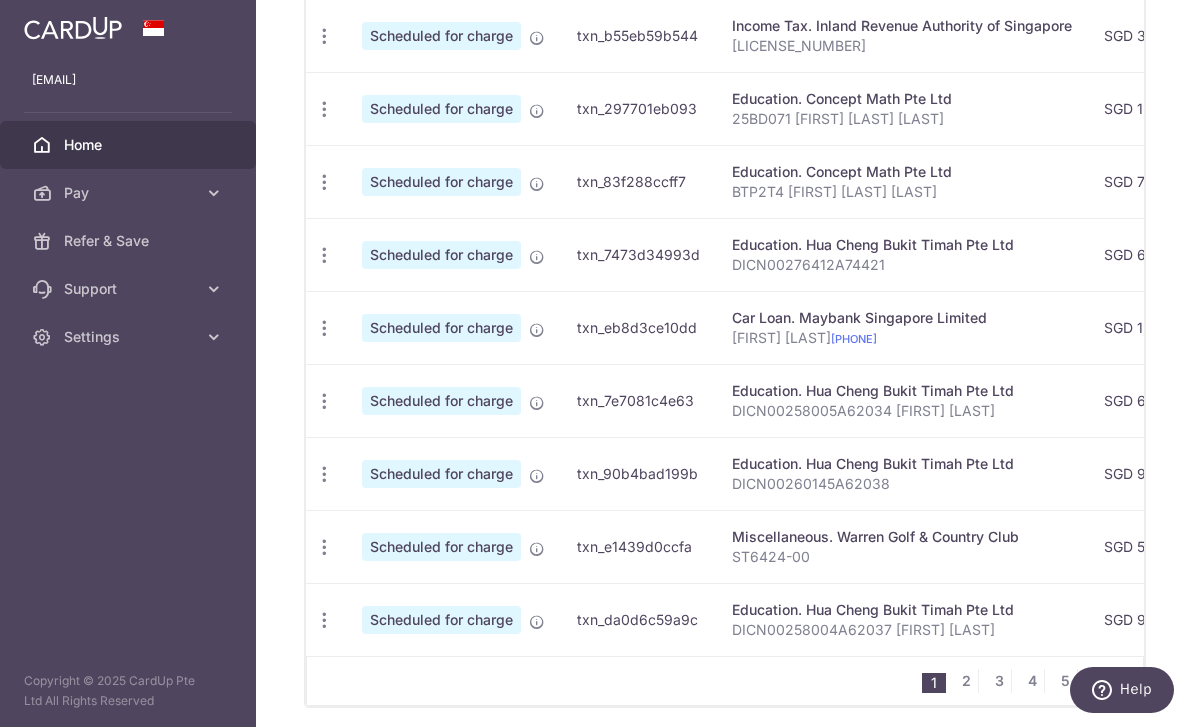click at bounding box center (324, -37) 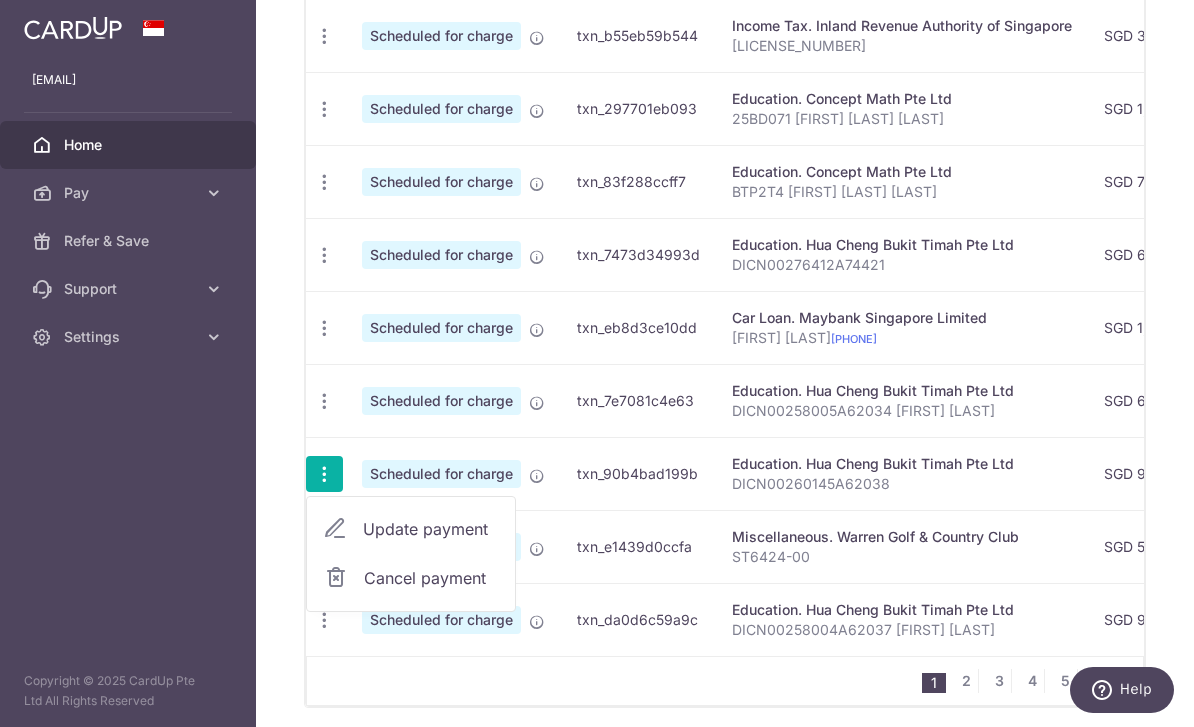 click on "Update payment" at bounding box center (411, 529) 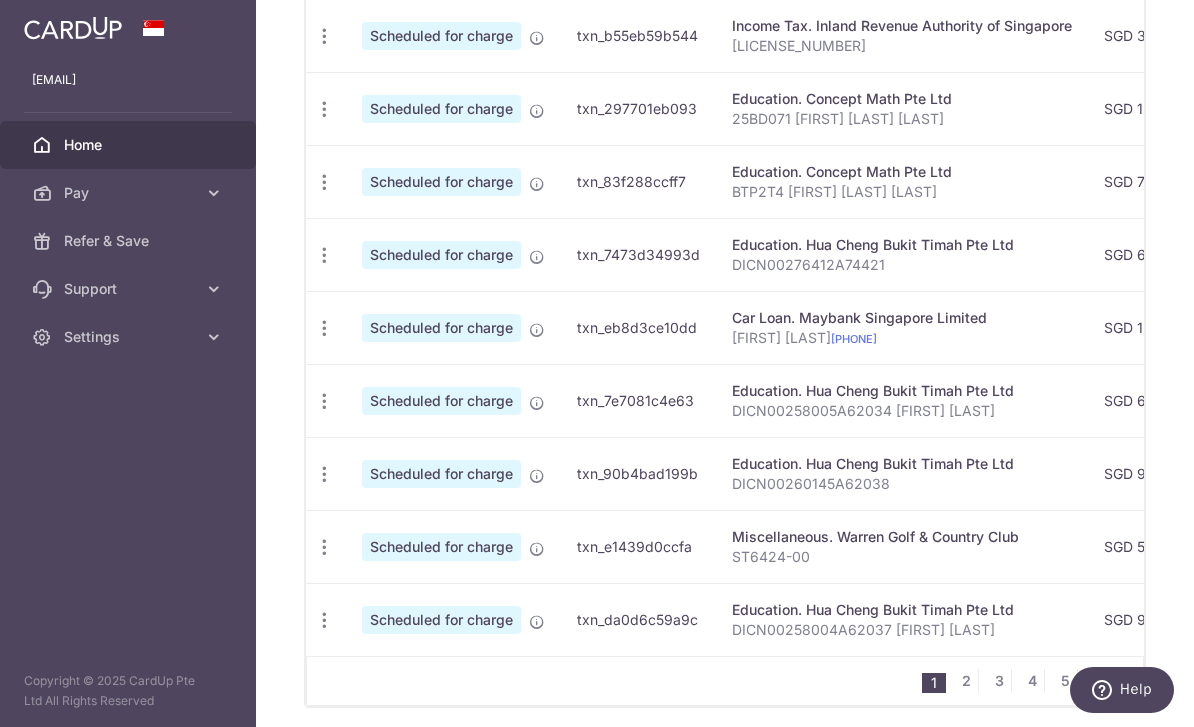 radio on "true" 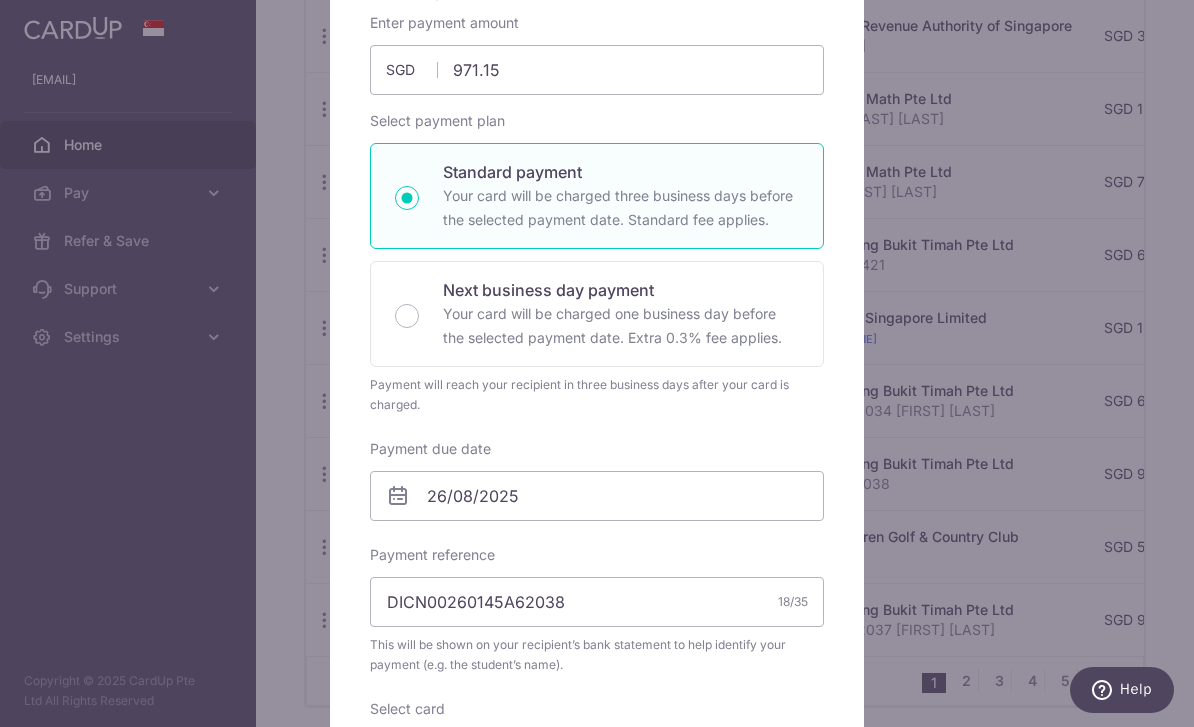 scroll, scrollTop: 224, scrollLeft: 0, axis: vertical 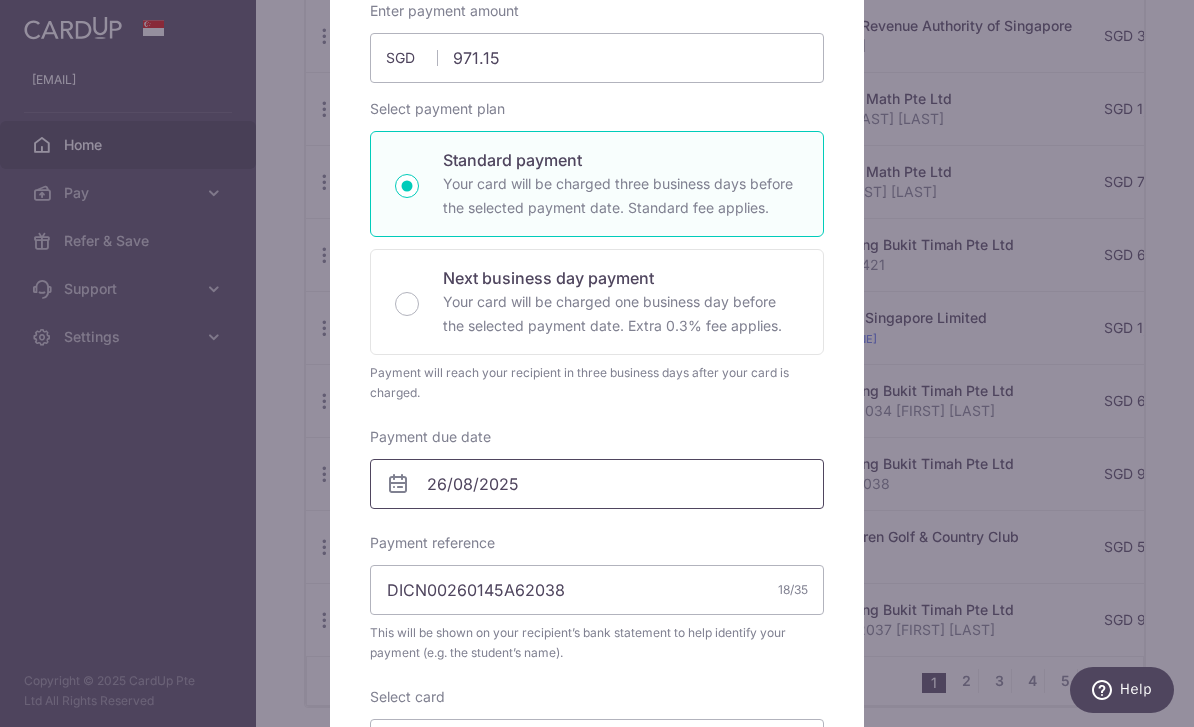 click on "26/08/2025" at bounding box center [597, 484] 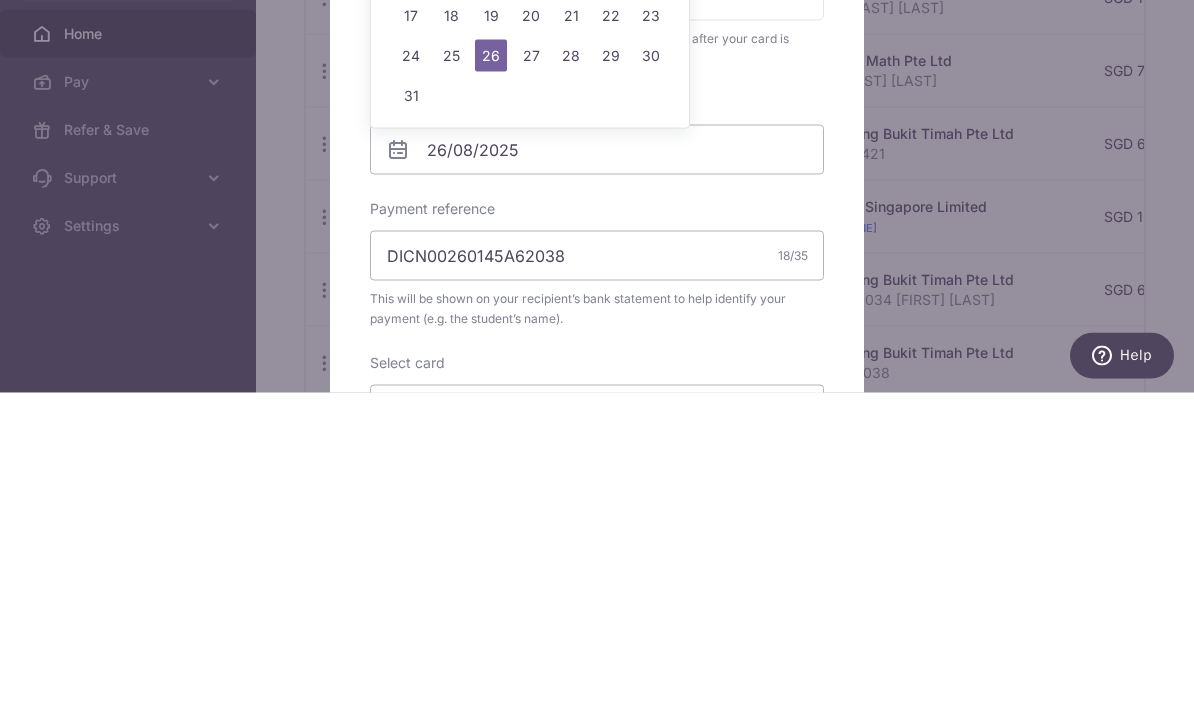 scroll, scrollTop: 64, scrollLeft: 0, axis: vertical 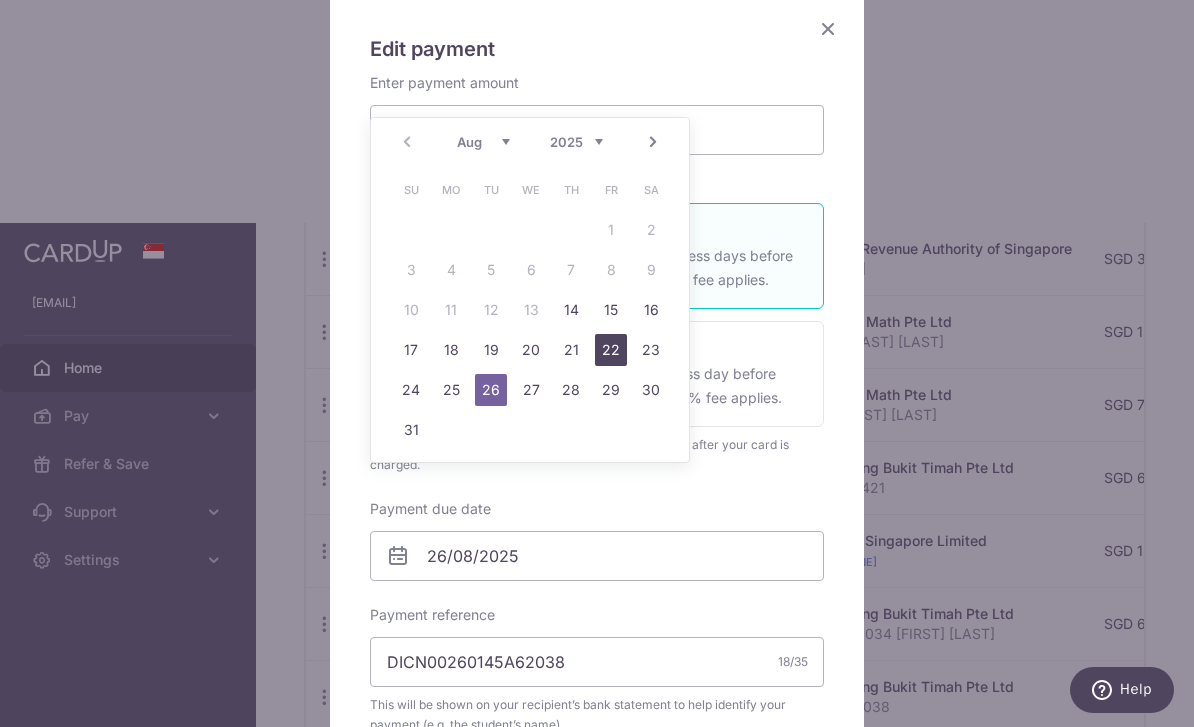 click on "22" at bounding box center (611, 350) 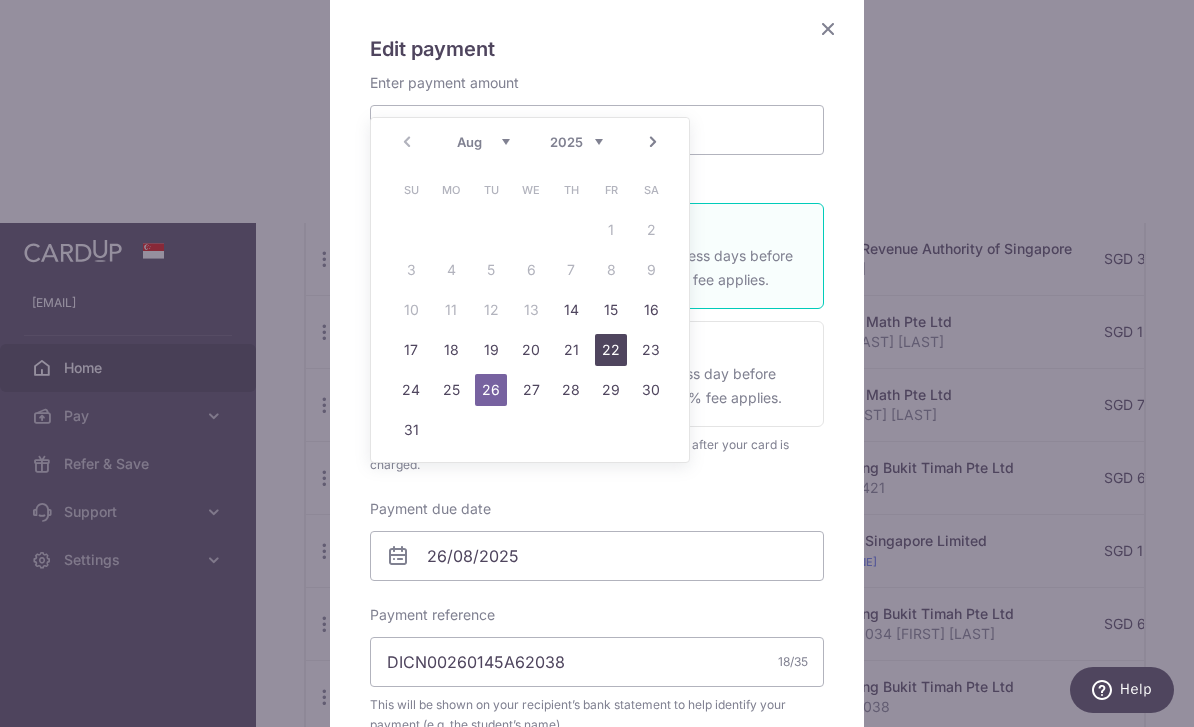 type on "22/08/2025" 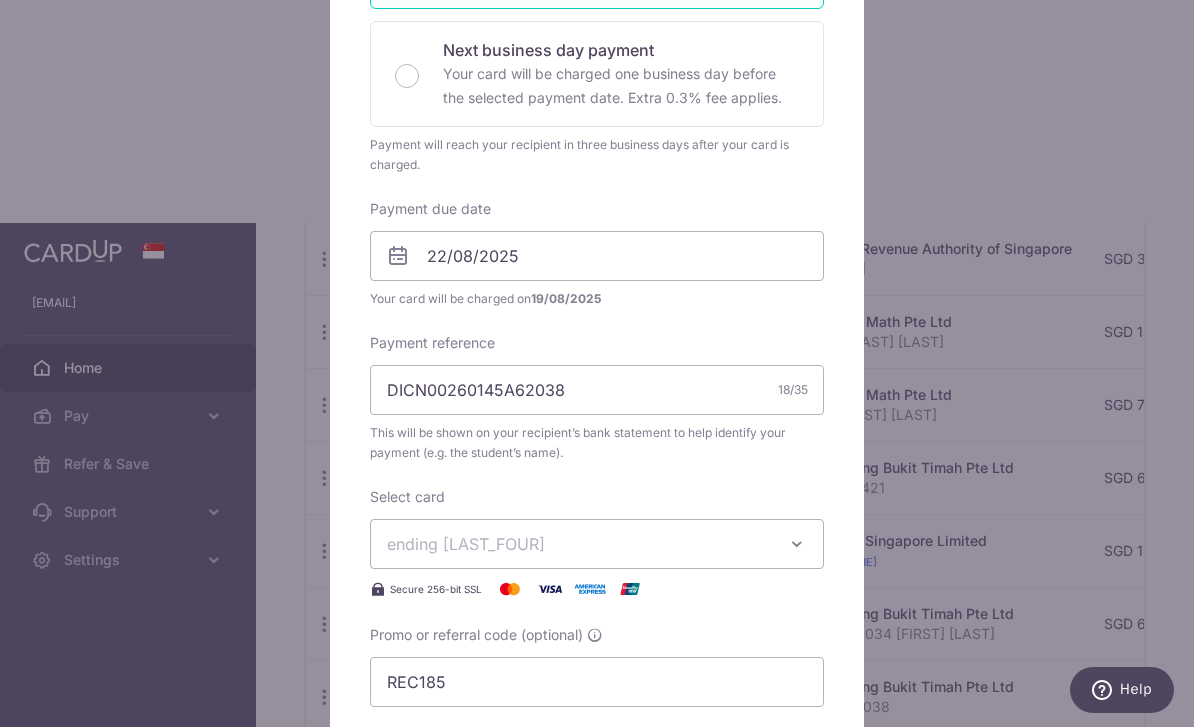 scroll, scrollTop: 454, scrollLeft: 0, axis: vertical 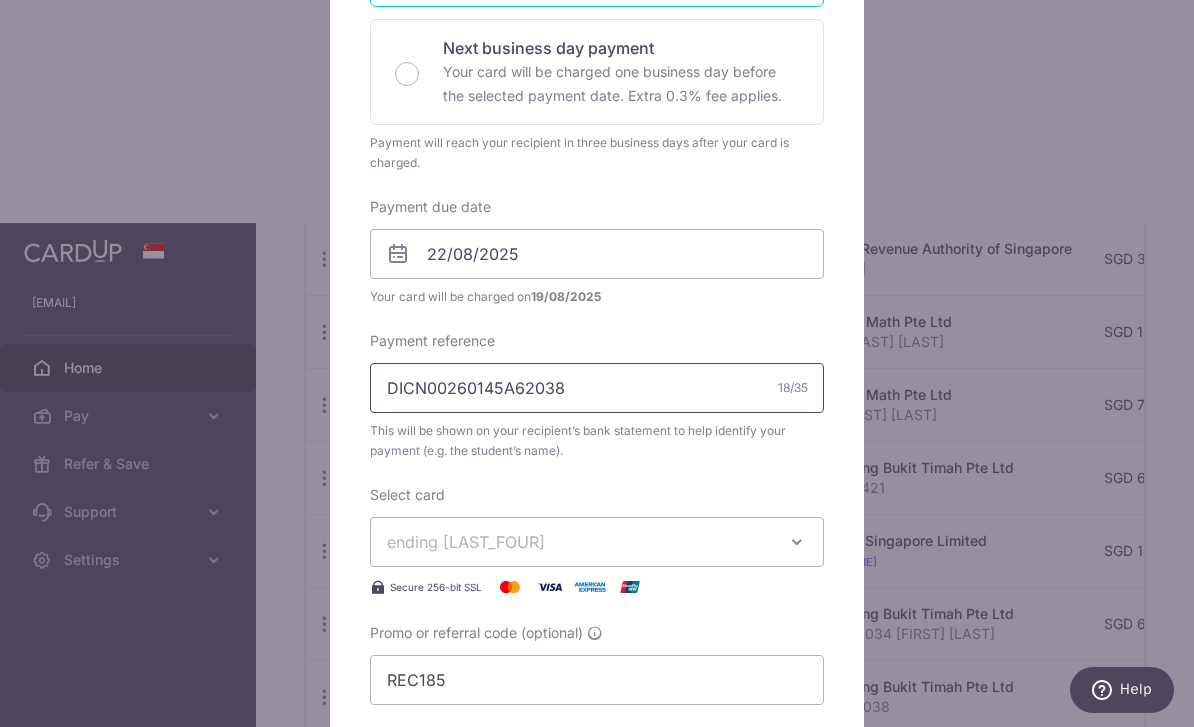 click on "DICN00260145A62038" at bounding box center [597, 388] 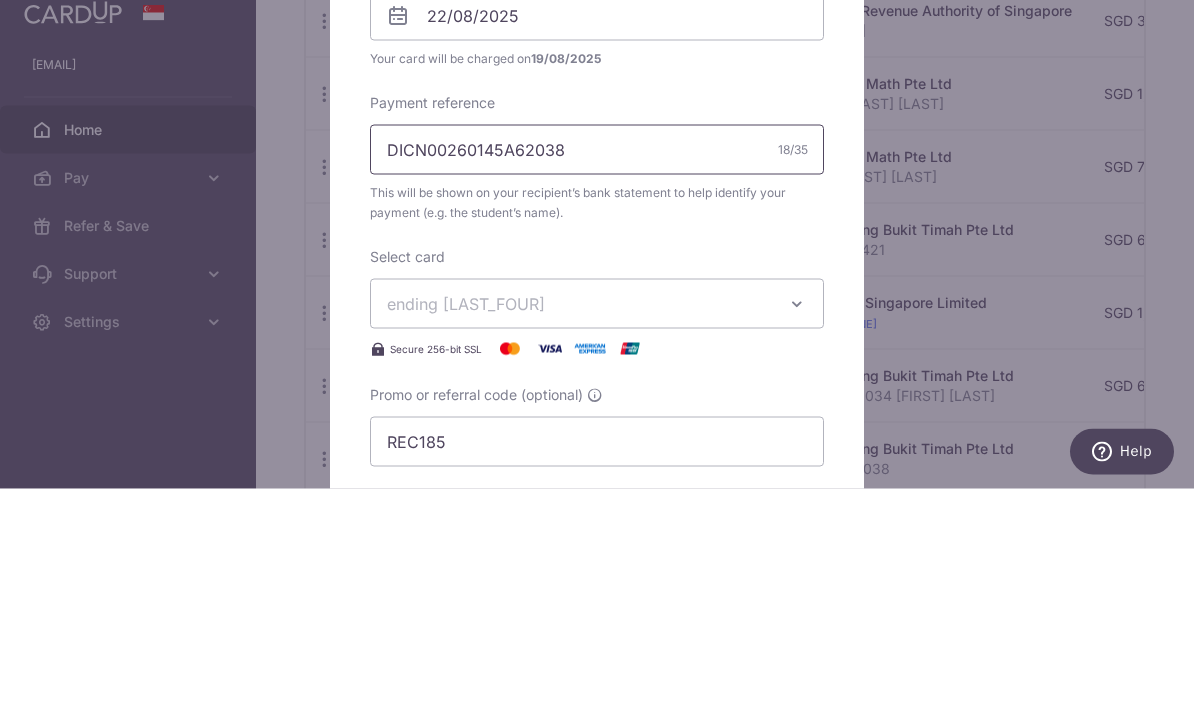 click on "DICN00260145A62038" at bounding box center [597, 388] 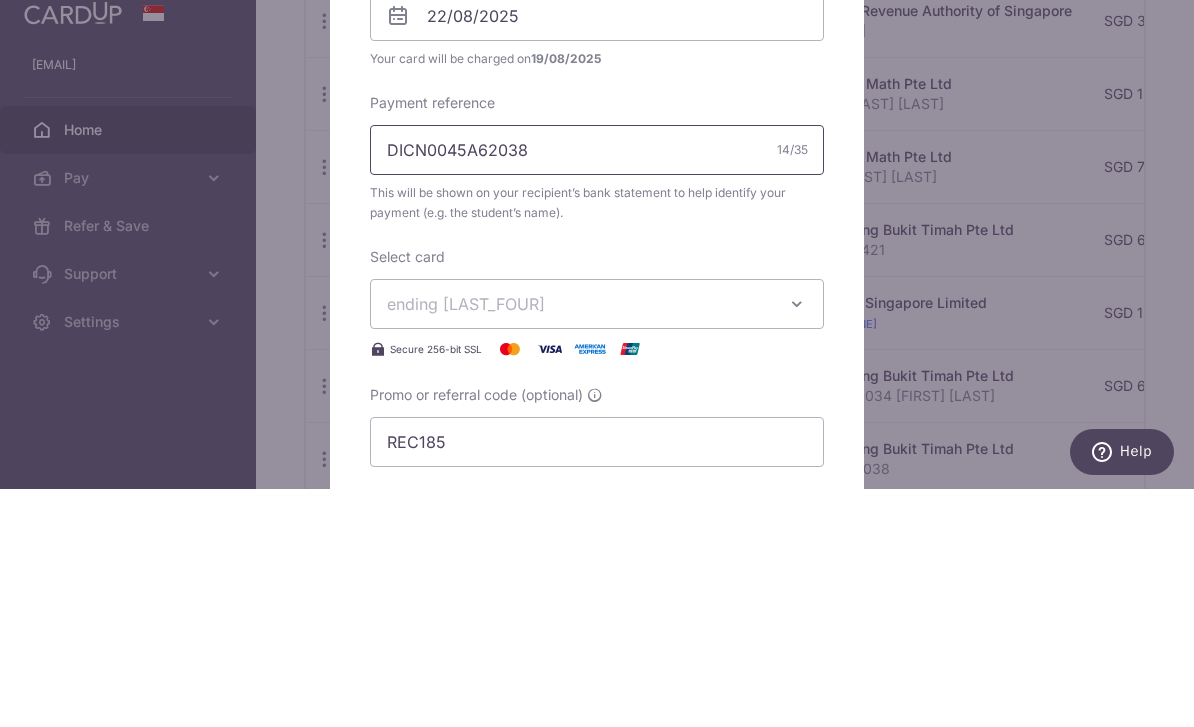 click on "DICN0045A62038" at bounding box center [597, 388] 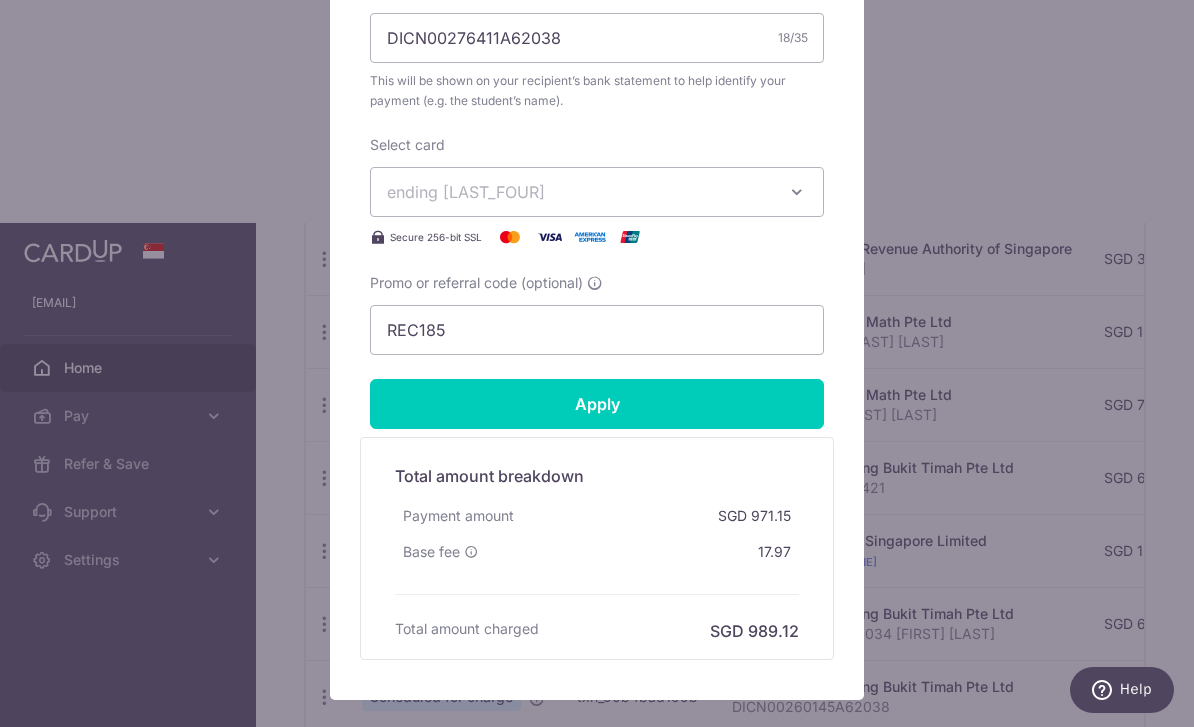 scroll, scrollTop: 805, scrollLeft: 0, axis: vertical 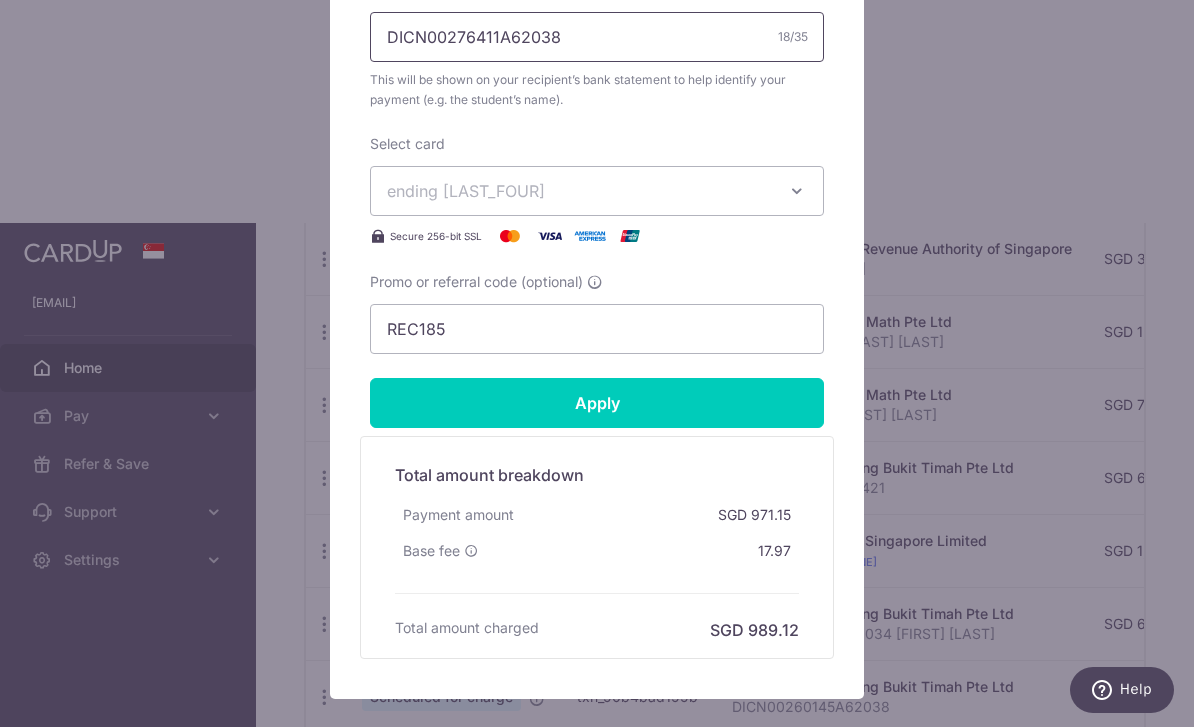 type on "DICN00276411A62038" 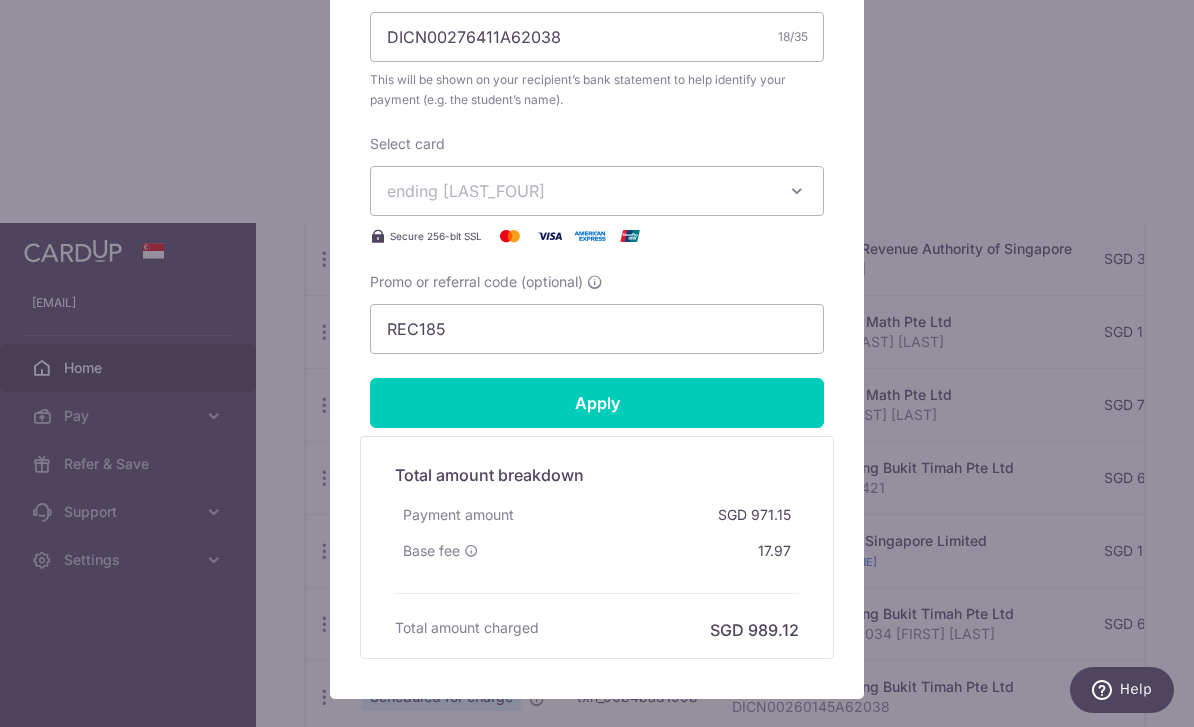 click on "Apply" at bounding box center [597, 403] 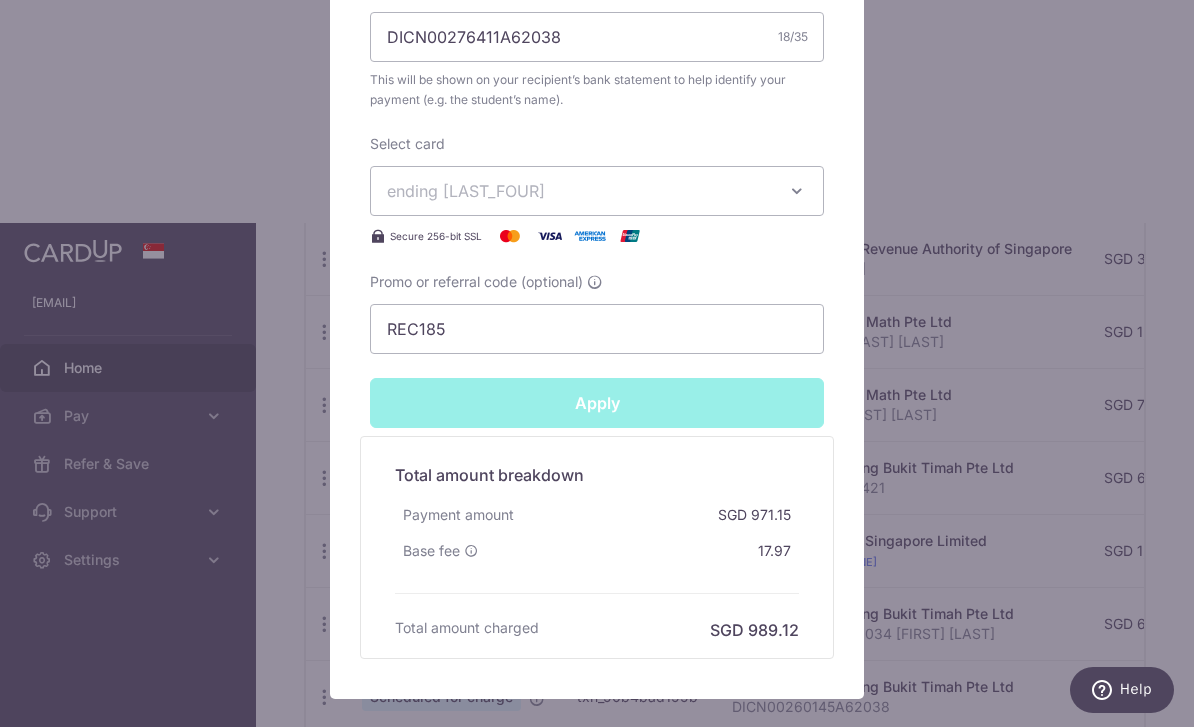 type on "Successfully Applied" 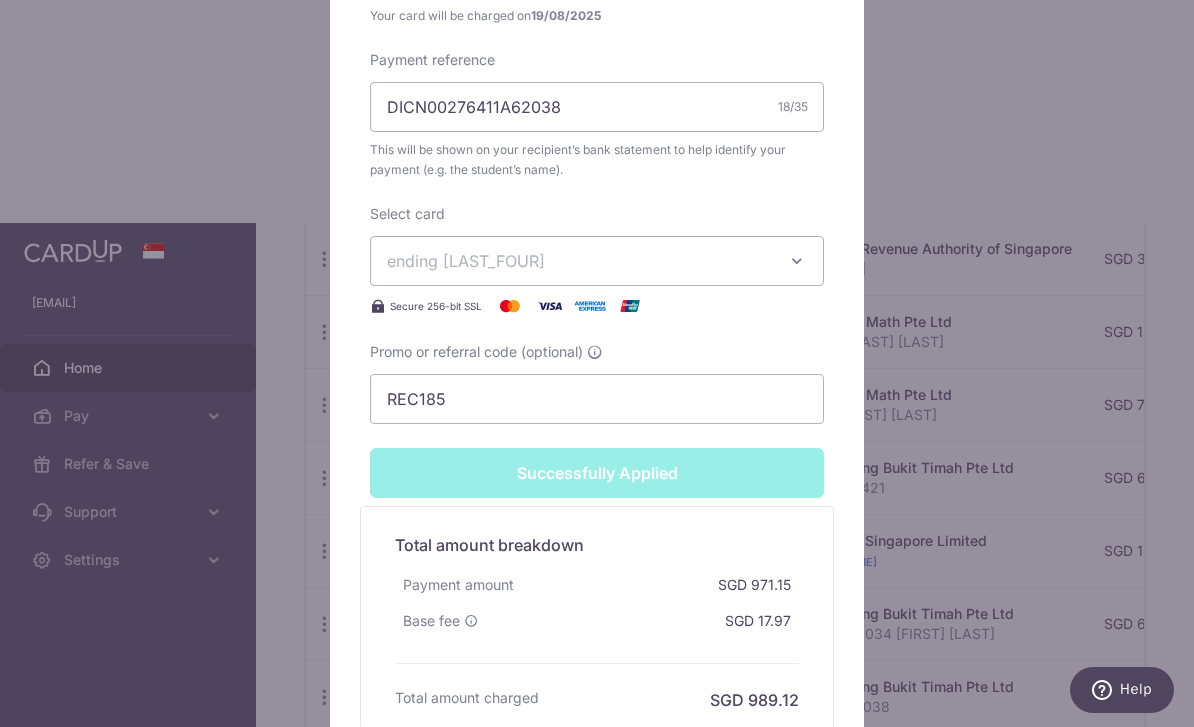 click on "Edit payment
By clicking apply,  you will make changes to all   payments to  Hua Cheng Bukit Timah Pte Ltd  scheduled from
.
By clicking below, you confirm you are editing this payment to  Hua Cheng Bukit Timah Pte Ltd  on
26/08/2025 .
Your payment is updated successfully
971.15" at bounding box center (597, 363) 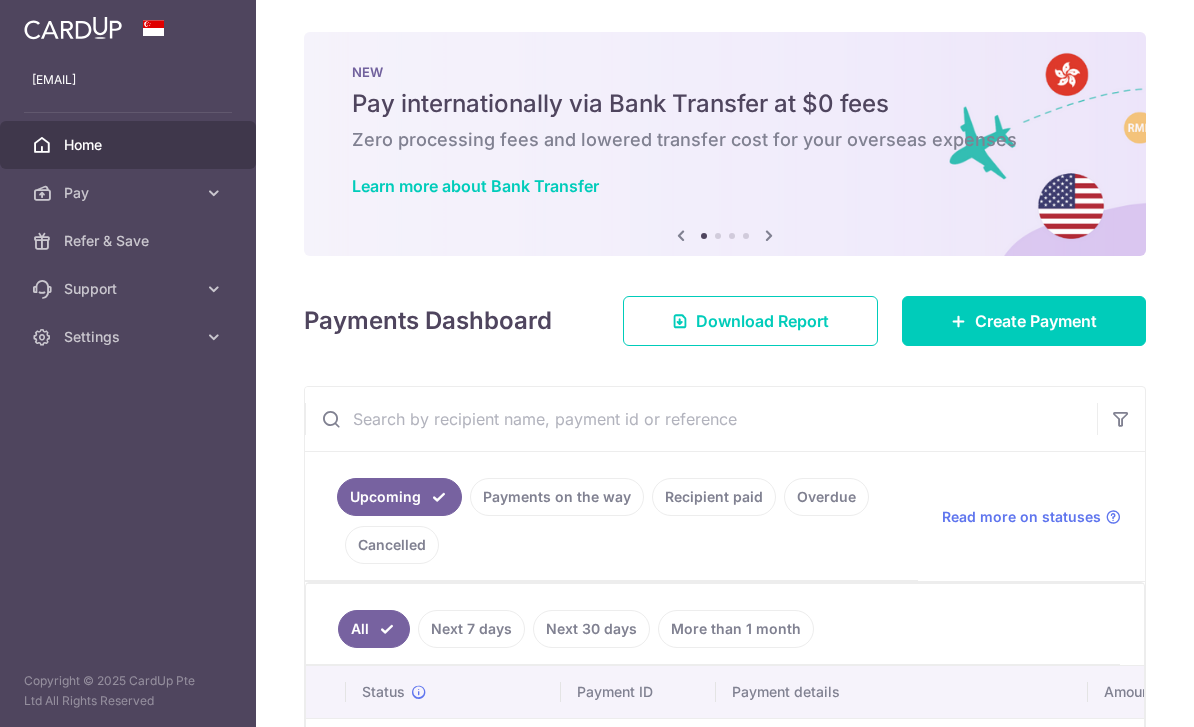 scroll, scrollTop: 0, scrollLeft: 0, axis: both 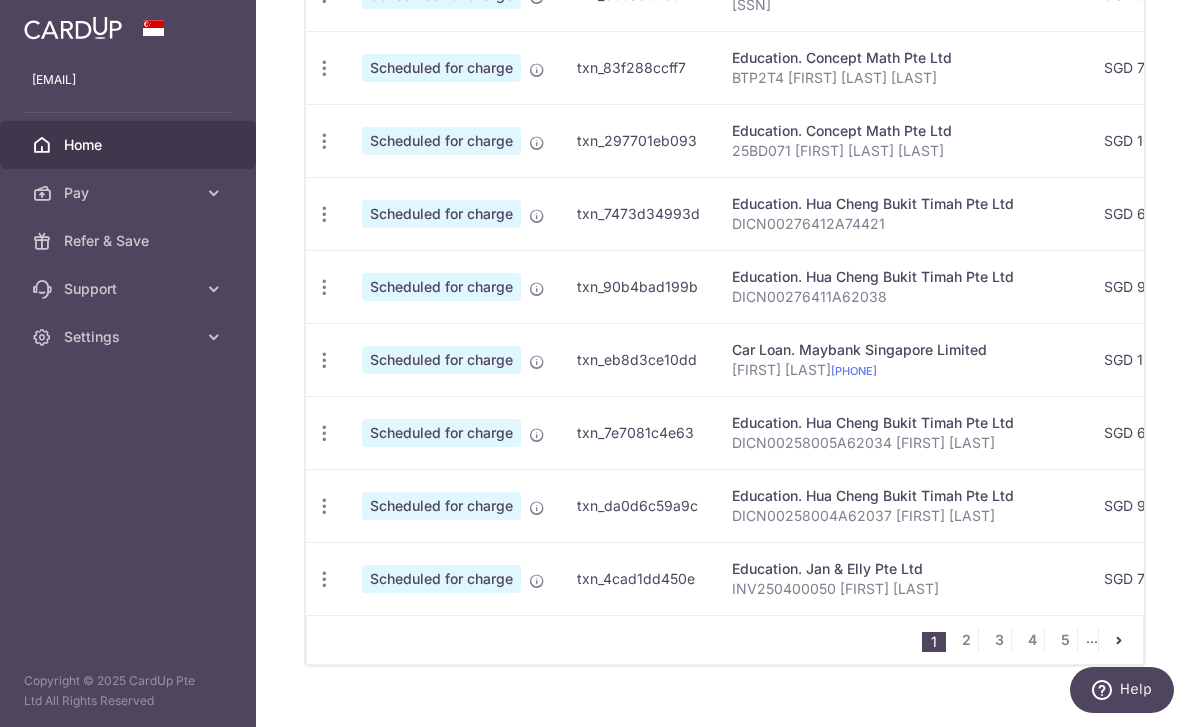 click at bounding box center (324, -78) 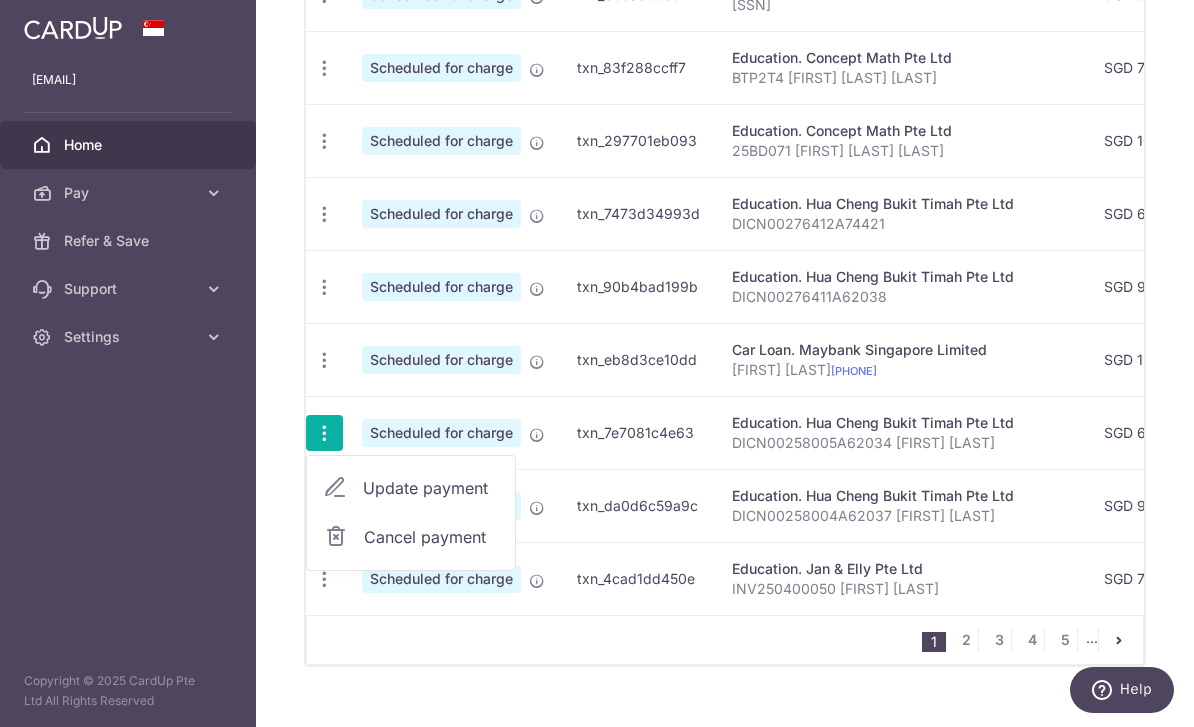 click on "Update payment" at bounding box center [431, 488] 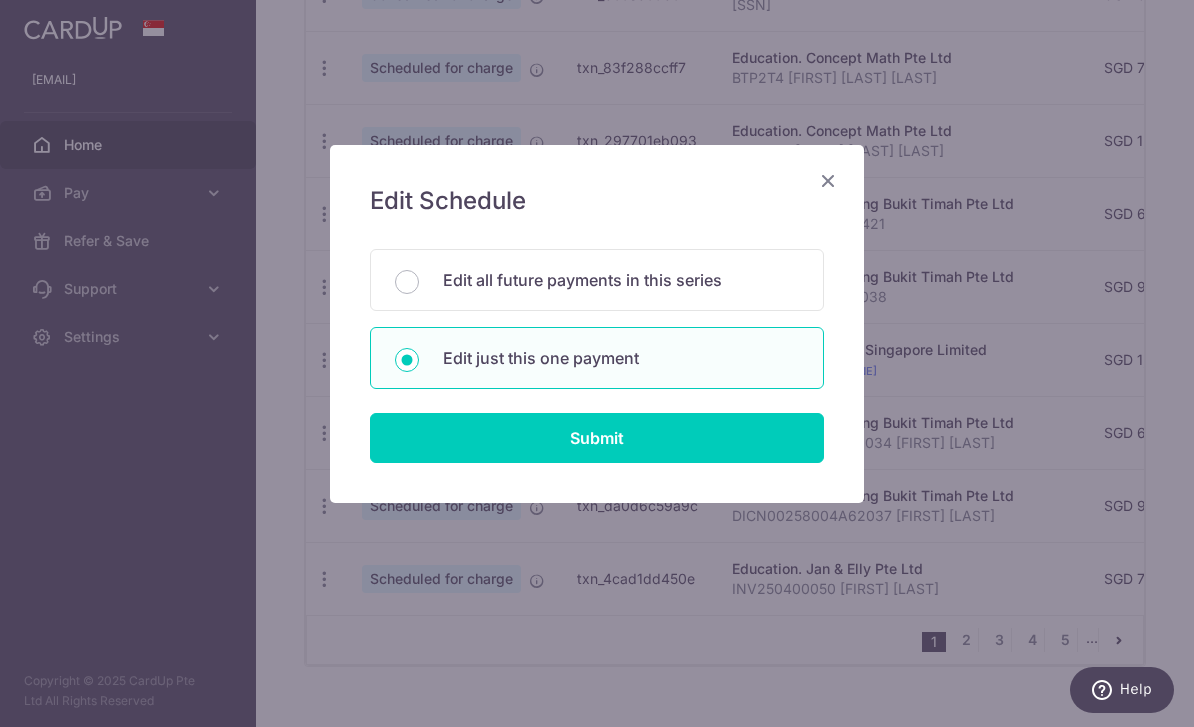 click on "Submit" at bounding box center [597, 438] 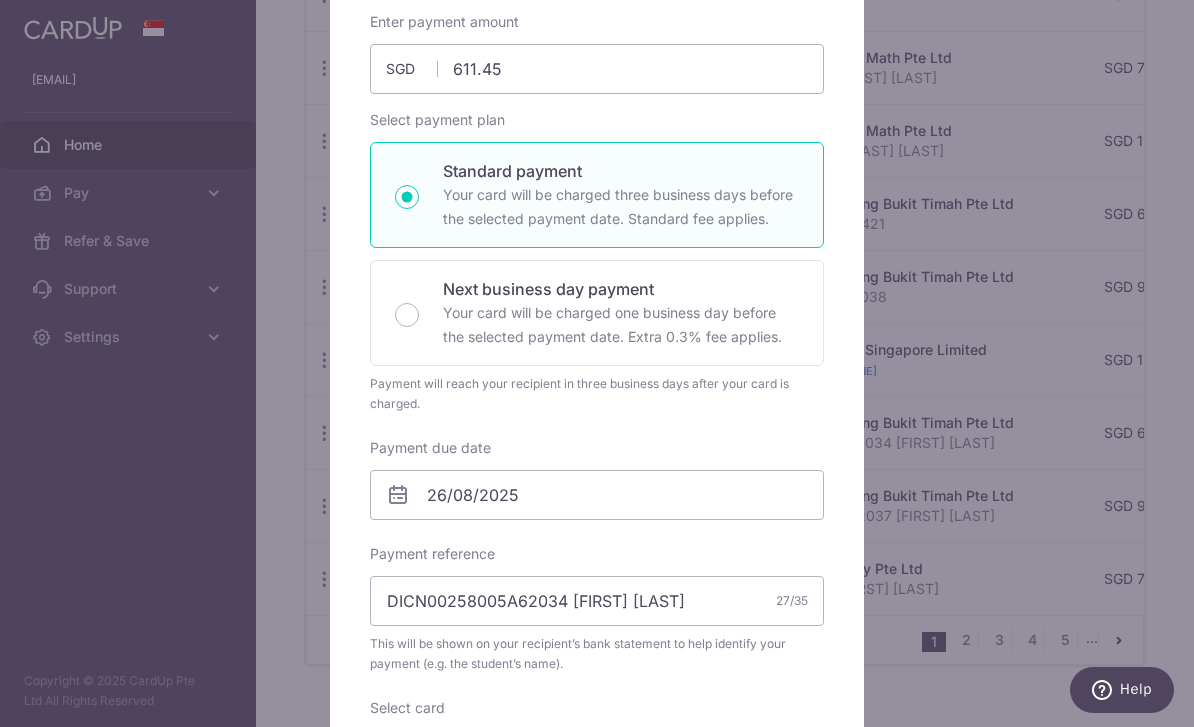 scroll, scrollTop: 230, scrollLeft: 0, axis: vertical 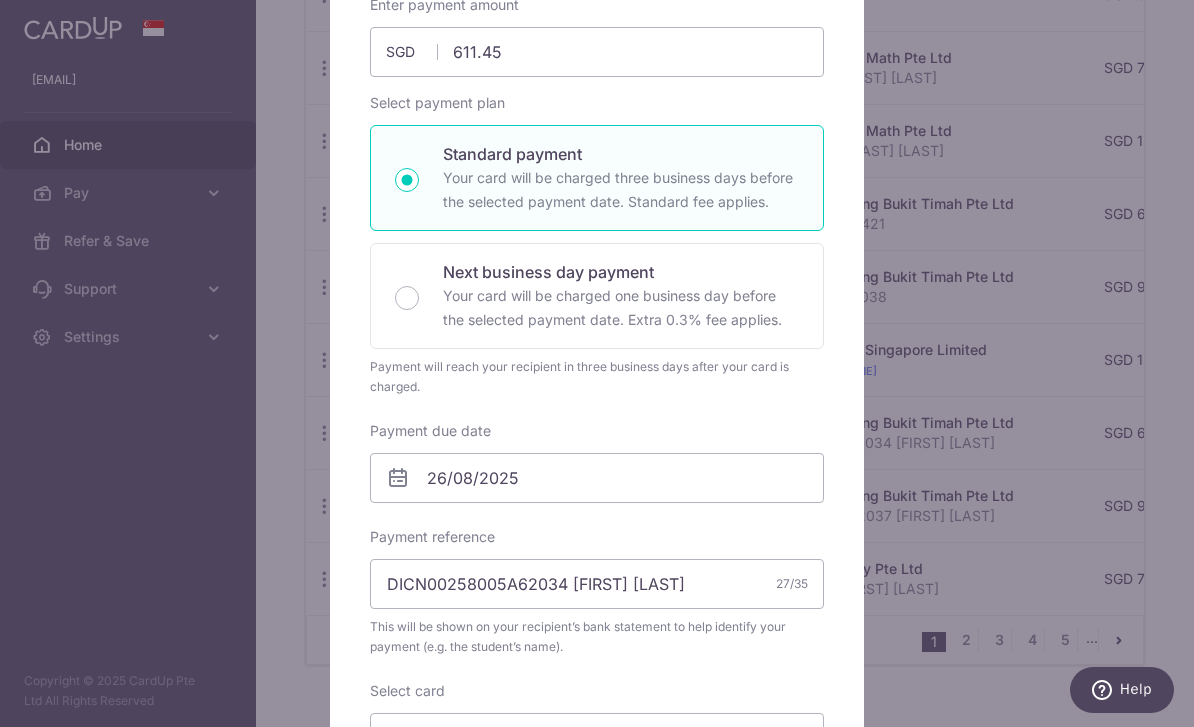 click at bounding box center [398, 478] 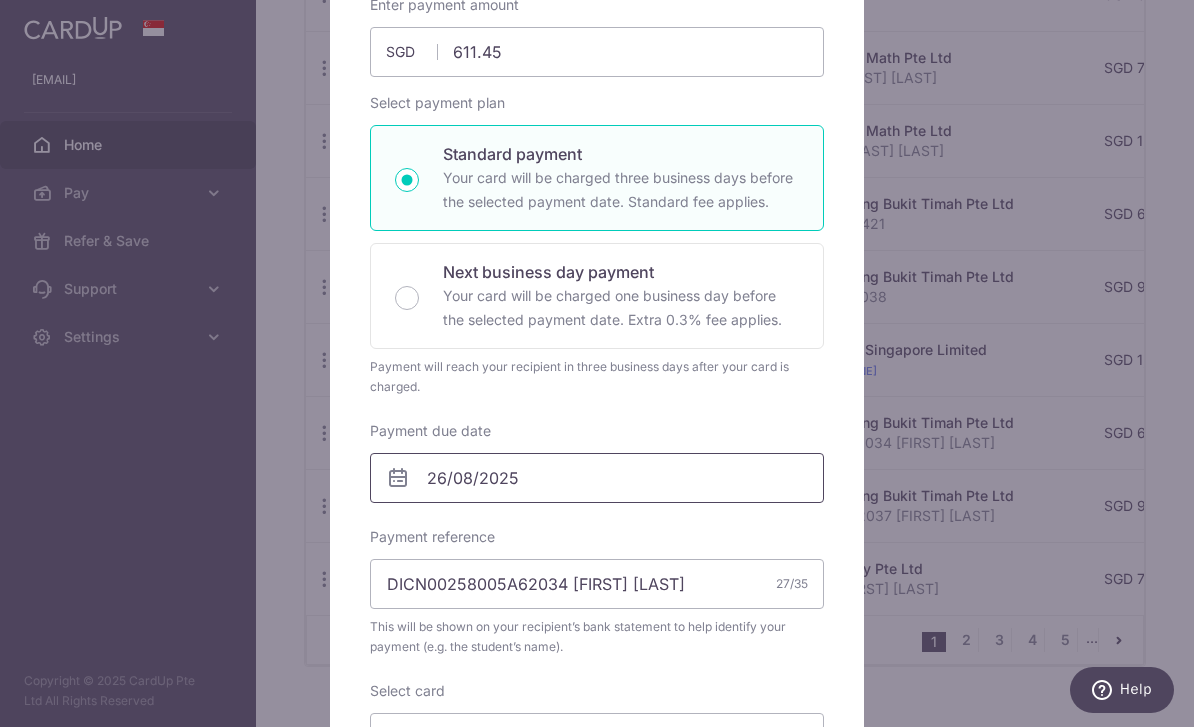 click on "26/08/2025" at bounding box center (597, 478) 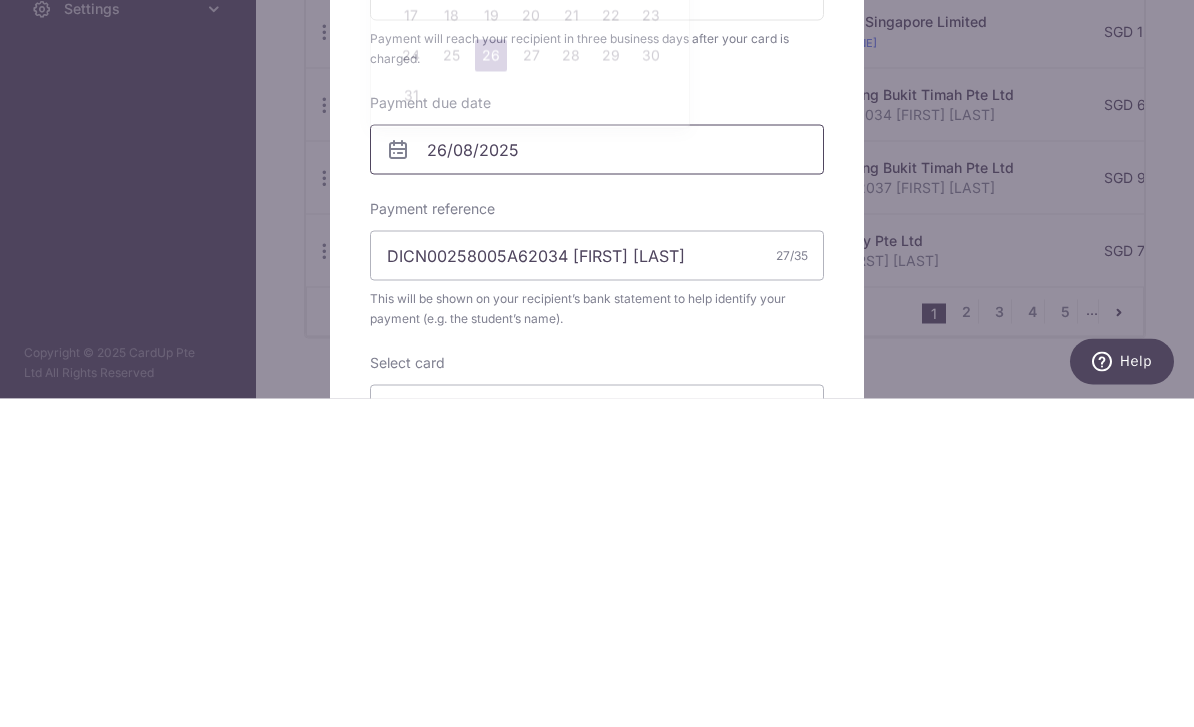 scroll, scrollTop: 827, scrollLeft: 0, axis: vertical 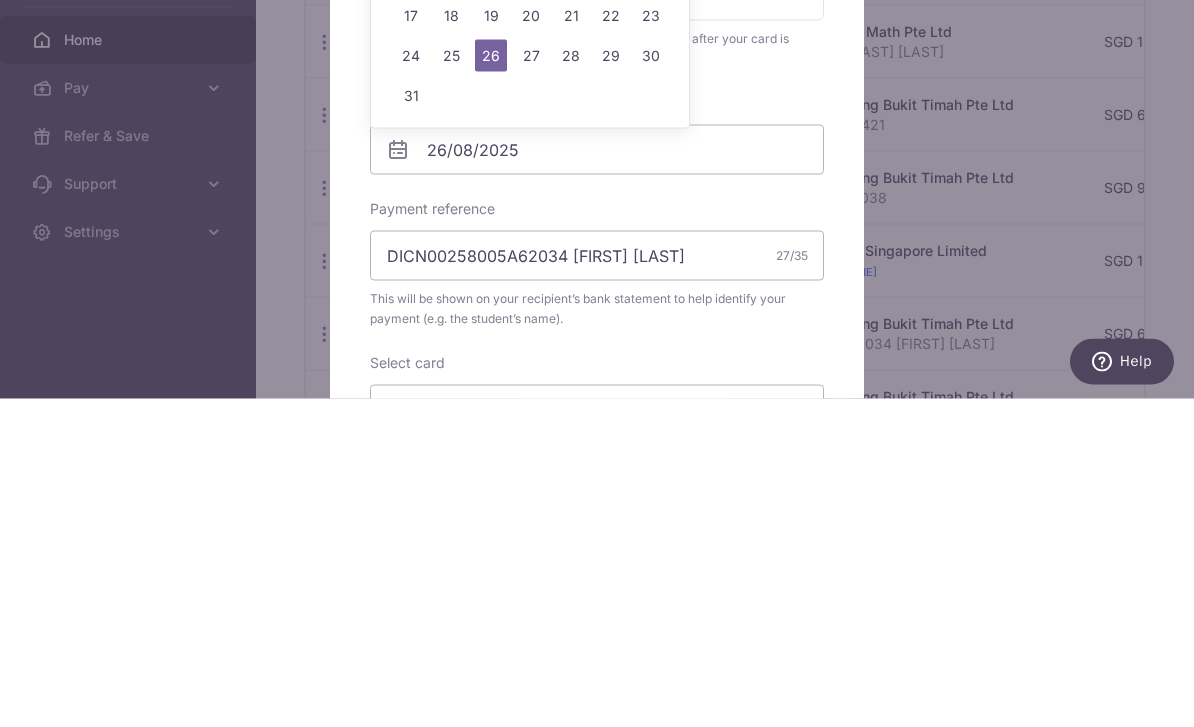 click on "22" at bounding box center [611, 344] 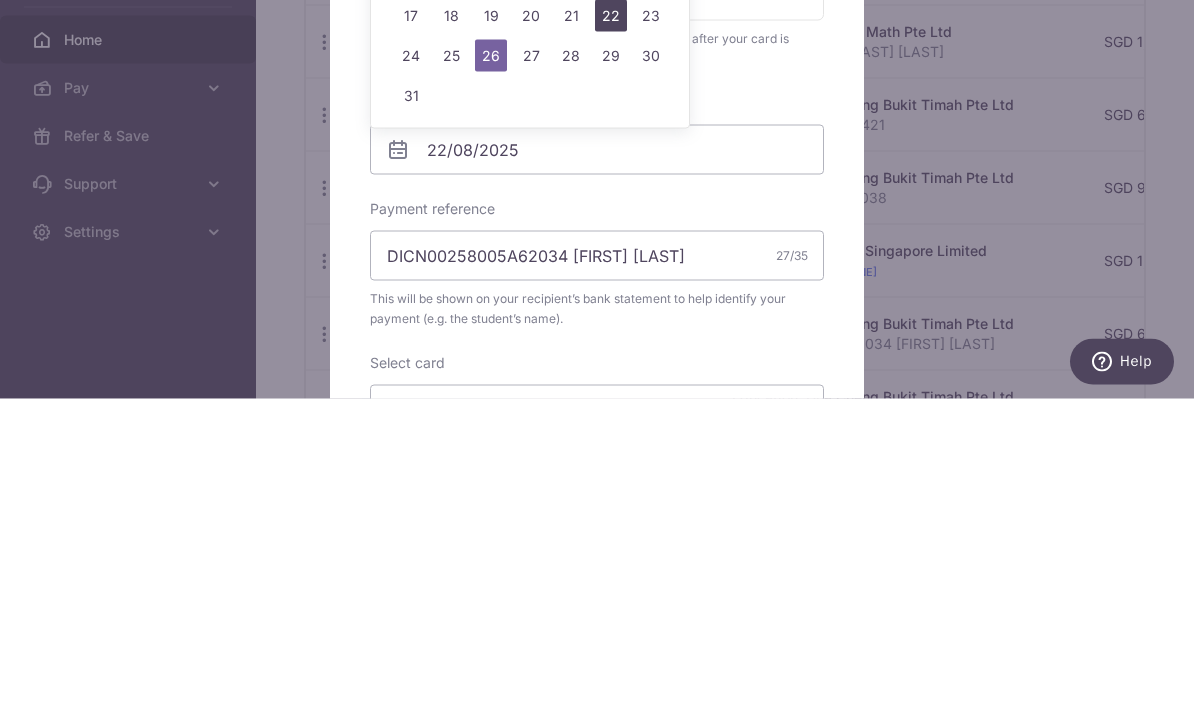 scroll, scrollTop: 64, scrollLeft: 0, axis: vertical 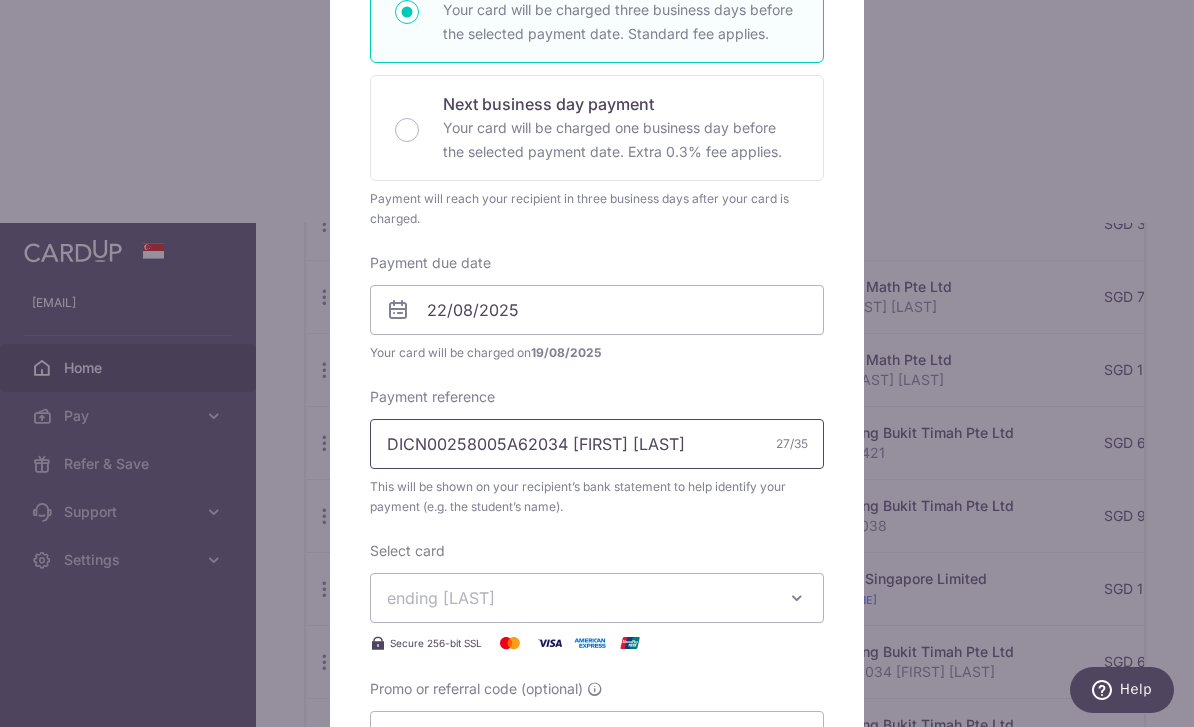 click on "DICN00258005A62034 Joen Toh" at bounding box center (597, 444) 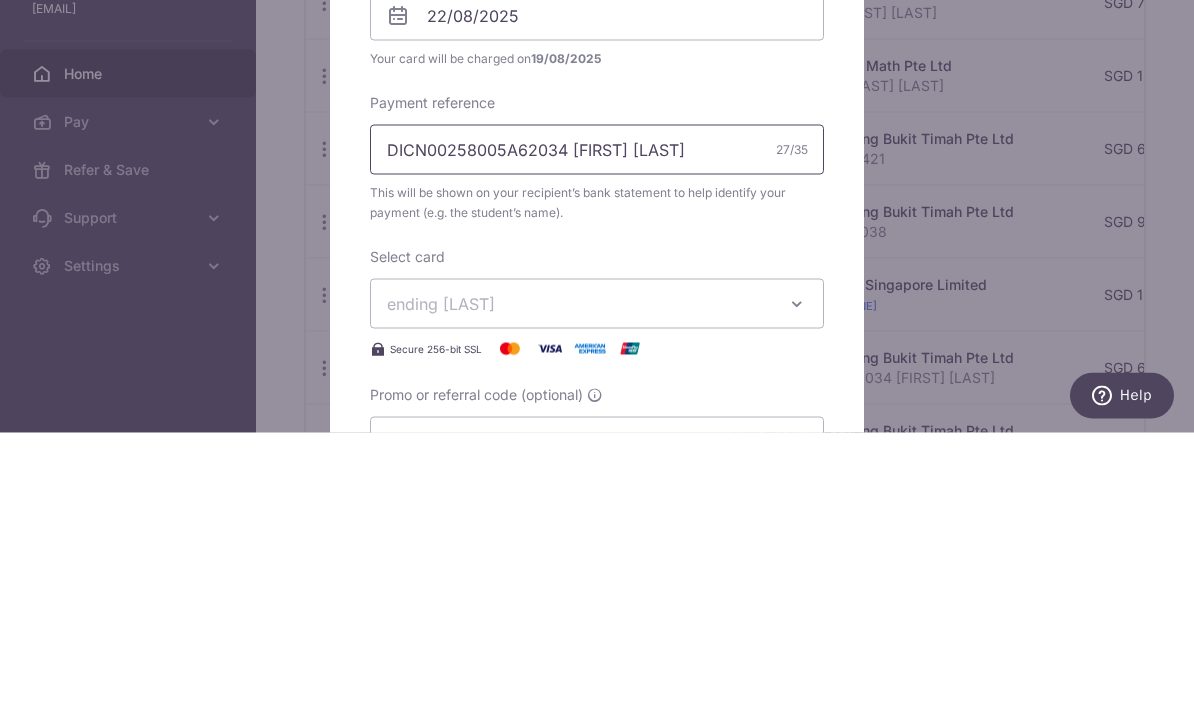 click on "DICN00258005A62034 Joen Toh" at bounding box center [597, 444] 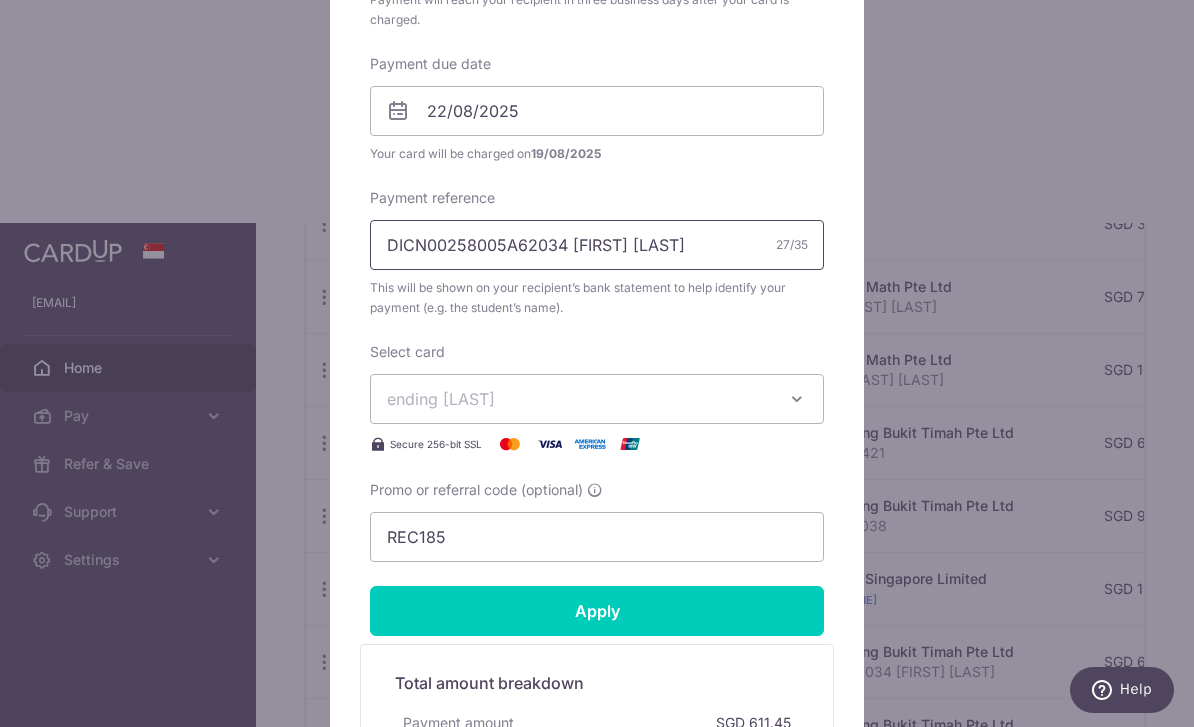 scroll, scrollTop: 590, scrollLeft: 0, axis: vertical 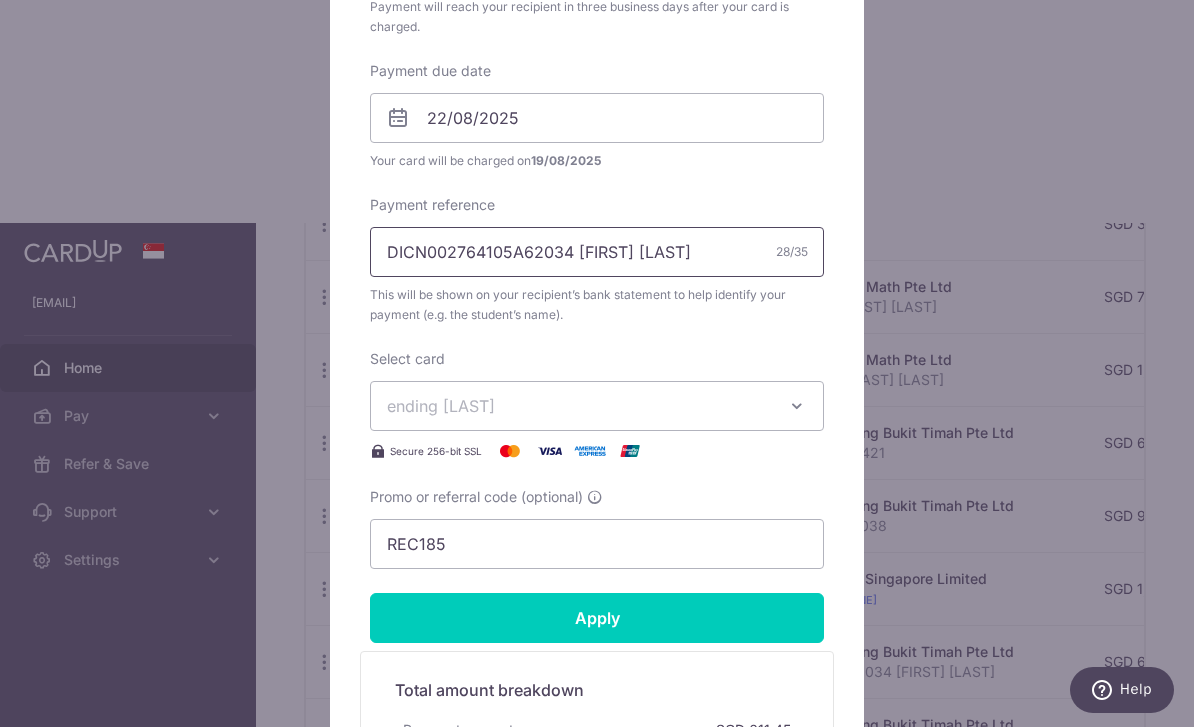 click on "DICN002764105A62034 Joen Toh" at bounding box center (597, 252) 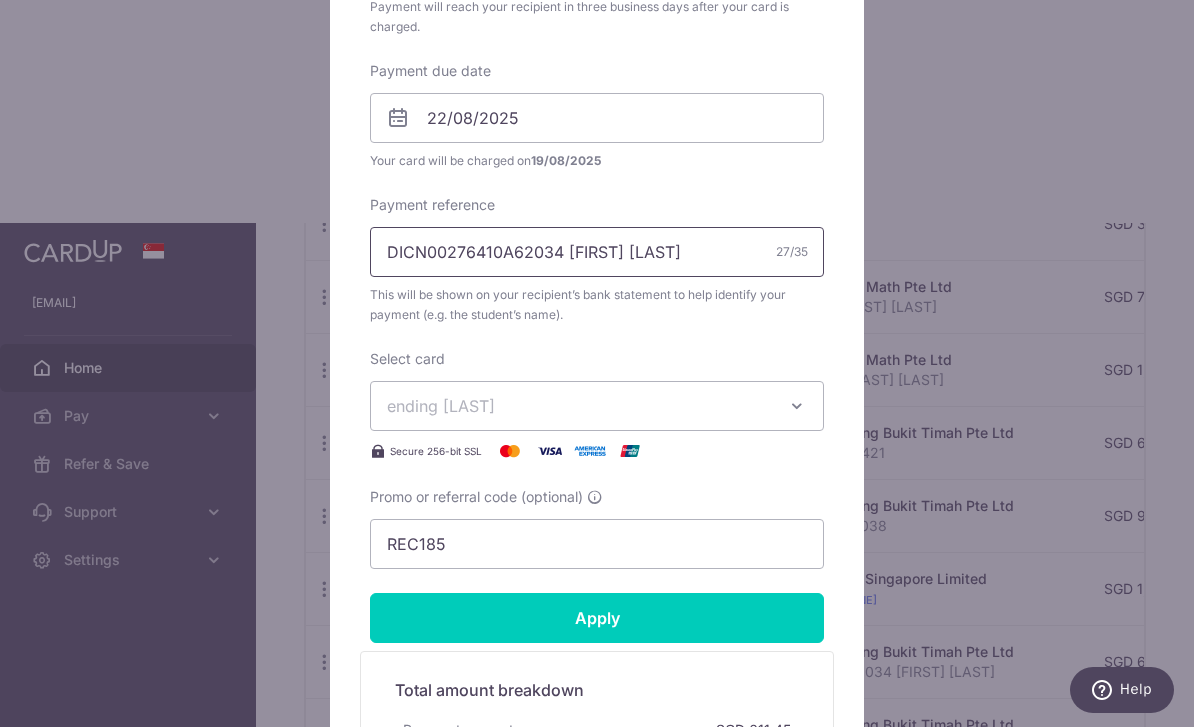 type on "[ID] [NAME] Toh Ting" 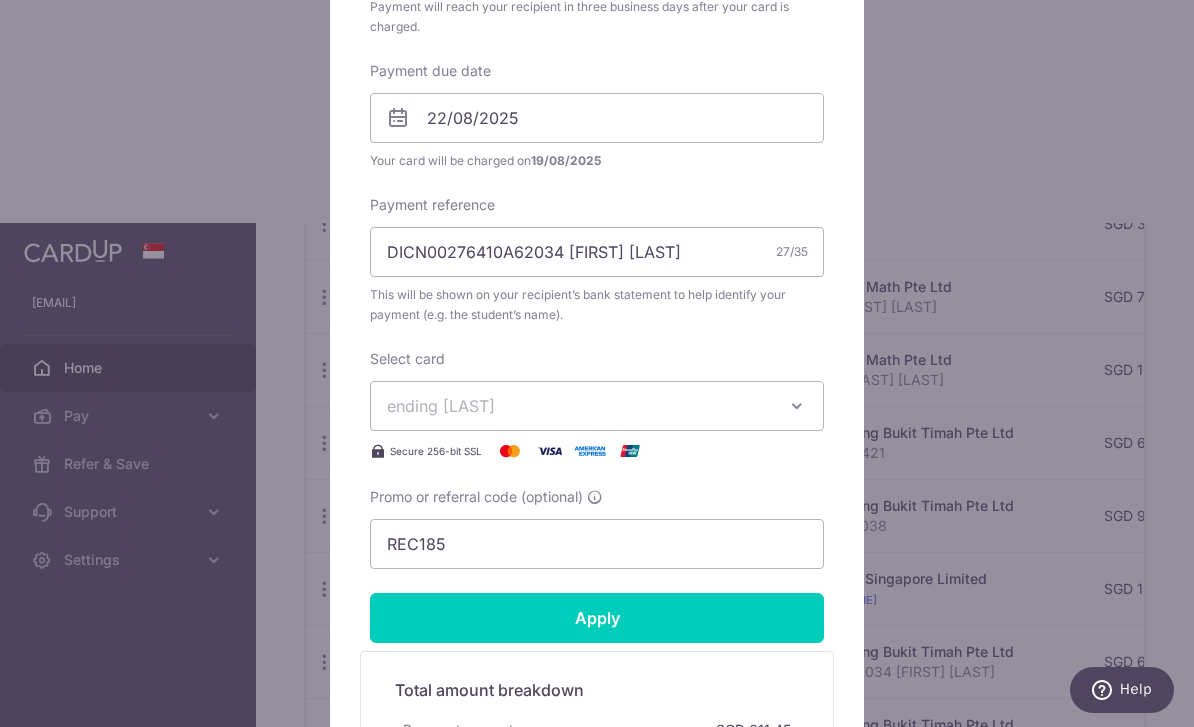 click on "Apply" at bounding box center [597, 618] 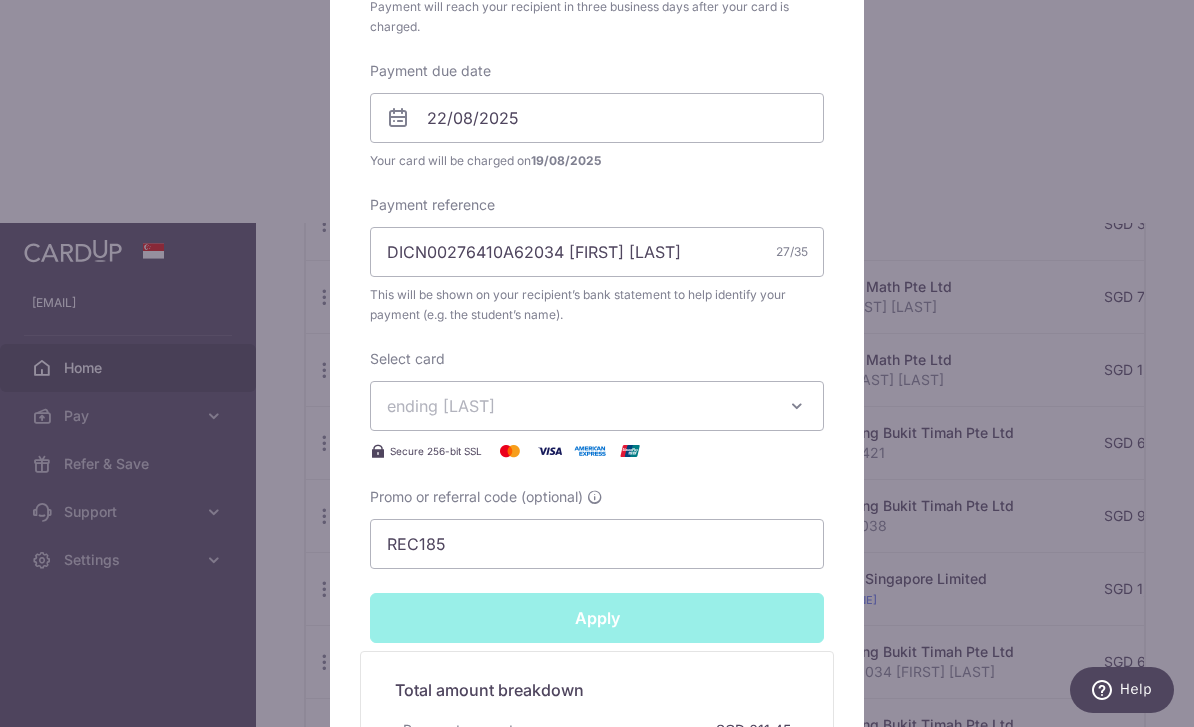type on "Successfully Applied" 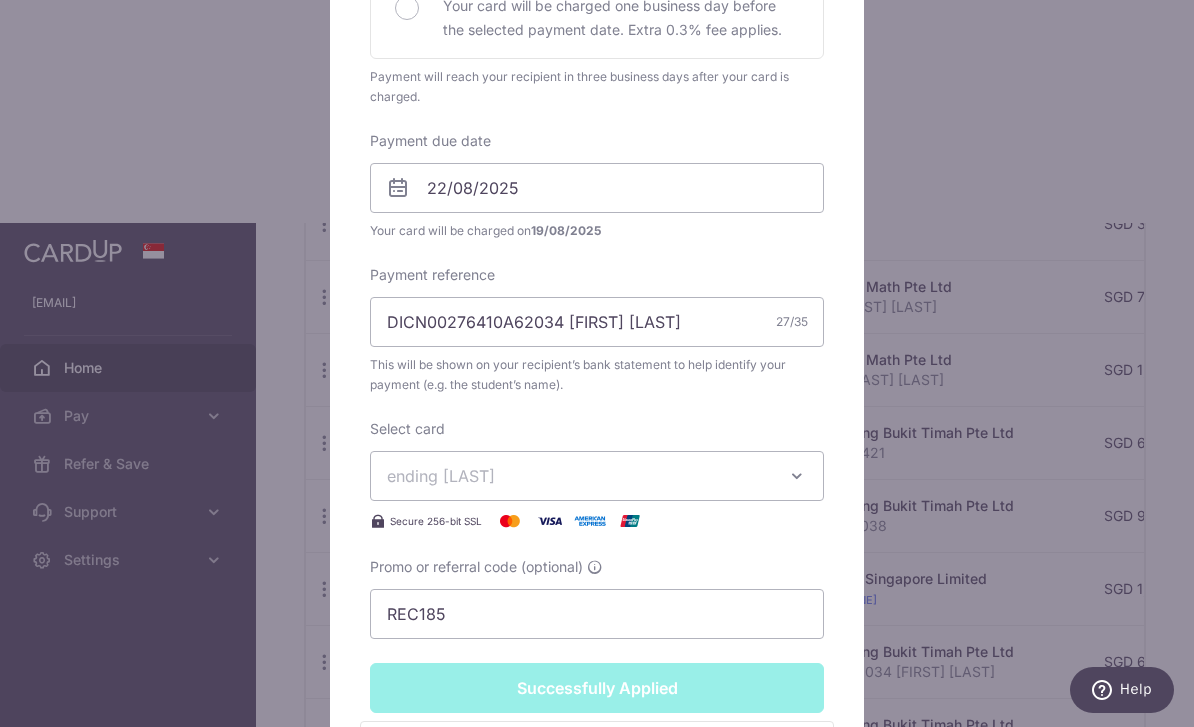 click on "Edit payment
By clicking apply,  you will make changes to all   payments to  Hua Cheng Bukit Timah Pte Ltd  scheduled from
.
By clicking below, you confirm you are editing this payment to  Hua Cheng Bukit Timah Pte Ltd  on
26/08/2025 .
Your payment is updated successfully
611.45" at bounding box center [597, 363] 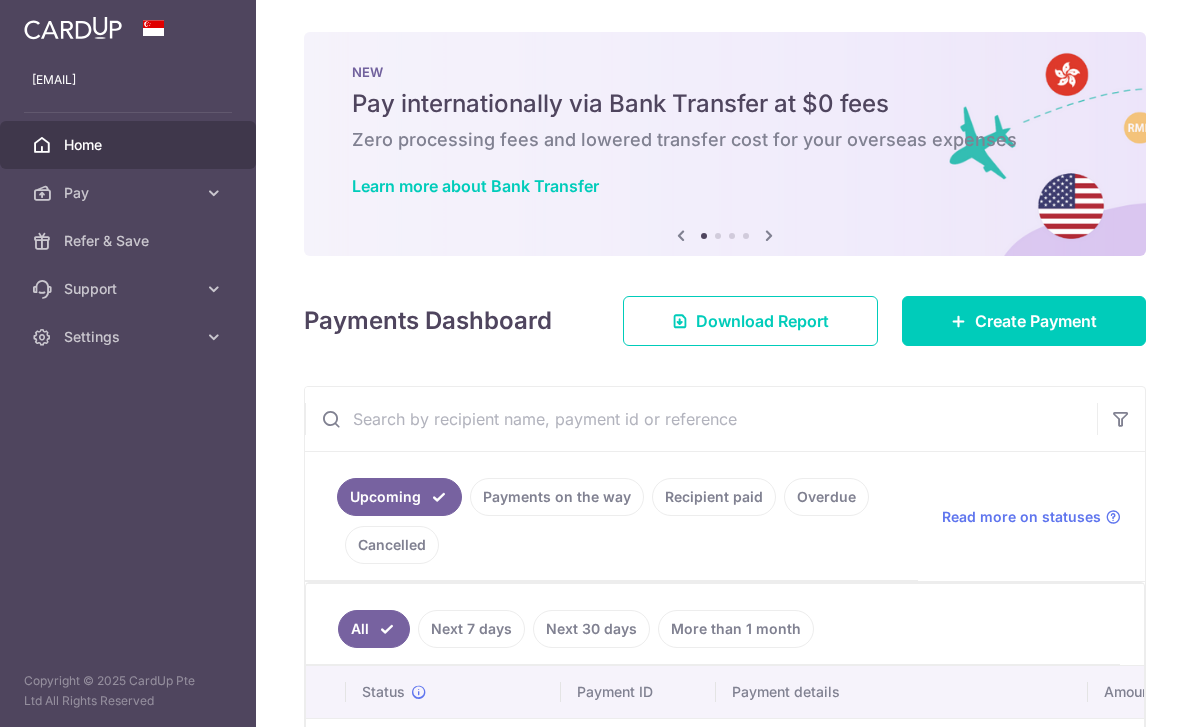 scroll, scrollTop: 0, scrollLeft: 0, axis: both 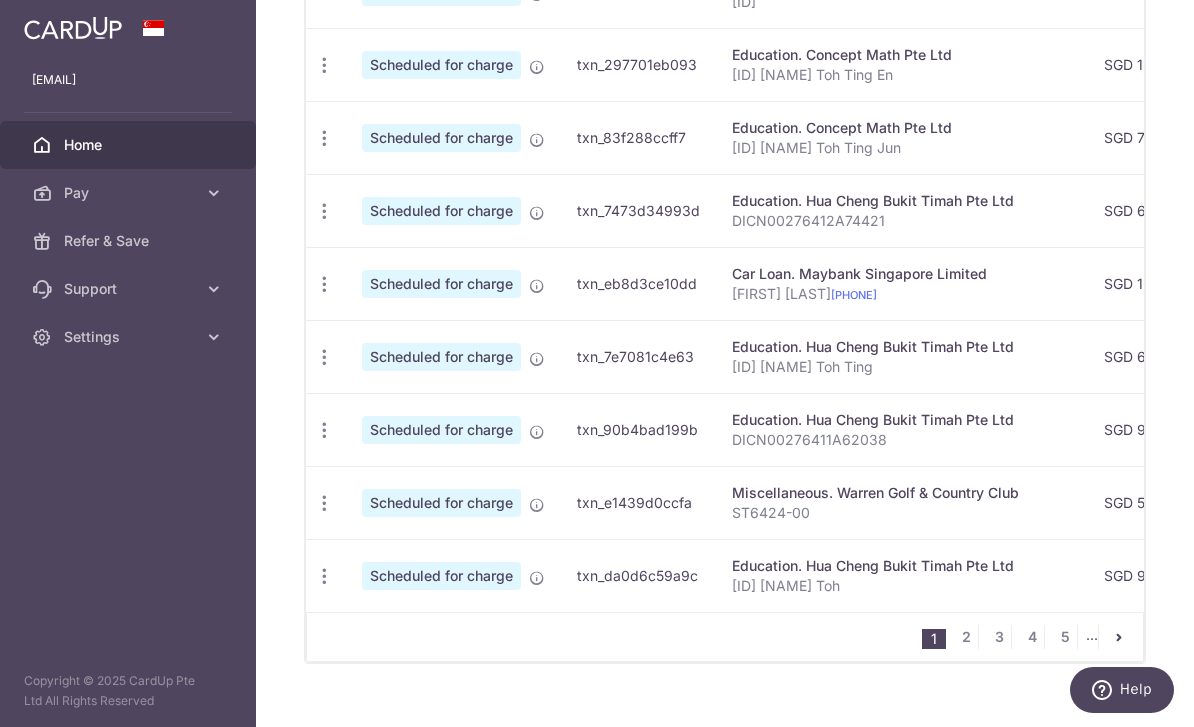 click at bounding box center [324, -81] 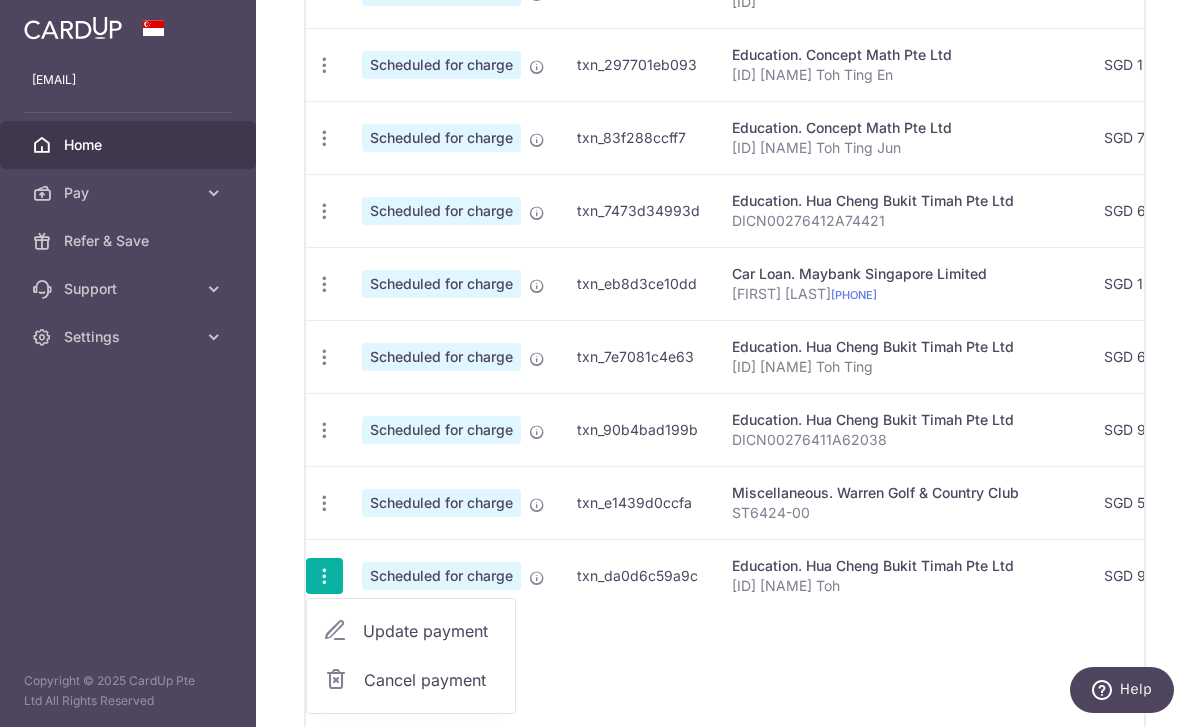 click on "Update payment" at bounding box center [431, 631] 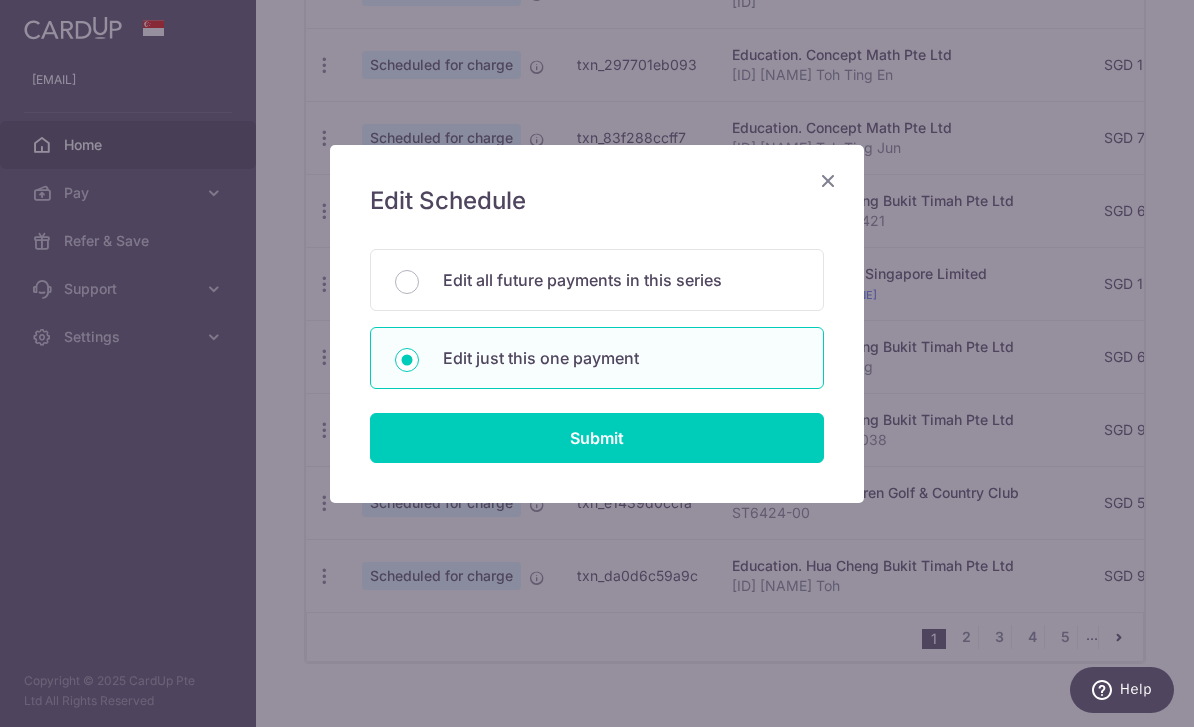 click on "Submit" at bounding box center [597, 438] 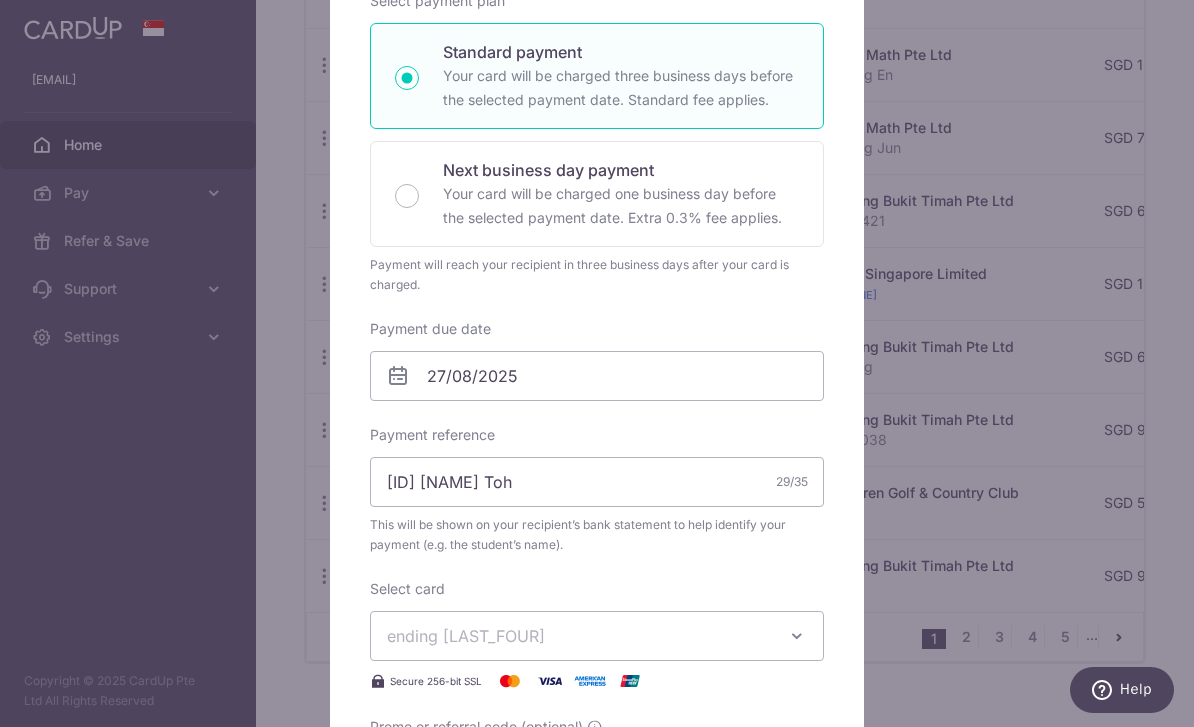 scroll, scrollTop: 350, scrollLeft: 0, axis: vertical 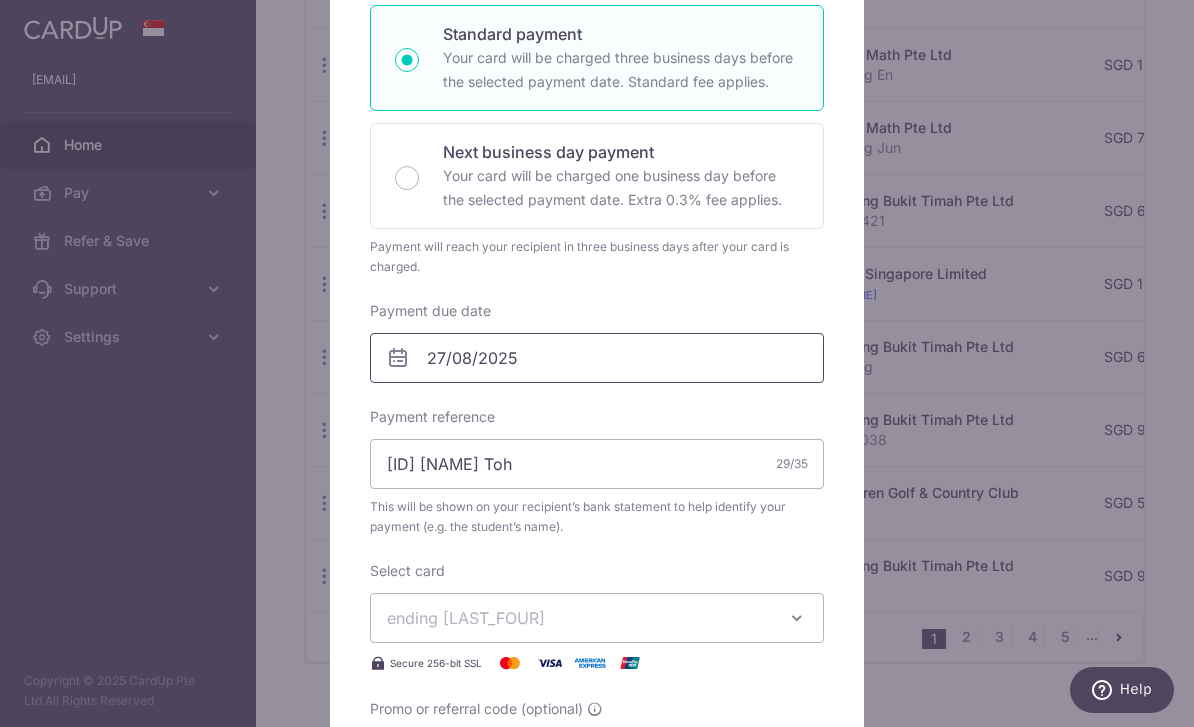 click on "[EMAIL]
Home
Pay
Payments
Recipients
Cards
Refer & Save
Support
FAQ
Contact Us
Settings
Account
Logout
Copyright © 2025 CardUp Pte Ltd All Rights Reserved
×
Pause Schedule" at bounding box center (597, 363) 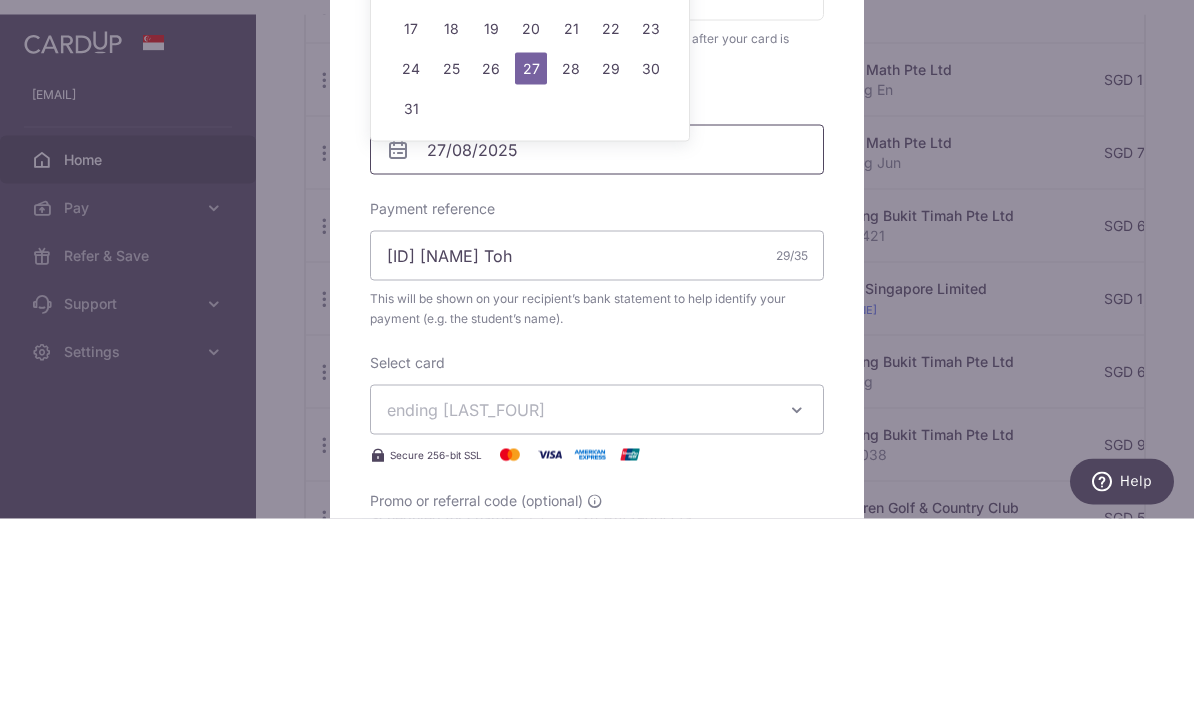 scroll, scrollTop: 827, scrollLeft: 0, axis: vertical 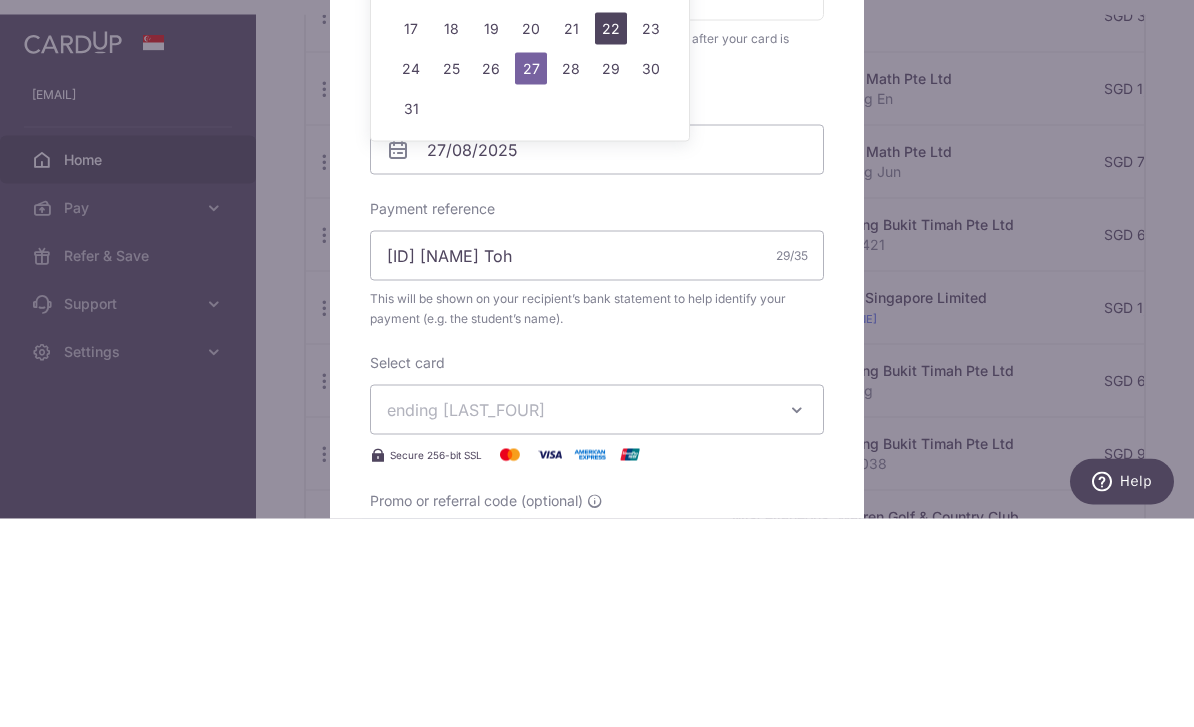 click on "22" at bounding box center [611, 237] 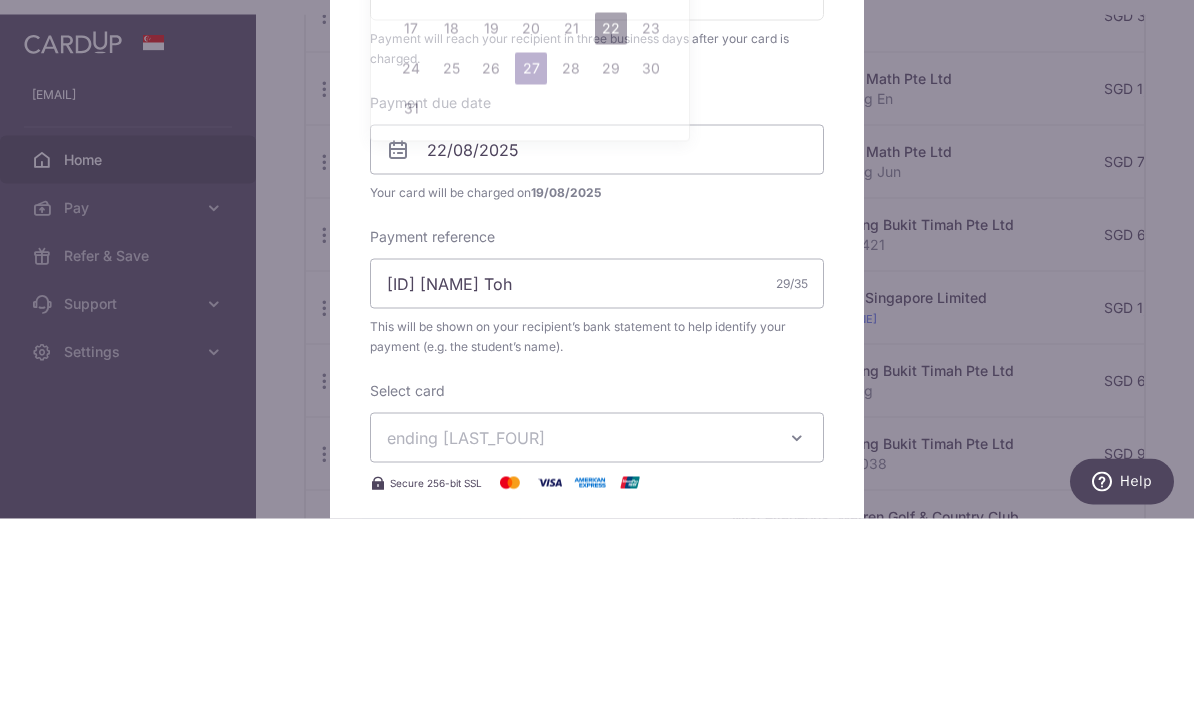 scroll, scrollTop: 64, scrollLeft: 0, axis: vertical 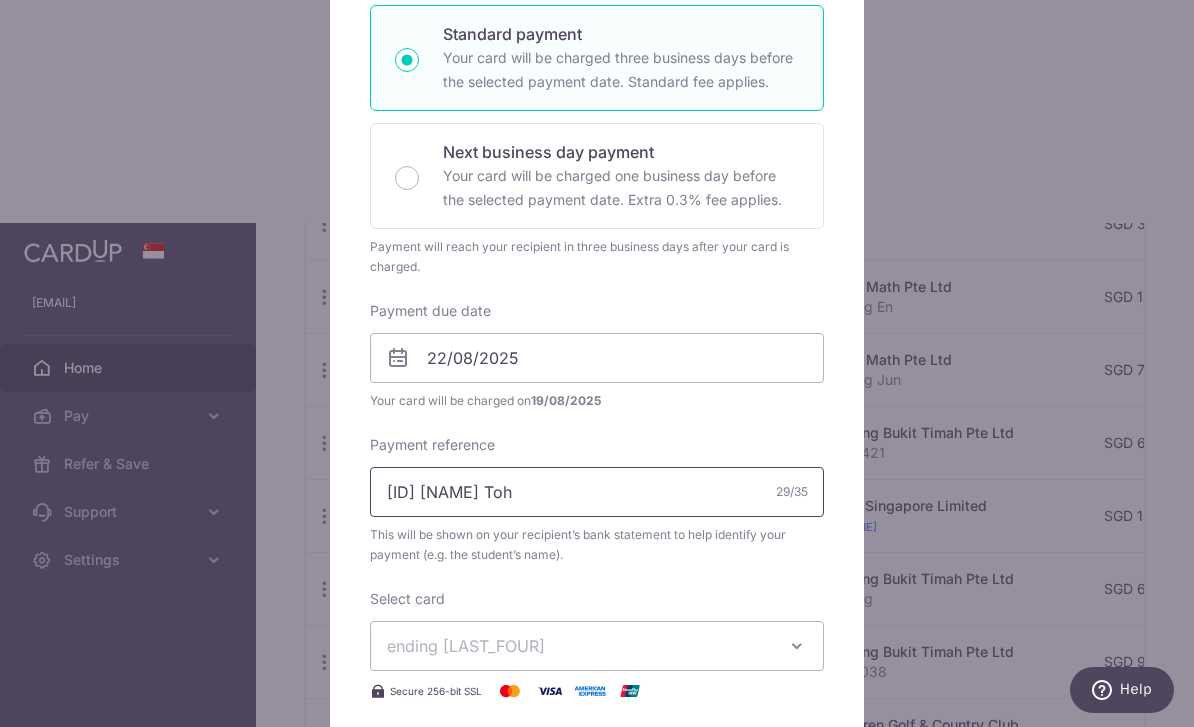 click on "[ID] [NAME] Toh" at bounding box center (597, 492) 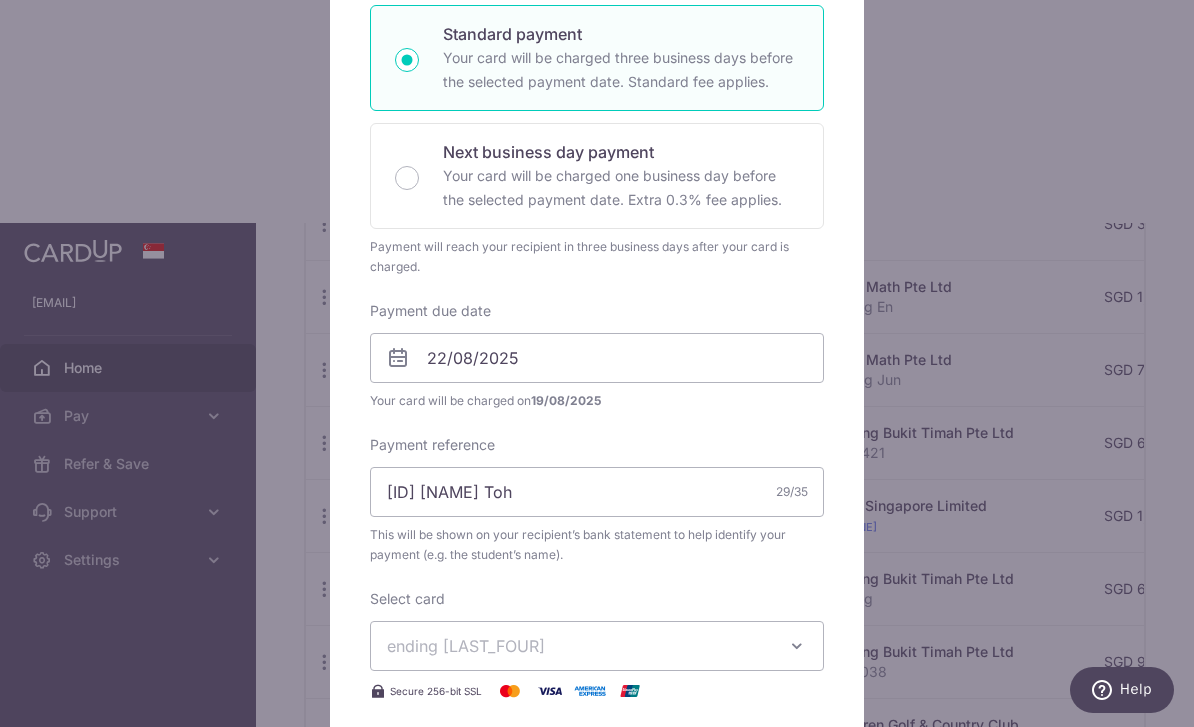 scroll, scrollTop: 377, scrollLeft: 0, axis: vertical 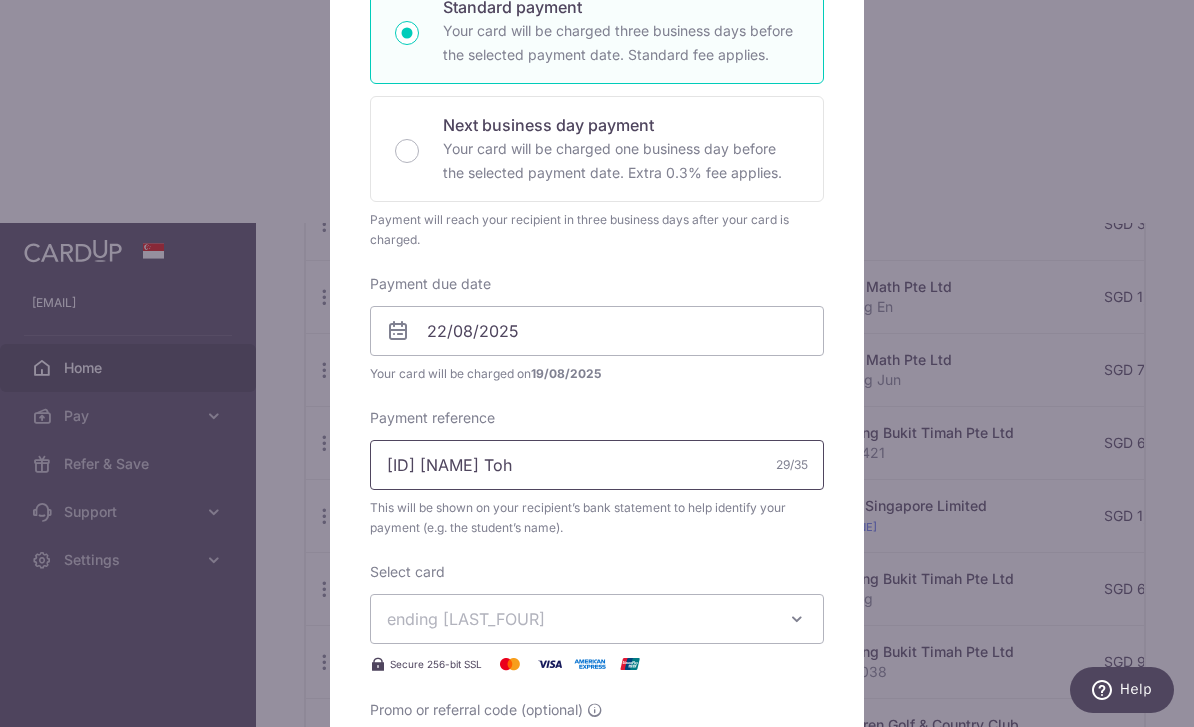 type on "[NUMBER] [FIRST] [LAST]" 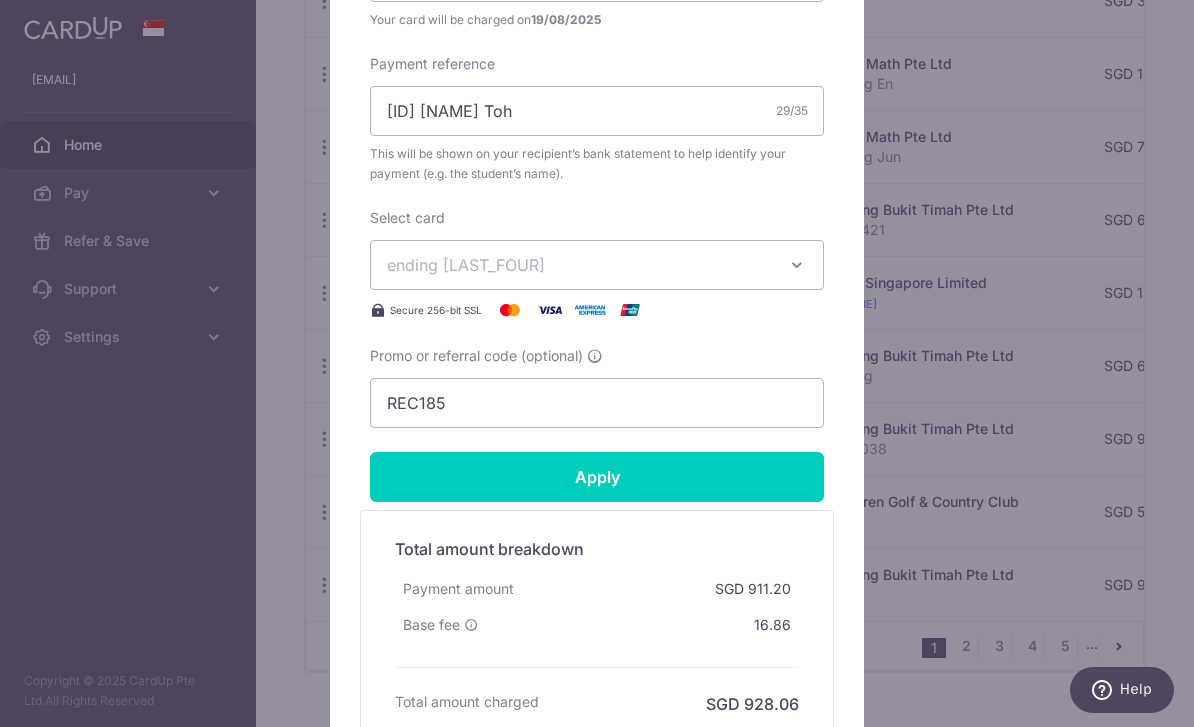 scroll, scrollTop: 735, scrollLeft: 0, axis: vertical 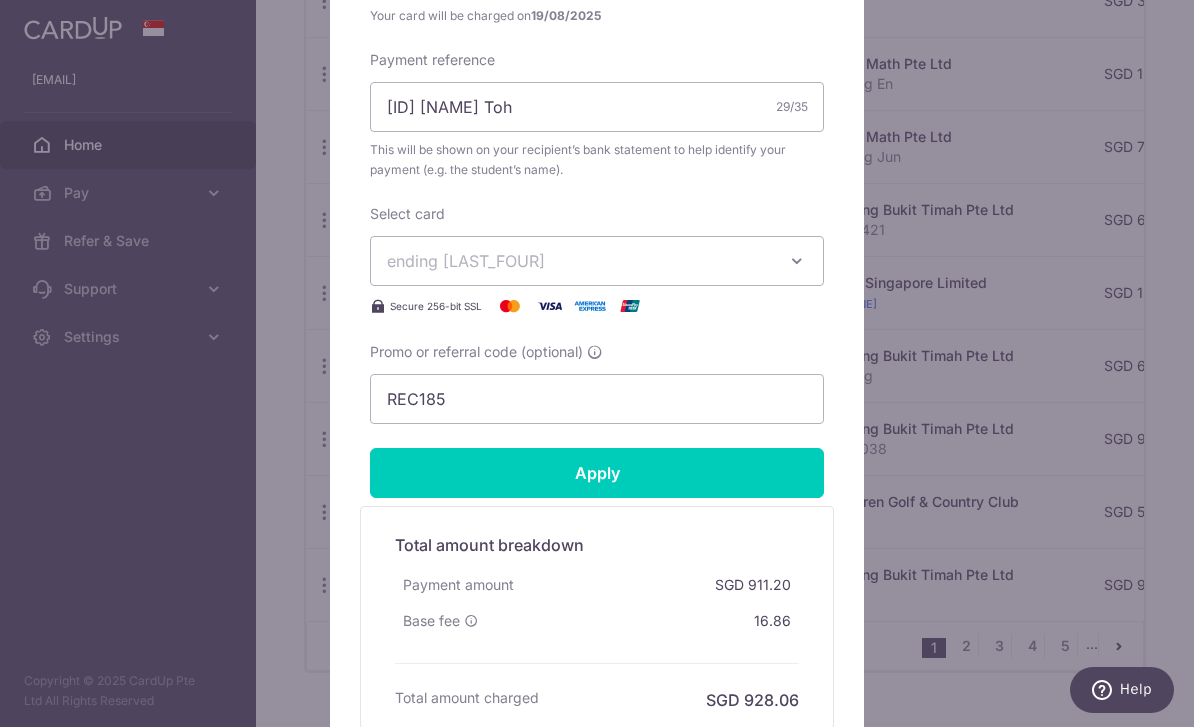 click on "Apply" at bounding box center (597, 473) 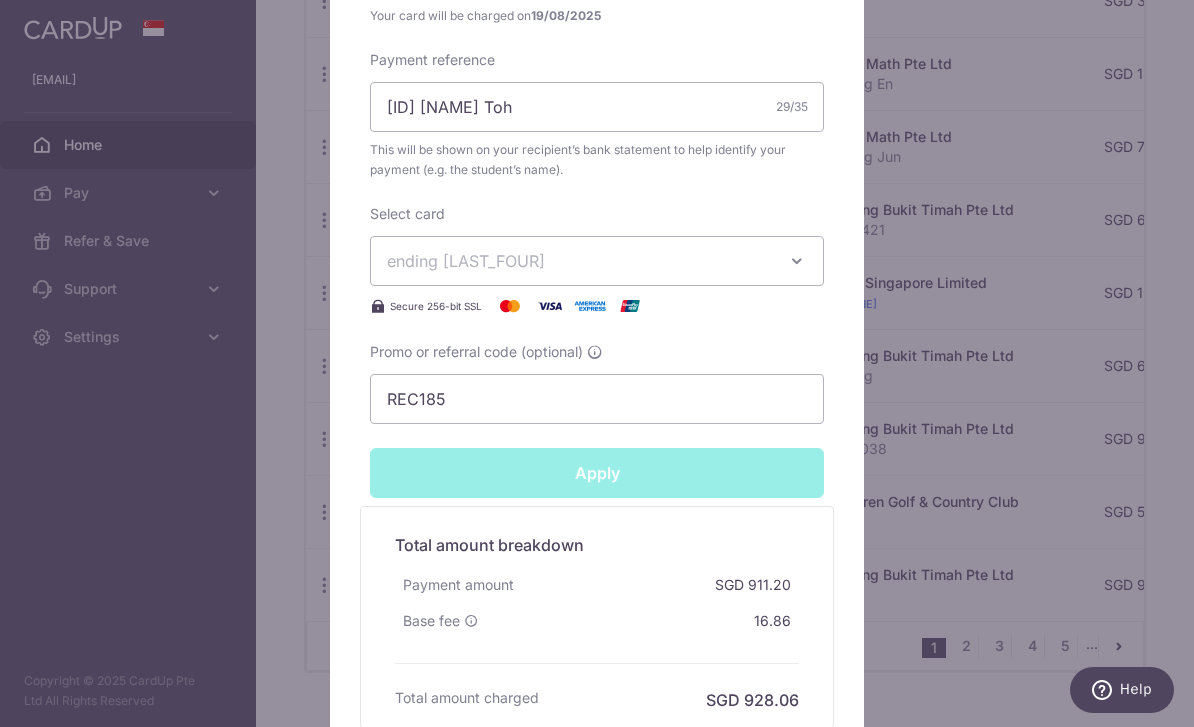 type on "Successfully Applied" 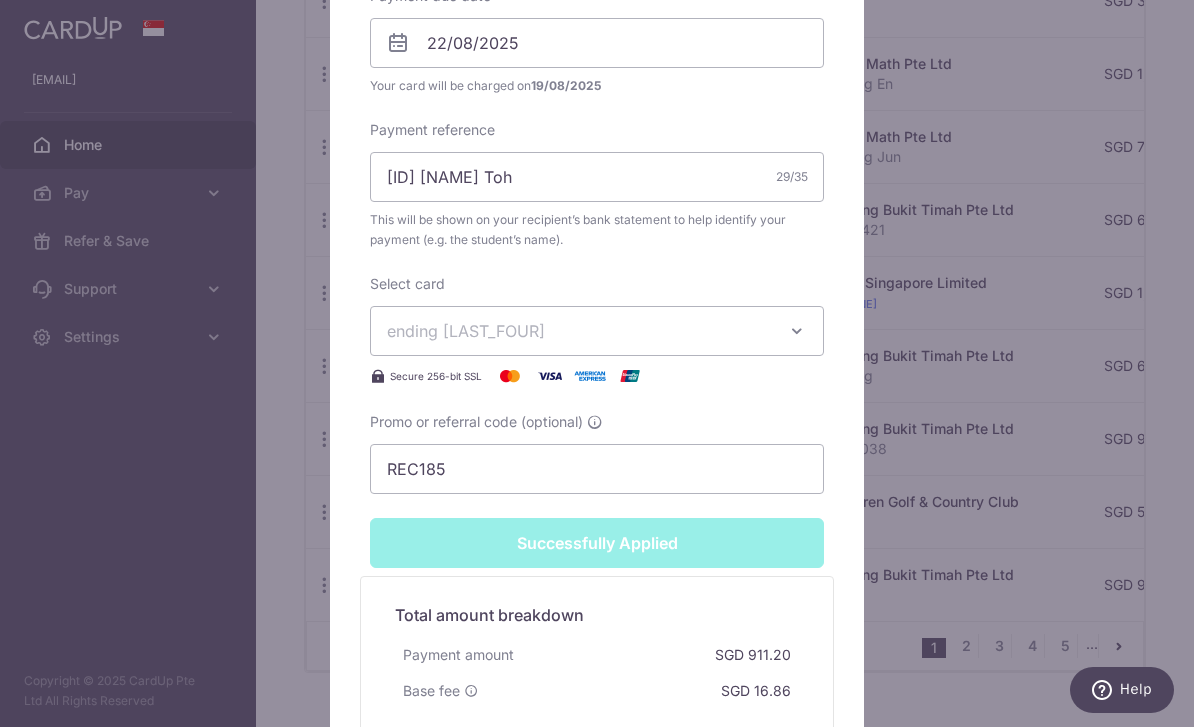 click on "Edit payment
By clicking apply,  you will make changes to all   payments to  Hua Cheng Bukit Timah Pte Ltd  scheduled from
.
By clicking below, you confirm you are editing this payment to  Hua Cheng Bukit Timah Pte Ltd  on
27/08/2025 .
Your payment is updated successfully
911.20" at bounding box center (597, 363) 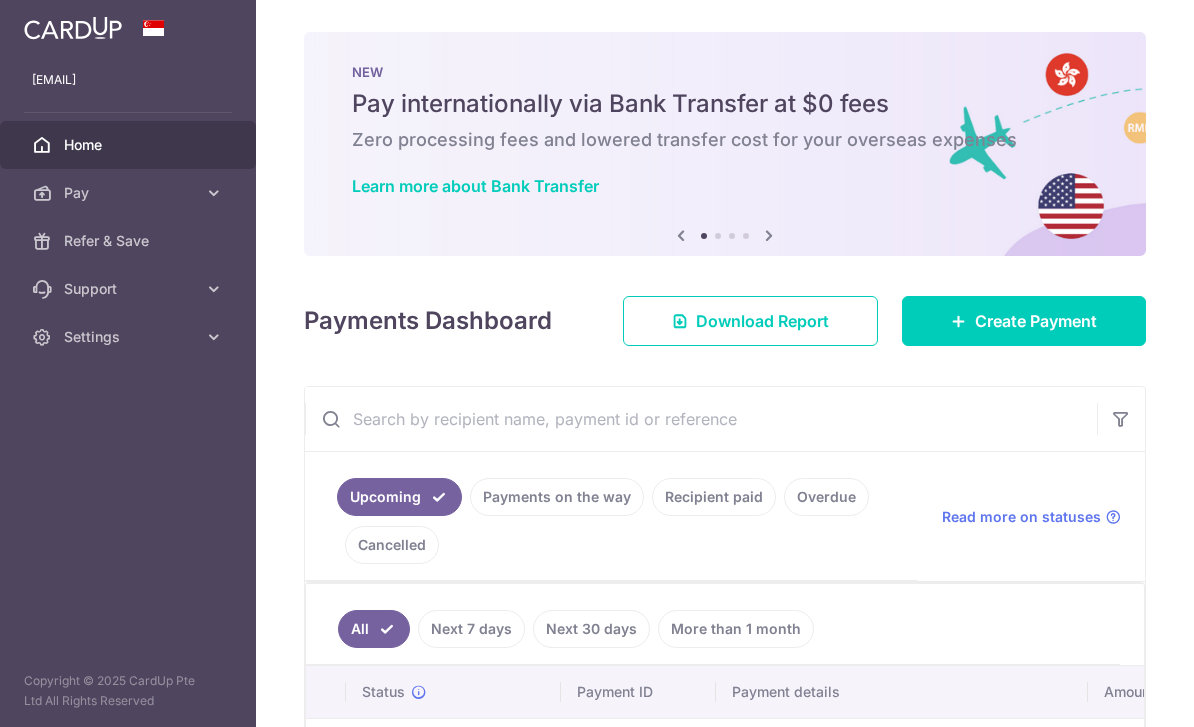 scroll, scrollTop: 0, scrollLeft: 0, axis: both 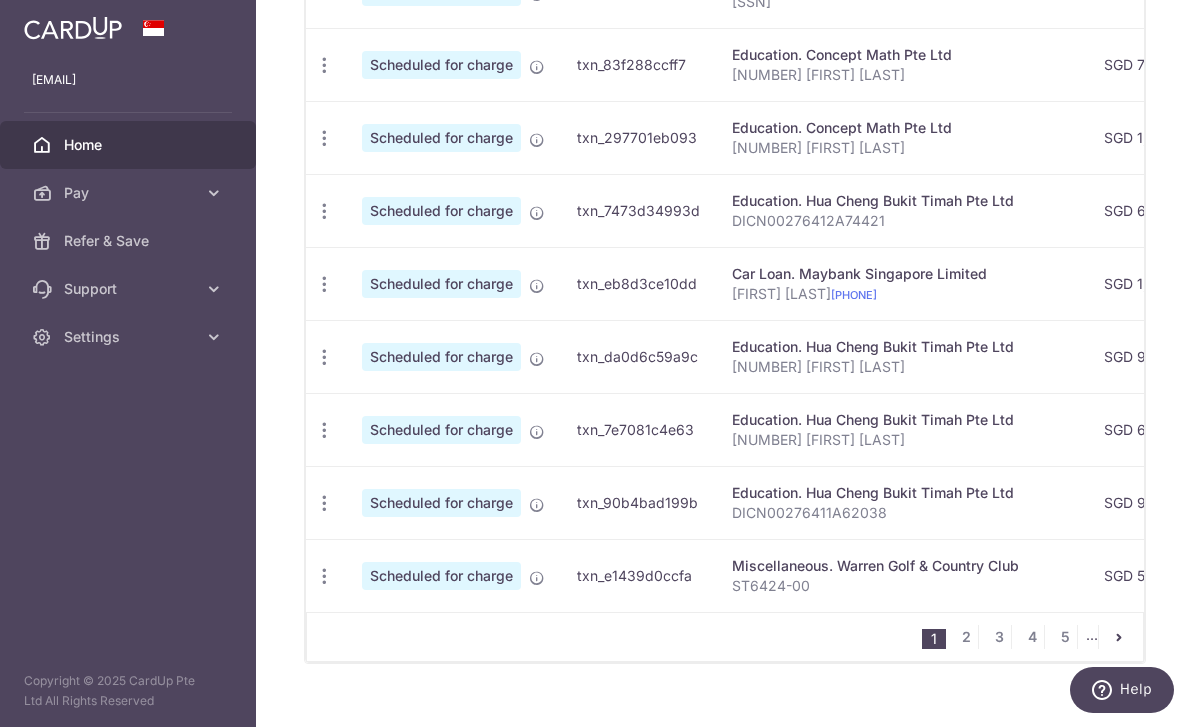 click at bounding box center [324, -81] 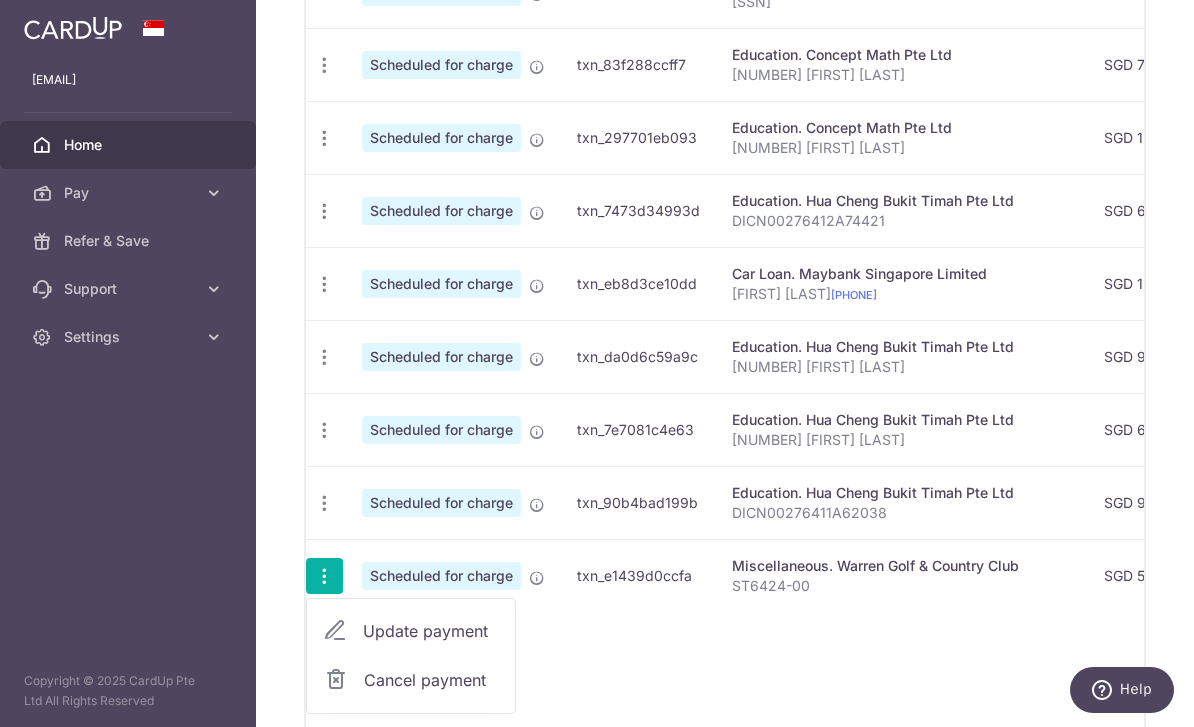 click on "Update payment" at bounding box center [431, 631] 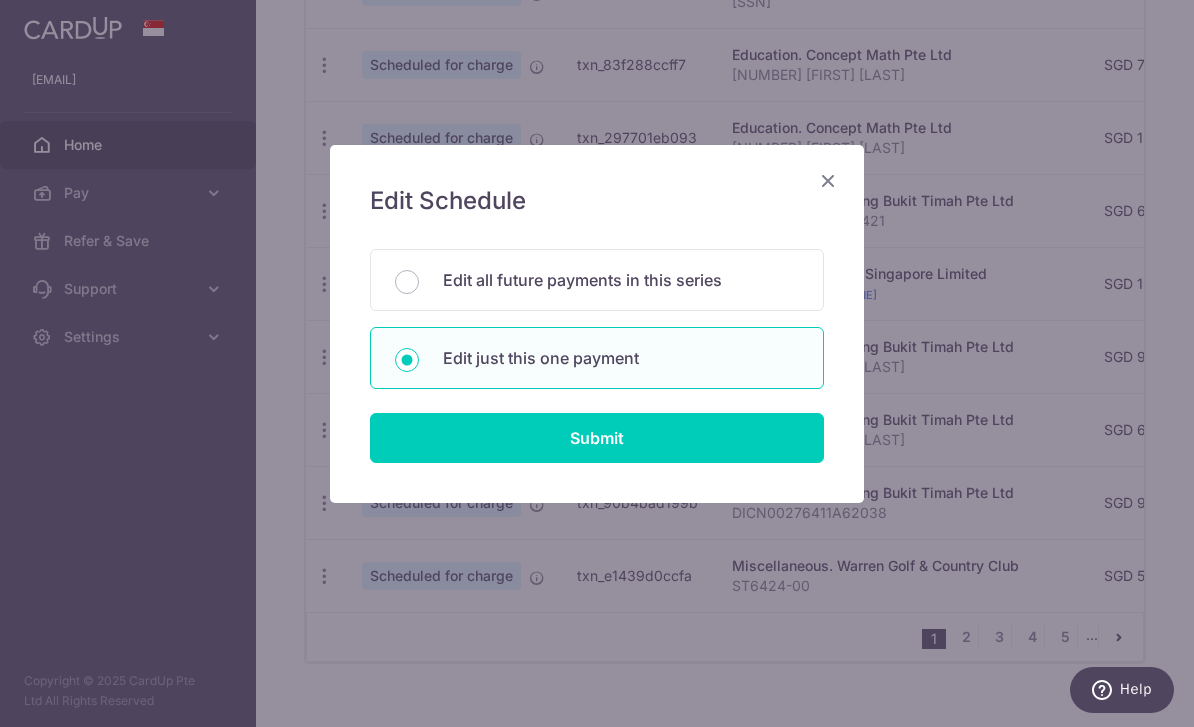 click on "Submit" at bounding box center (597, 438) 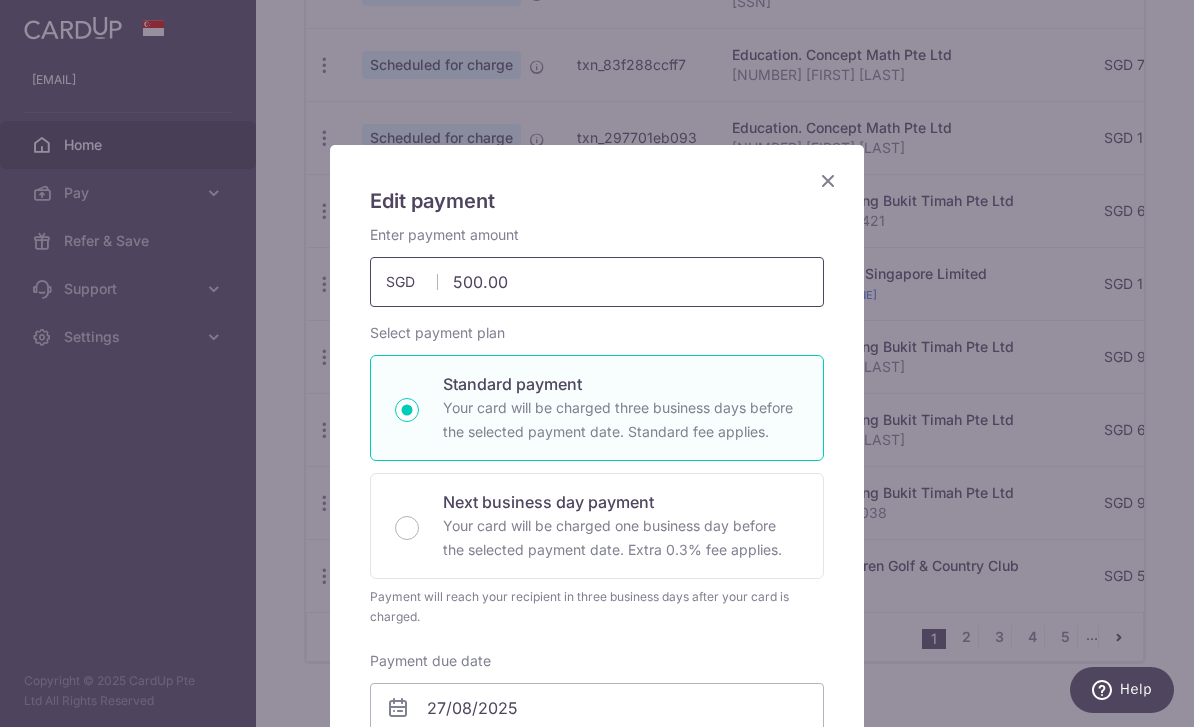 click on "500.00" at bounding box center (597, 282) 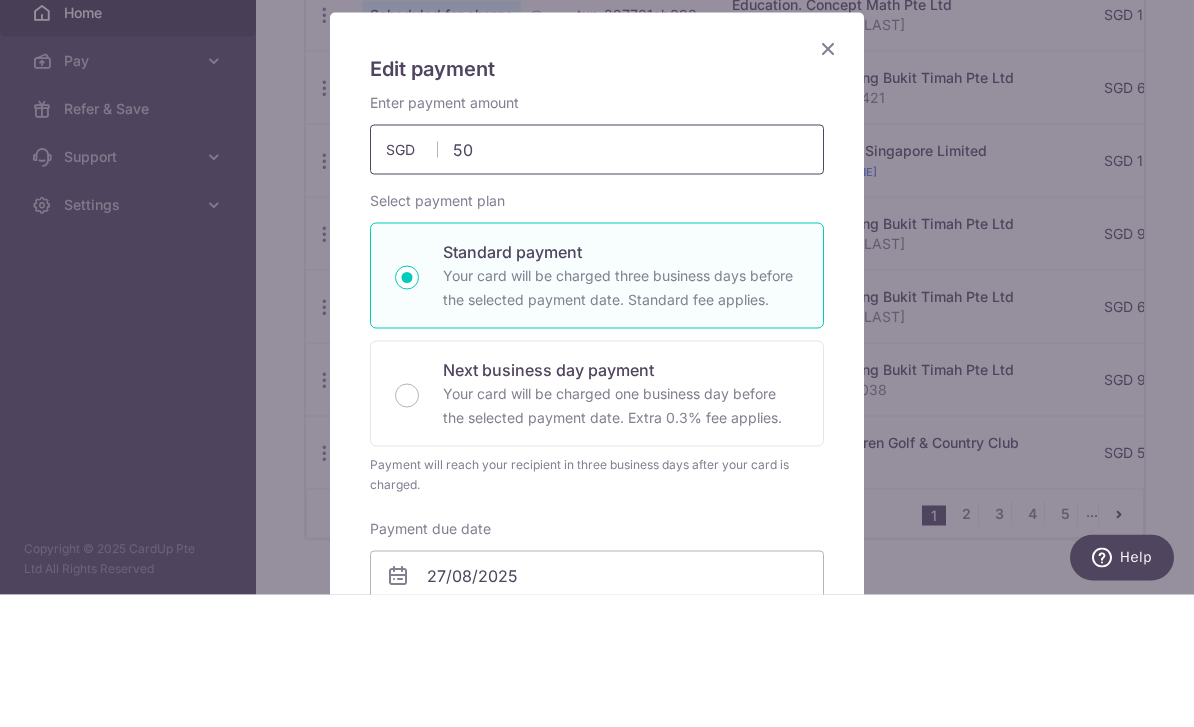 type on "5" 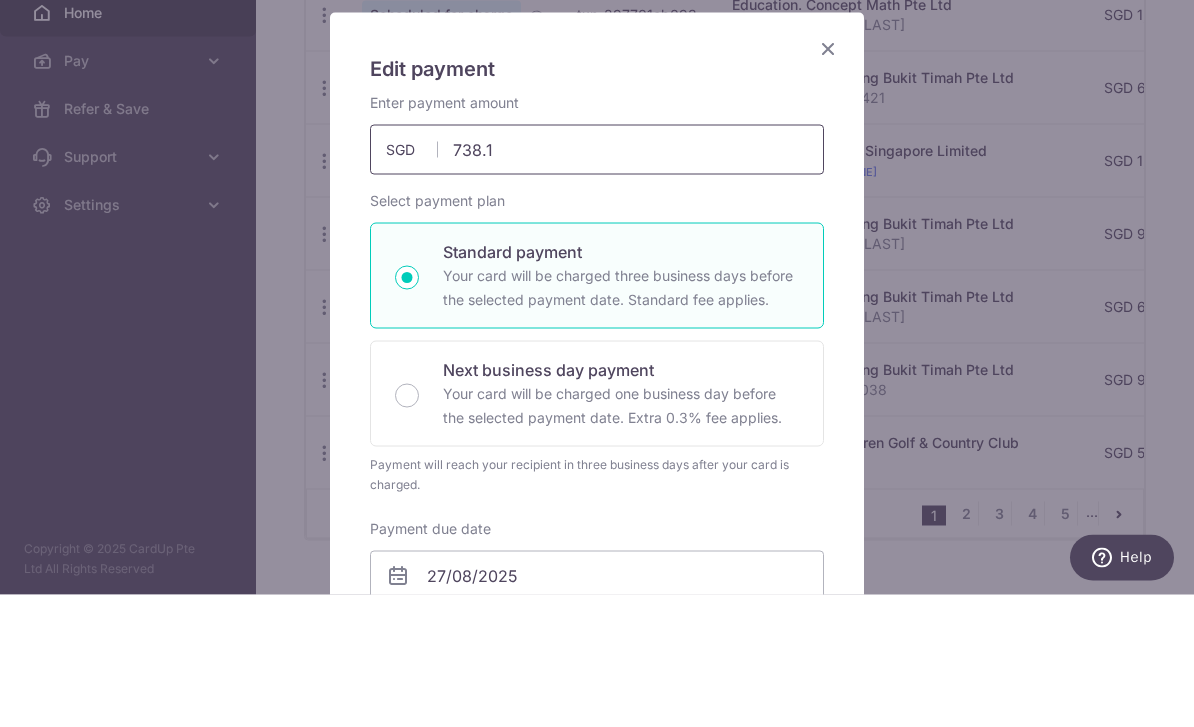 type on "738.18" 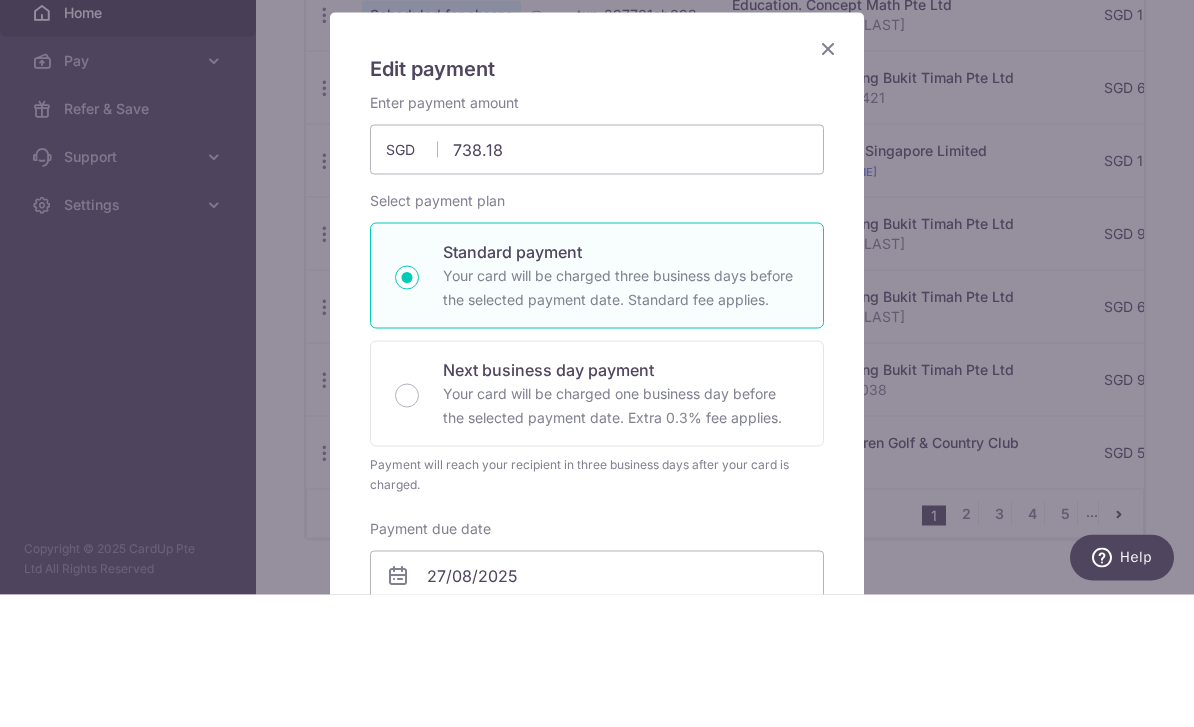 scroll, scrollTop: 64, scrollLeft: 0, axis: vertical 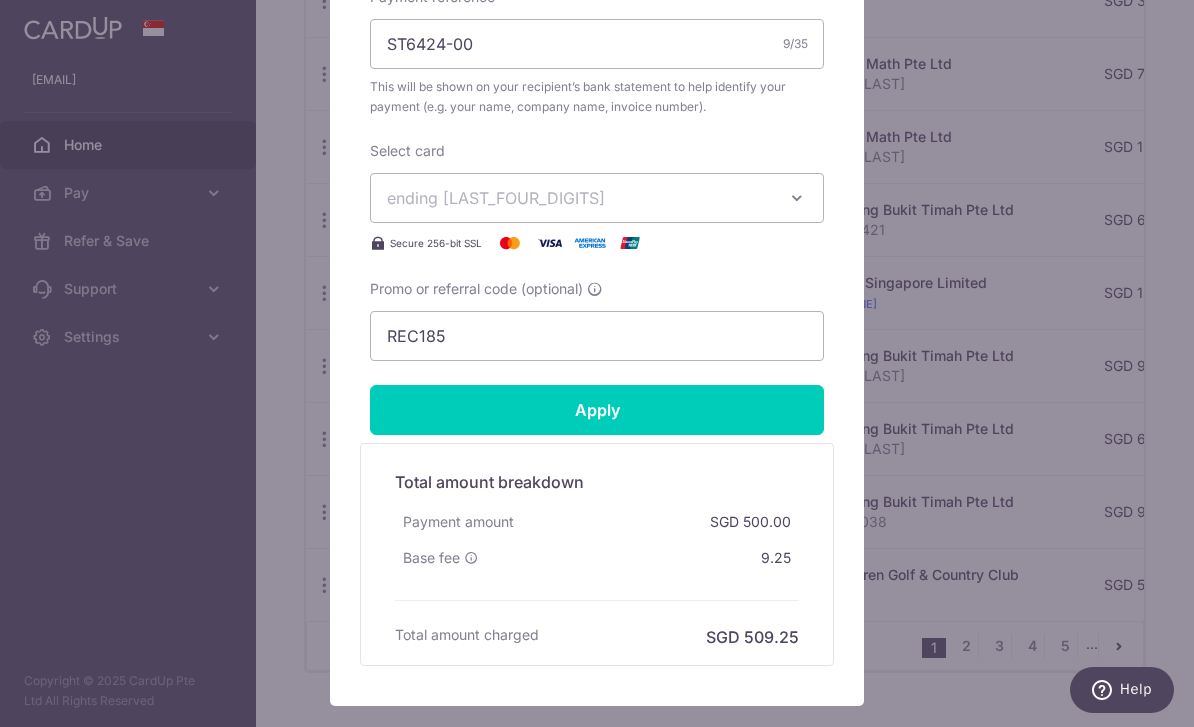 click on "Apply" at bounding box center [597, 410] 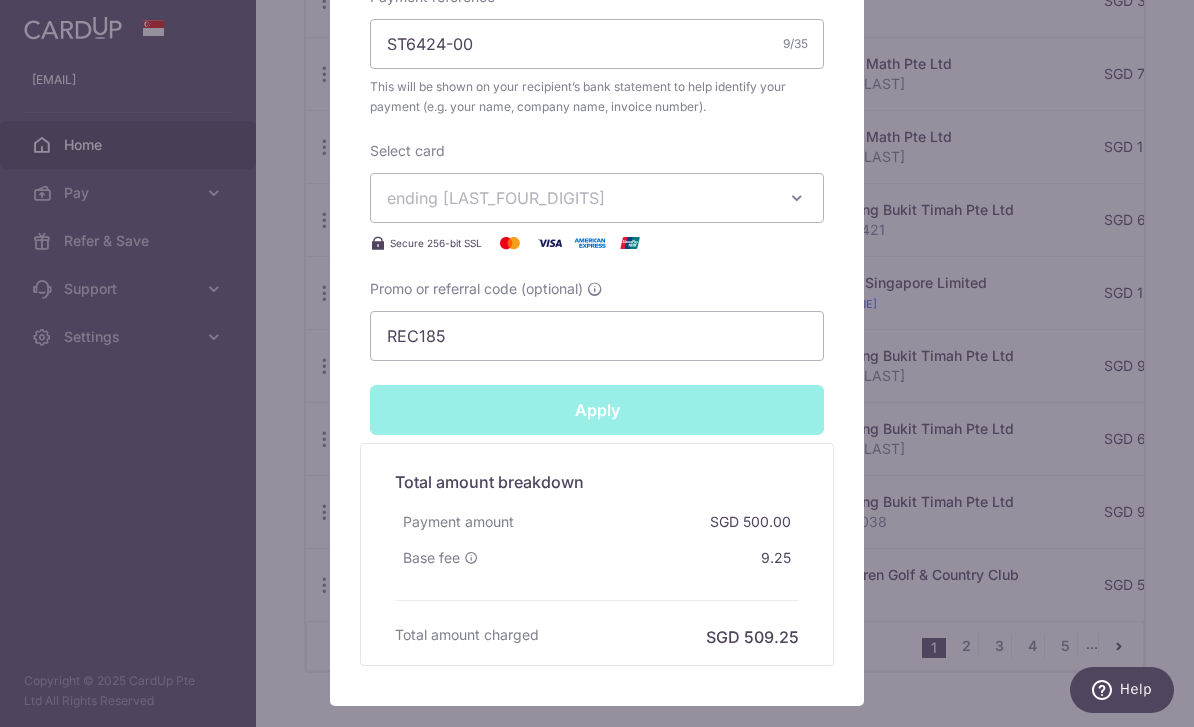 type on "Successfully Applied" 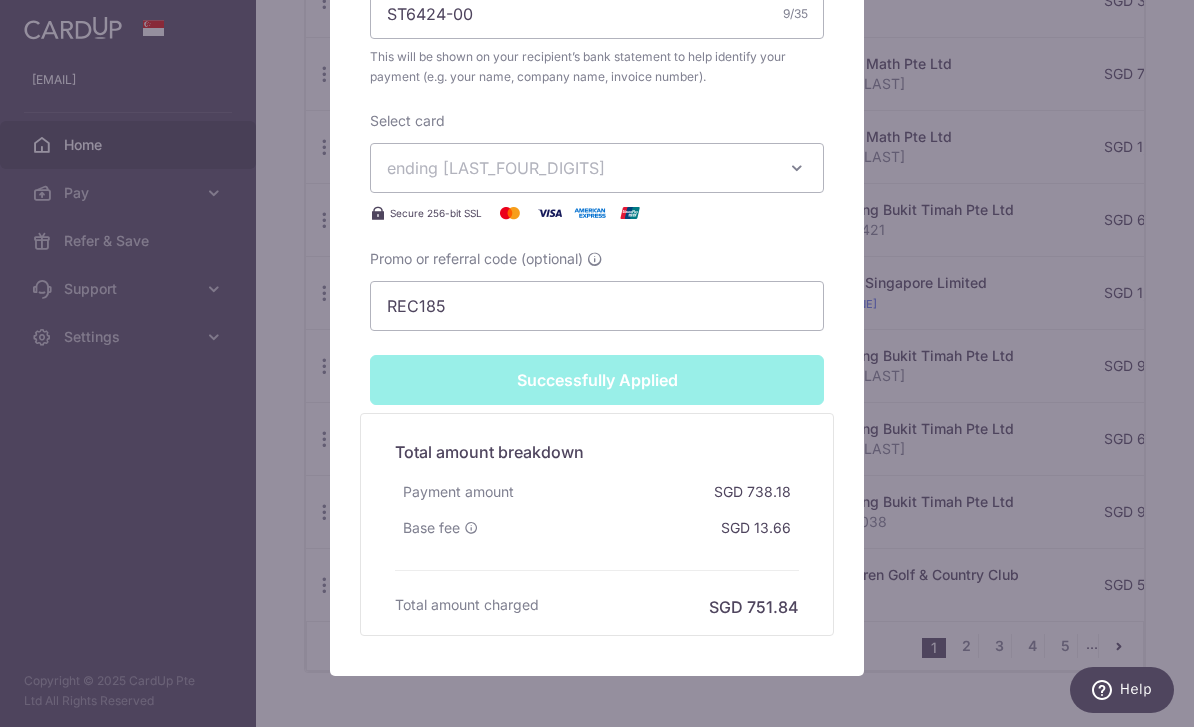 scroll, scrollTop: 893, scrollLeft: 0, axis: vertical 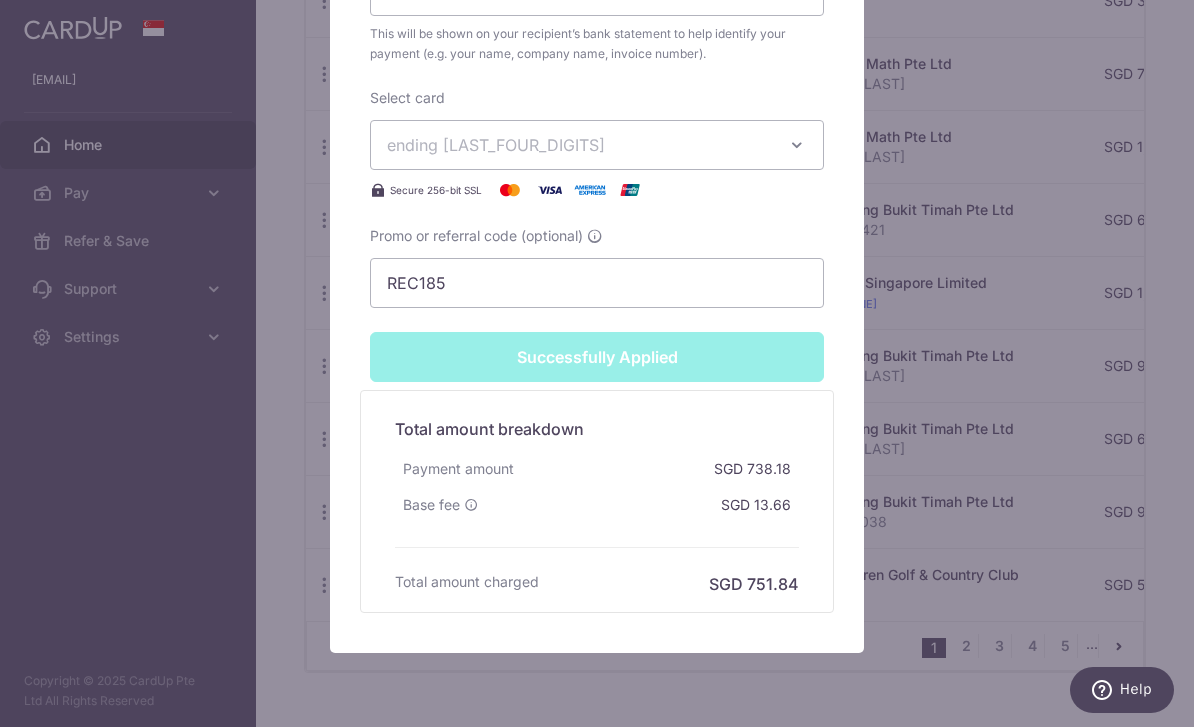 click on "Edit payment
By clicking apply,  you will make changes to all   payments to  Warren Golf & Country Club  scheduled from
.
By clicking below, you confirm you are editing this payment to  Warren Golf & Country Club  on
27/08/2025 .
Your payment is updated successfully" at bounding box center (597, 363) 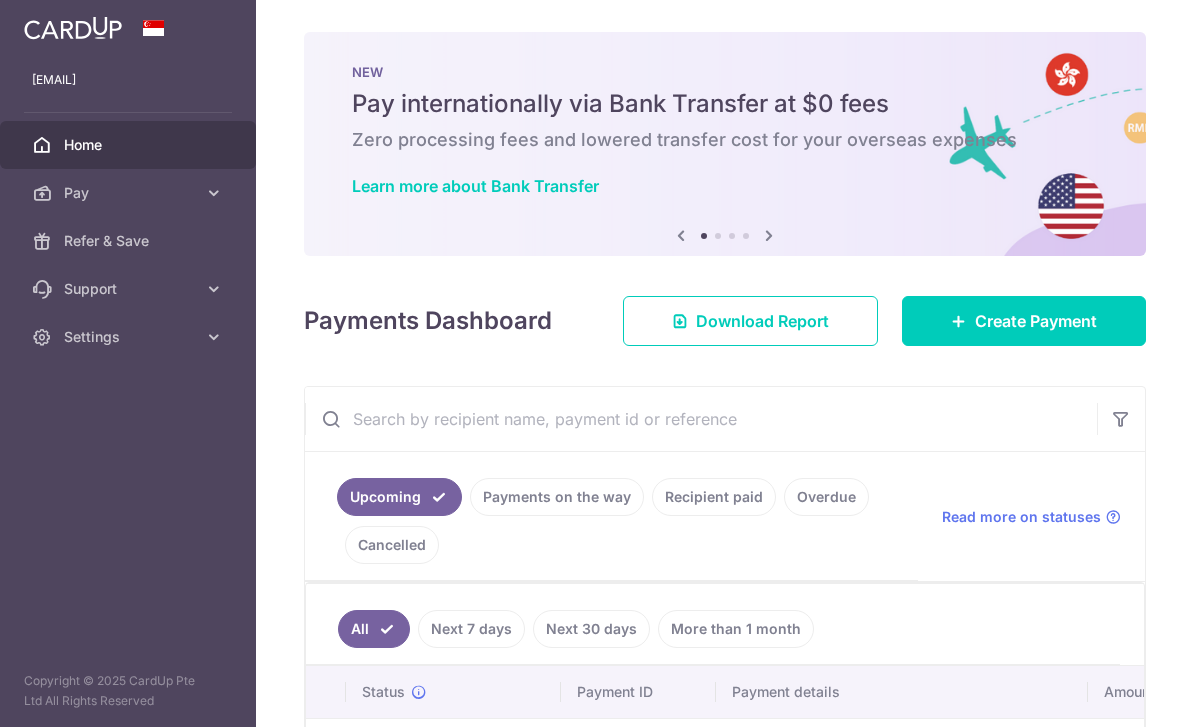 scroll, scrollTop: 0, scrollLeft: 0, axis: both 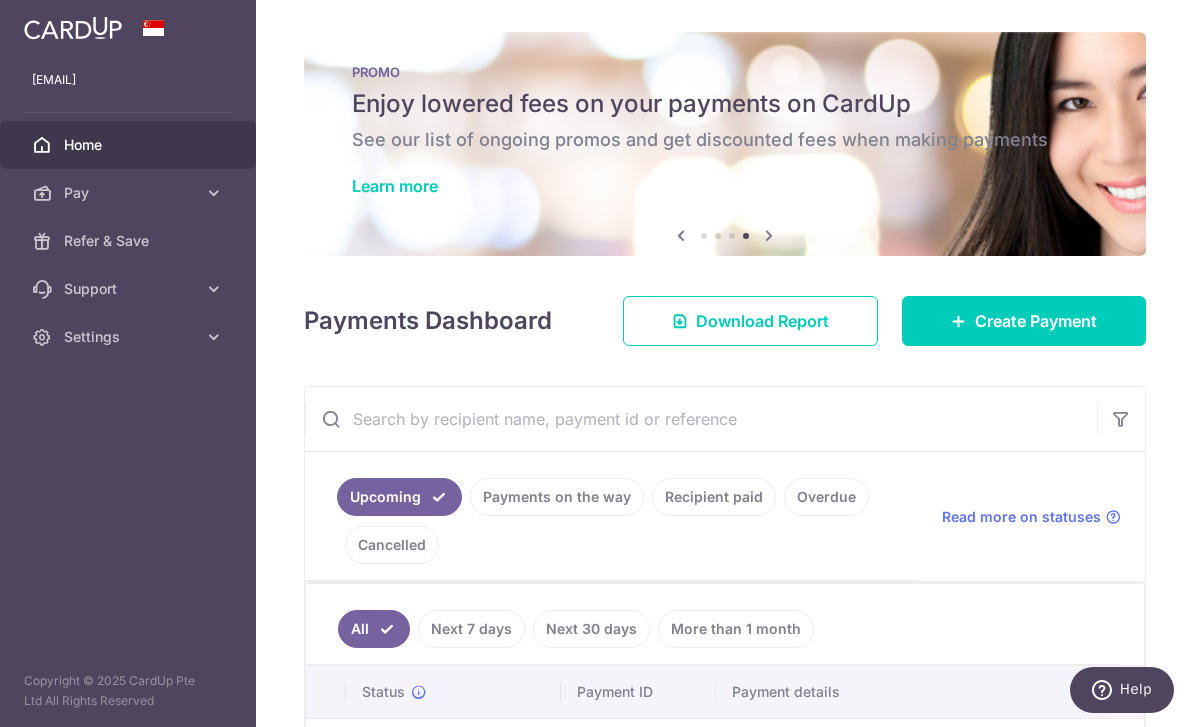 click at bounding box center [0, 0] 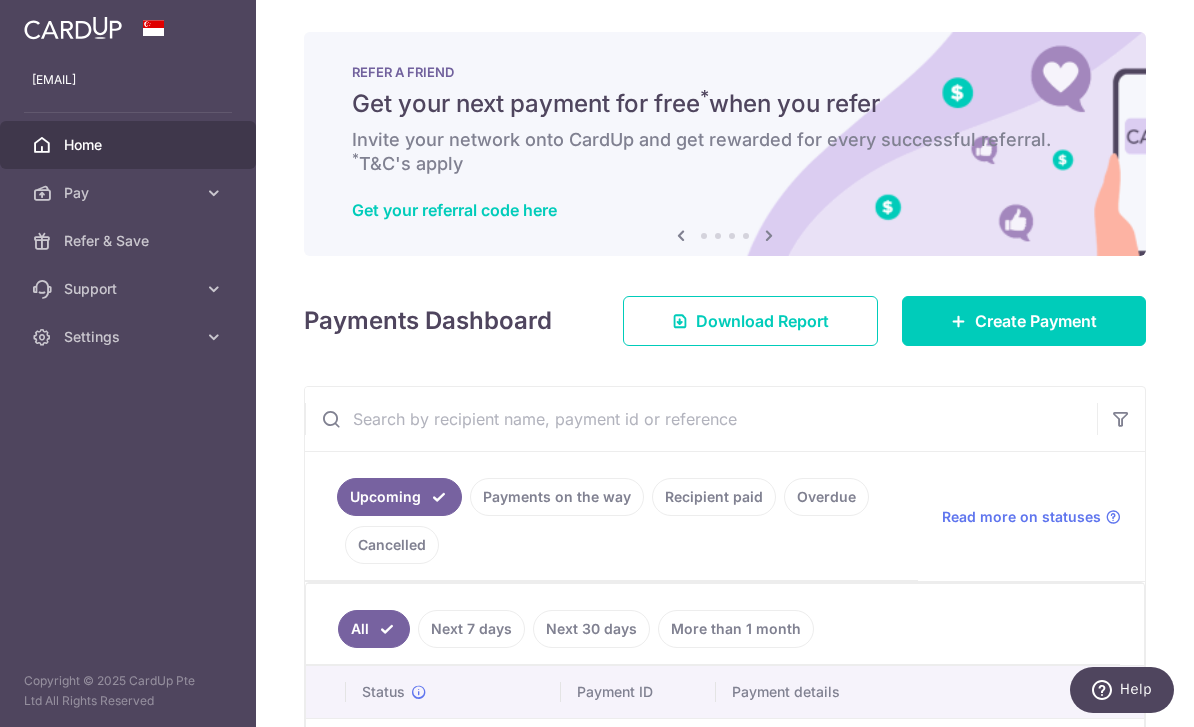 click on "Settings" at bounding box center [130, 337] 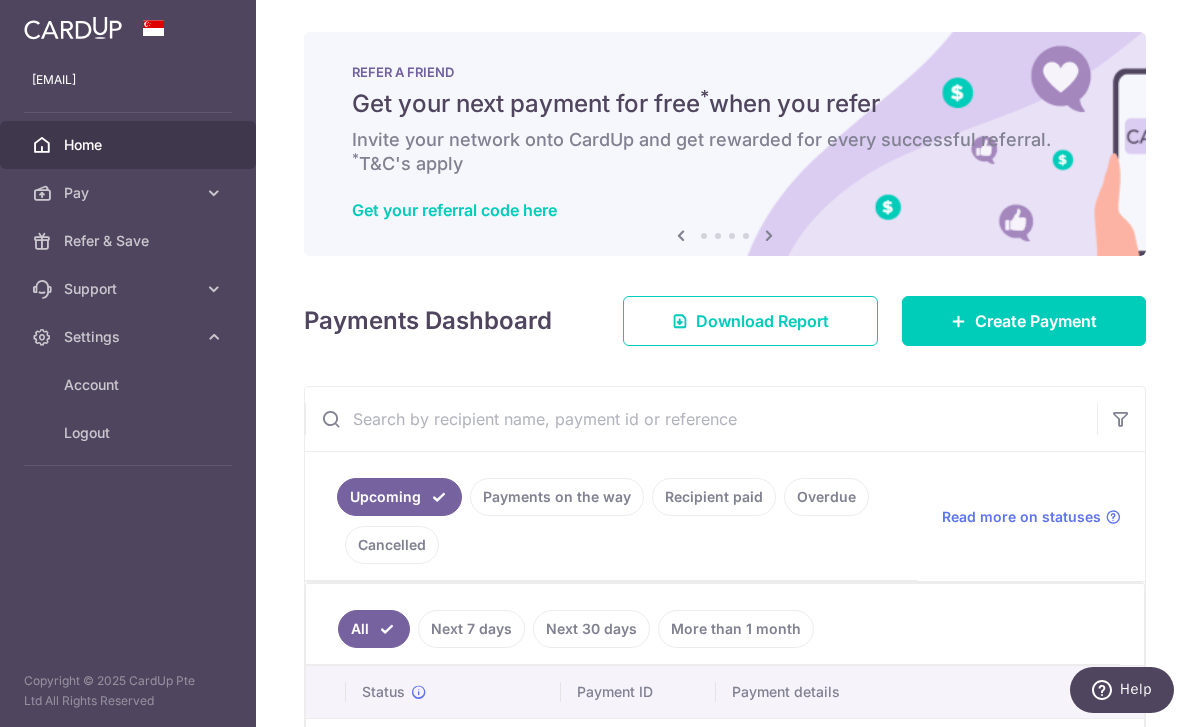 click on "Logout" at bounding box center [130, 433] 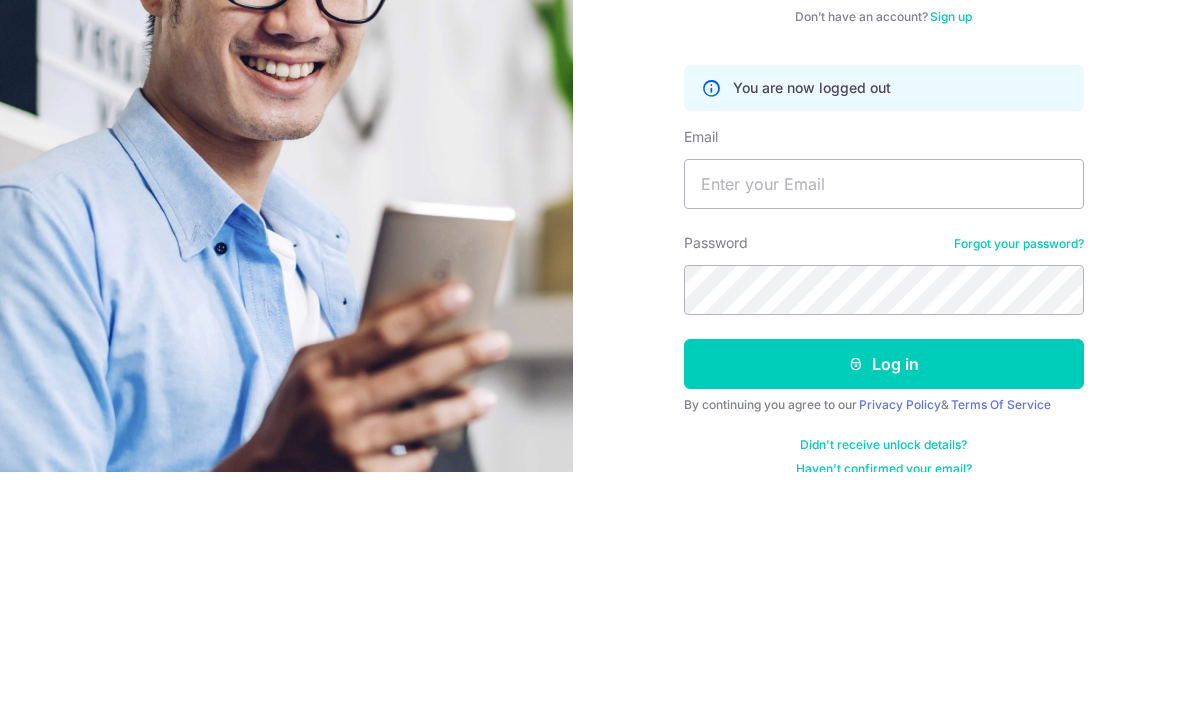 scroll, scrollTop: 255, scrollLeft: 0, axis: vertical 